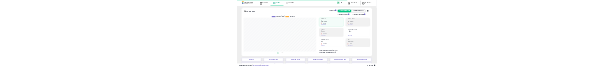 scroll, scrollTop: 72, scrollLeft: 0, axis: vertical 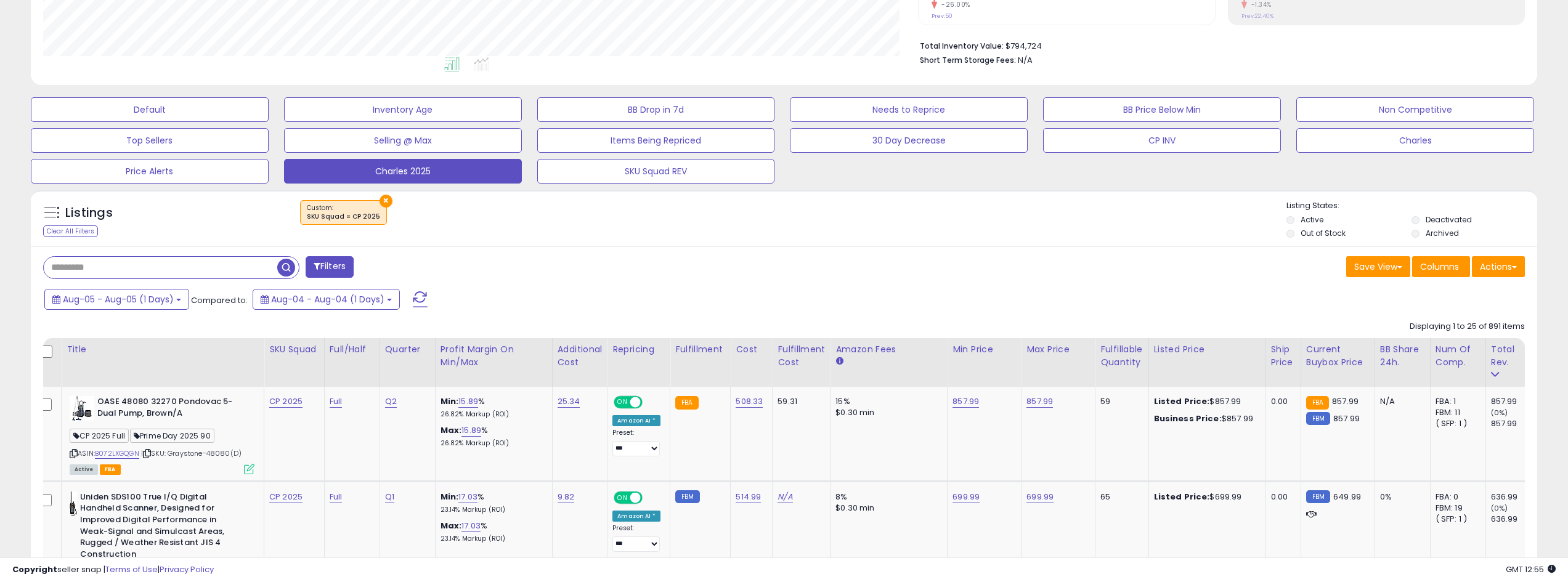 click at bounding box center [420, 299] 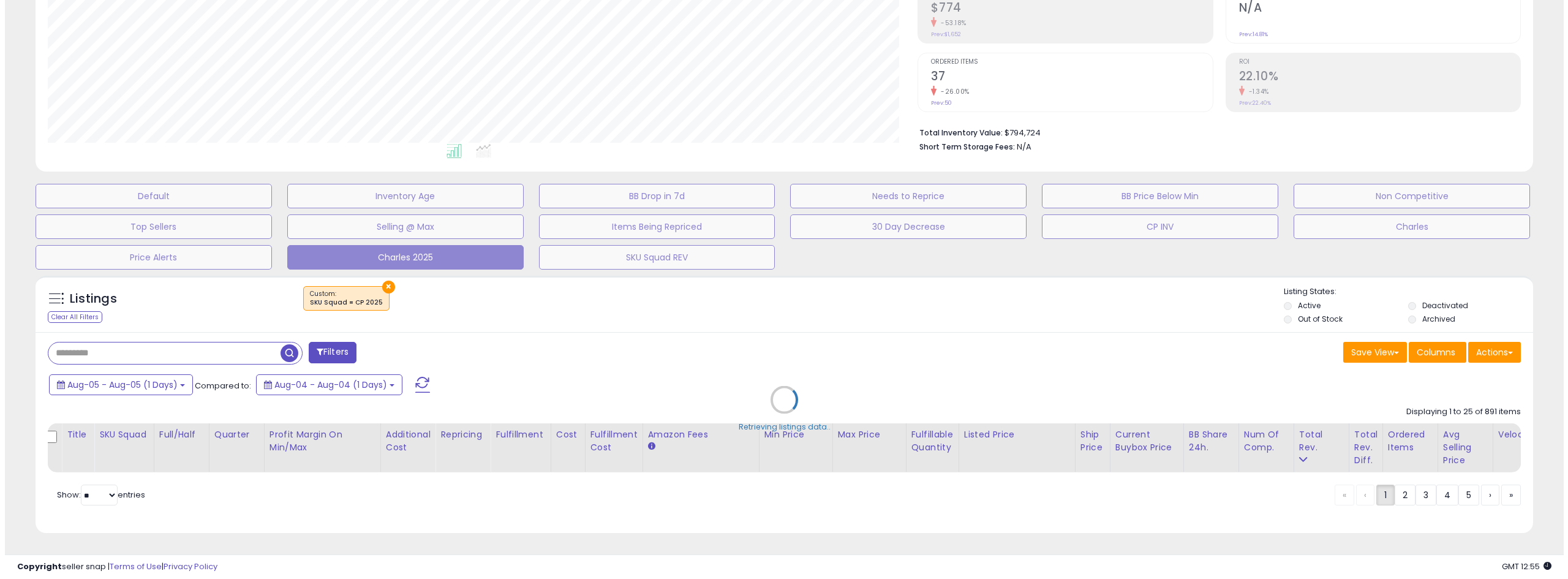 scroll, scrollTop: 211, scrollLeft: 0, axis: vertical 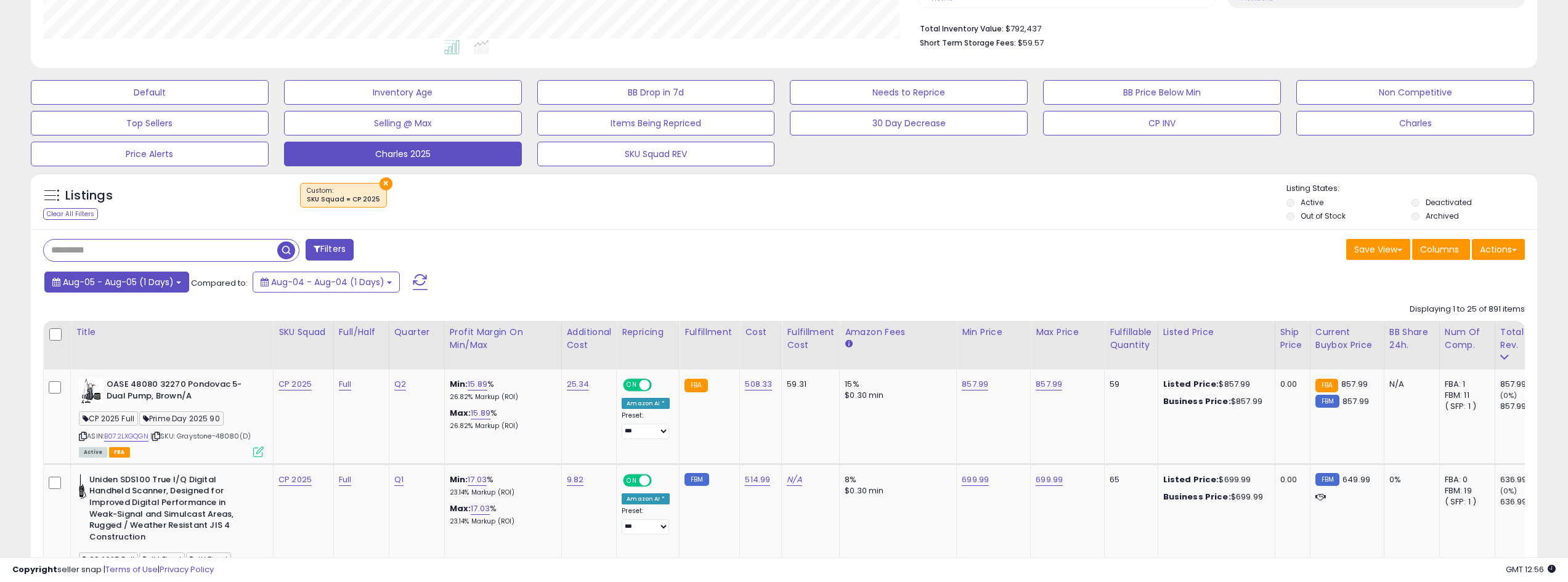 click on "Aug-05 - Aug-05 (1 Days)" at bounding box center (116, 282) 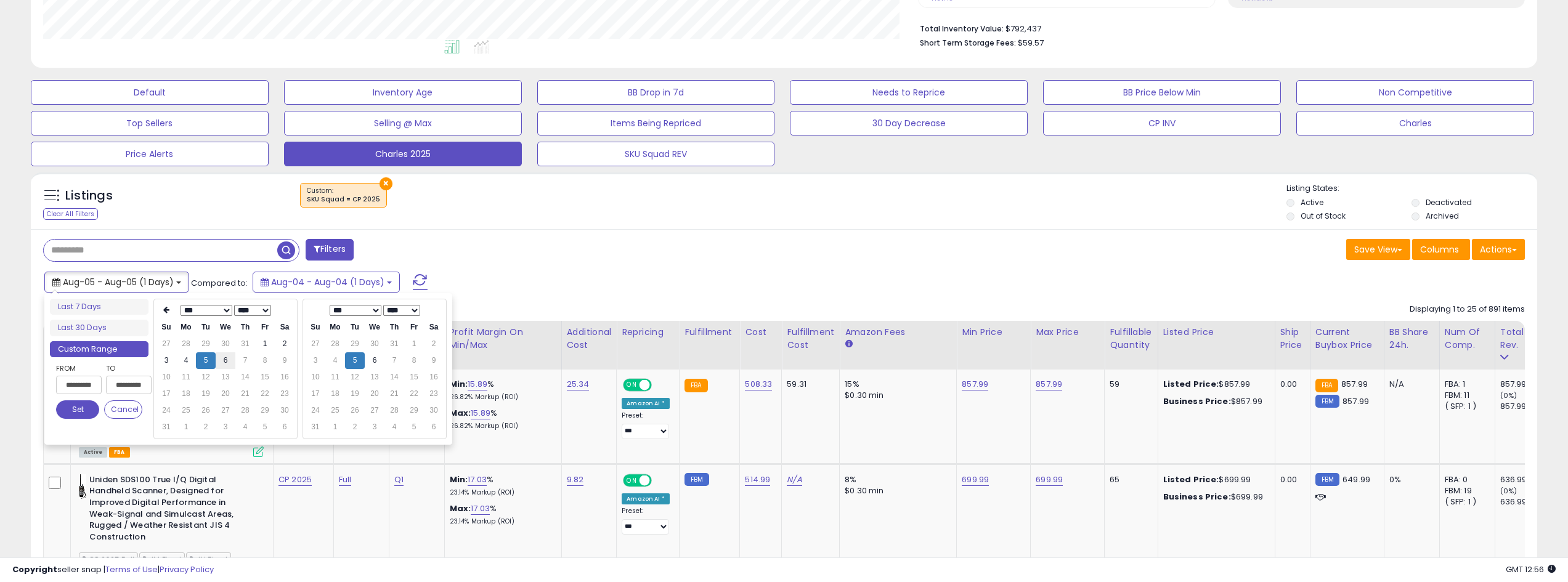 type on "**********" 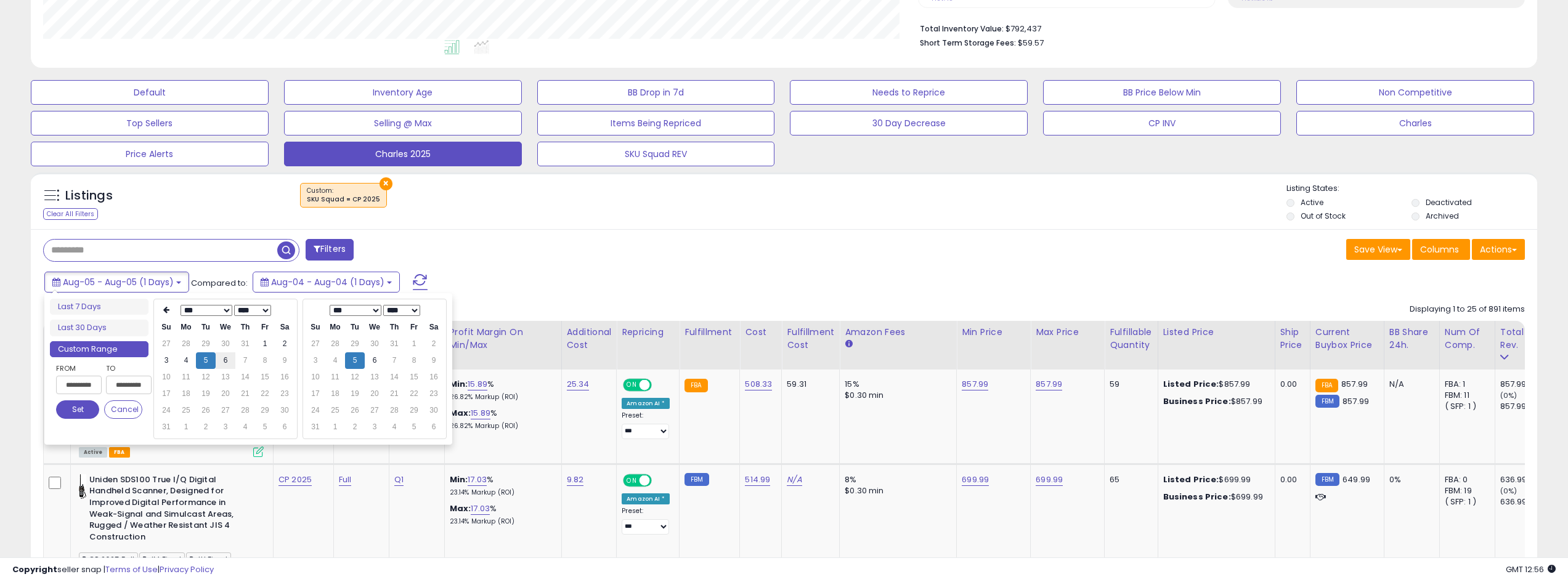 click on "6" at bounding box center (225, 360) 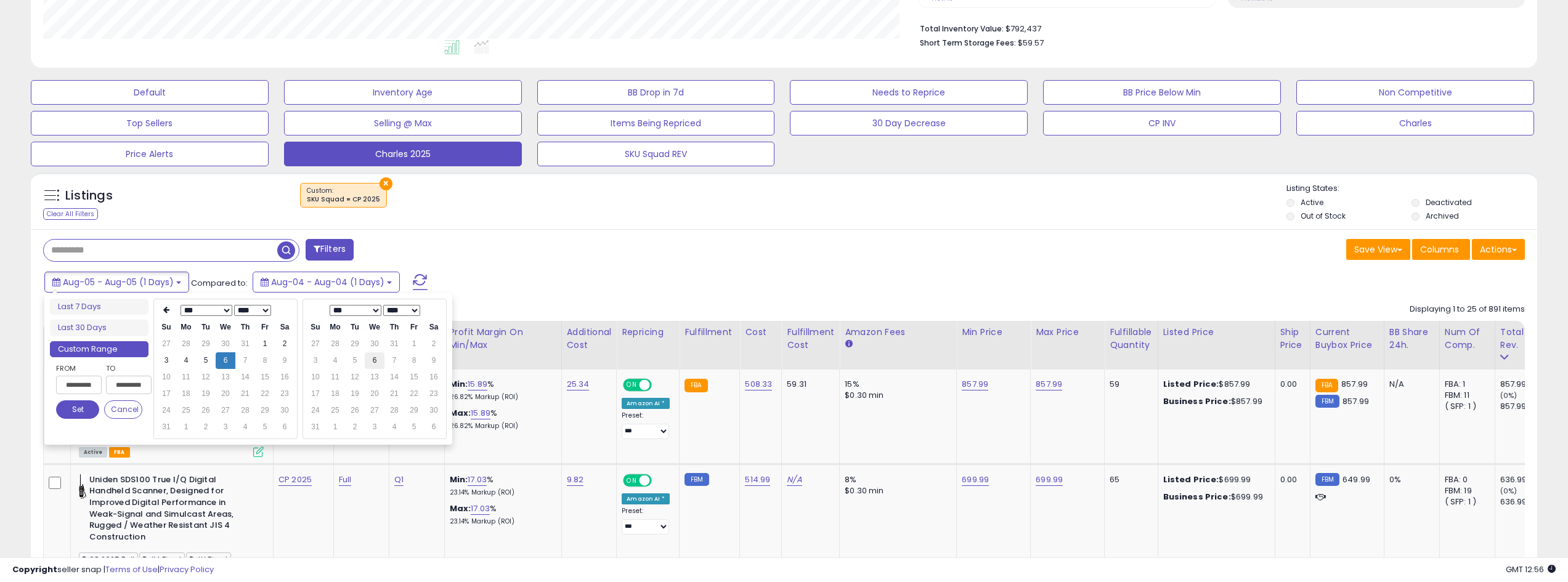 type on "**********" 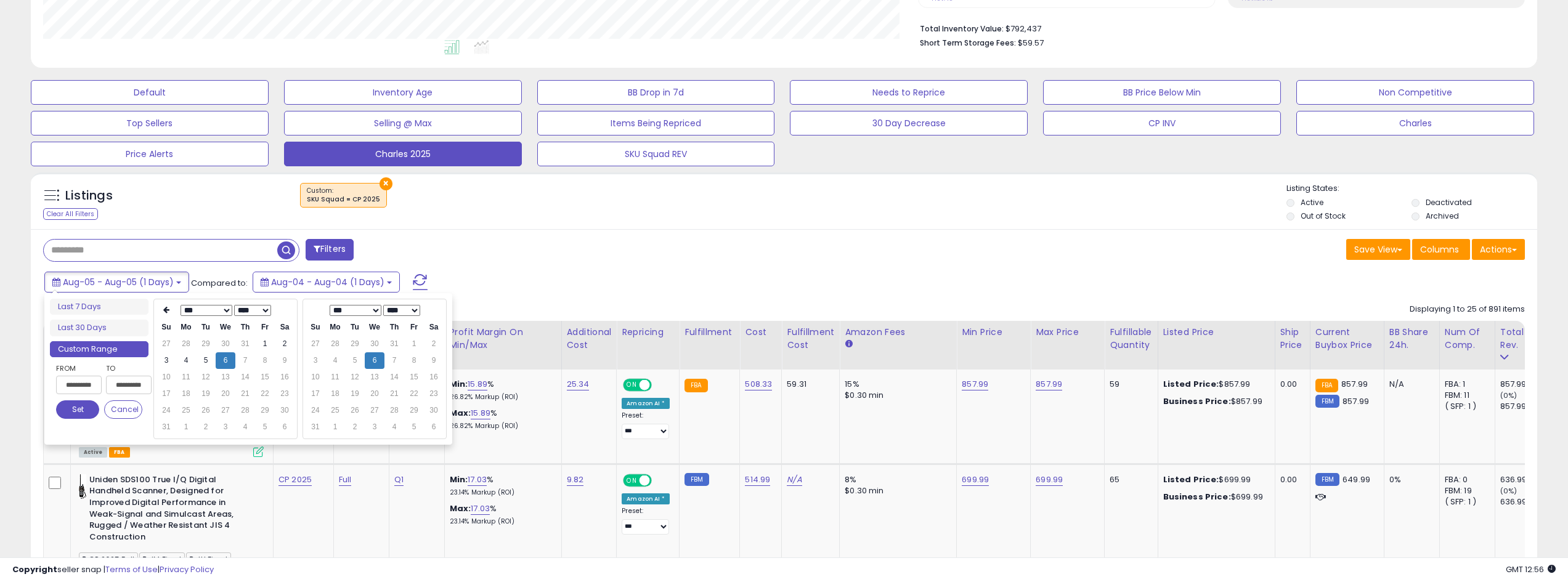 click on "Set" at bounding box center [78, 410] 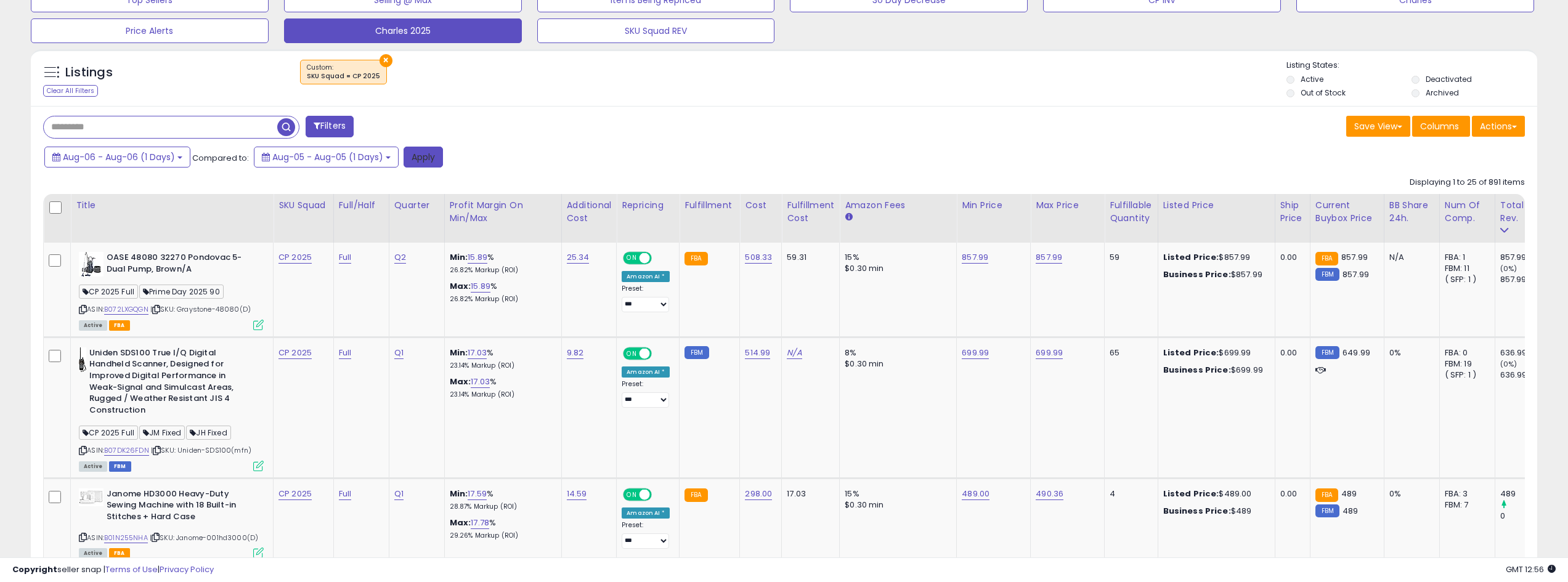 click on "Apply" at bounding box center [423, 157] 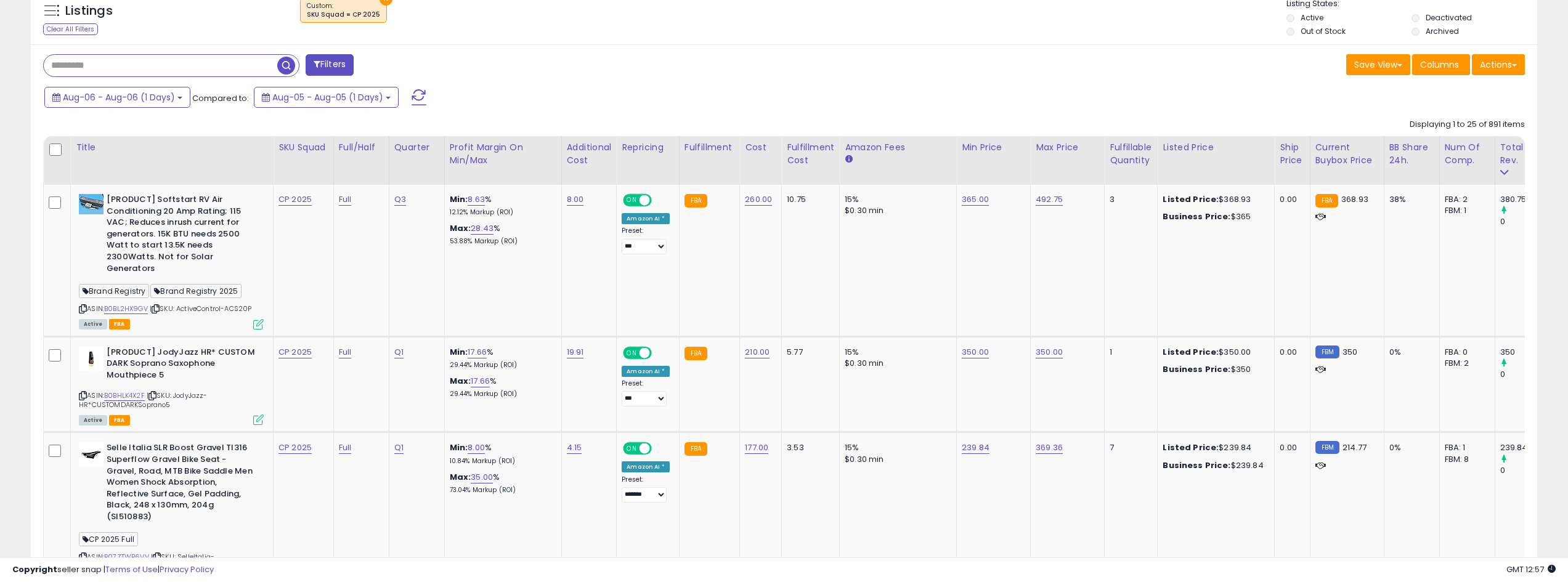 click at bounding box center [160, 65] 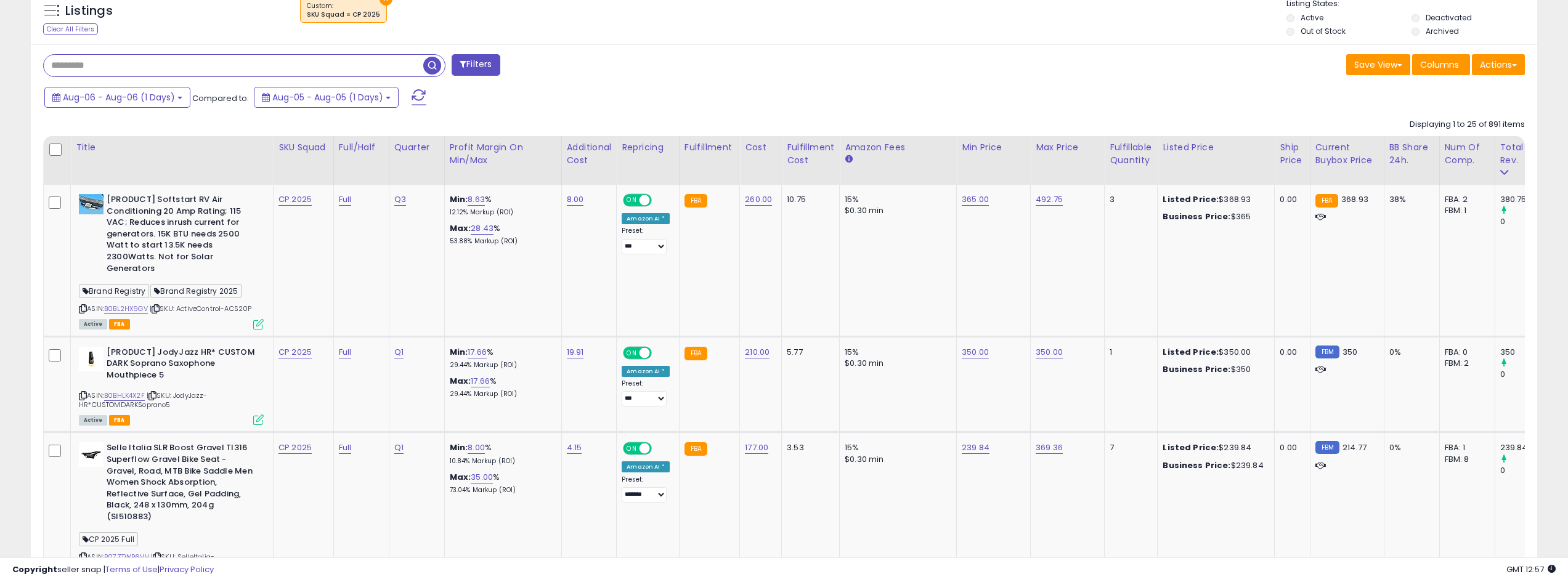 type on "**********" 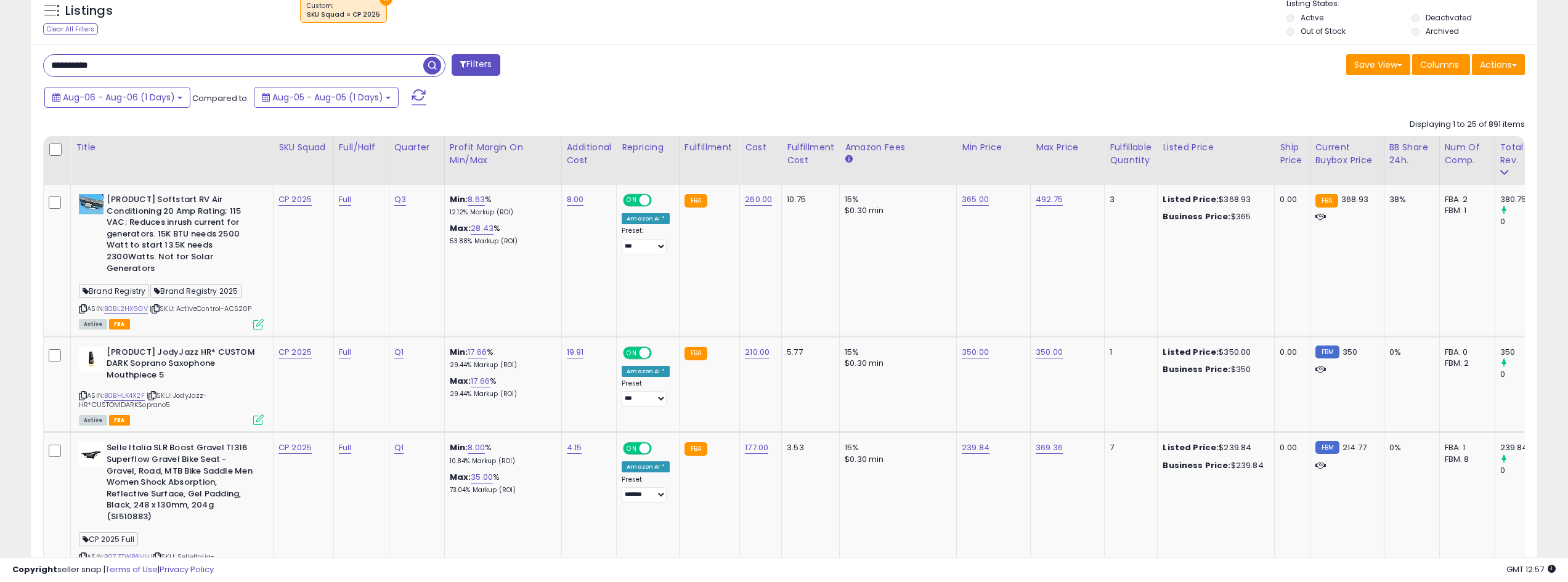 click at bounding box center [432, 65] 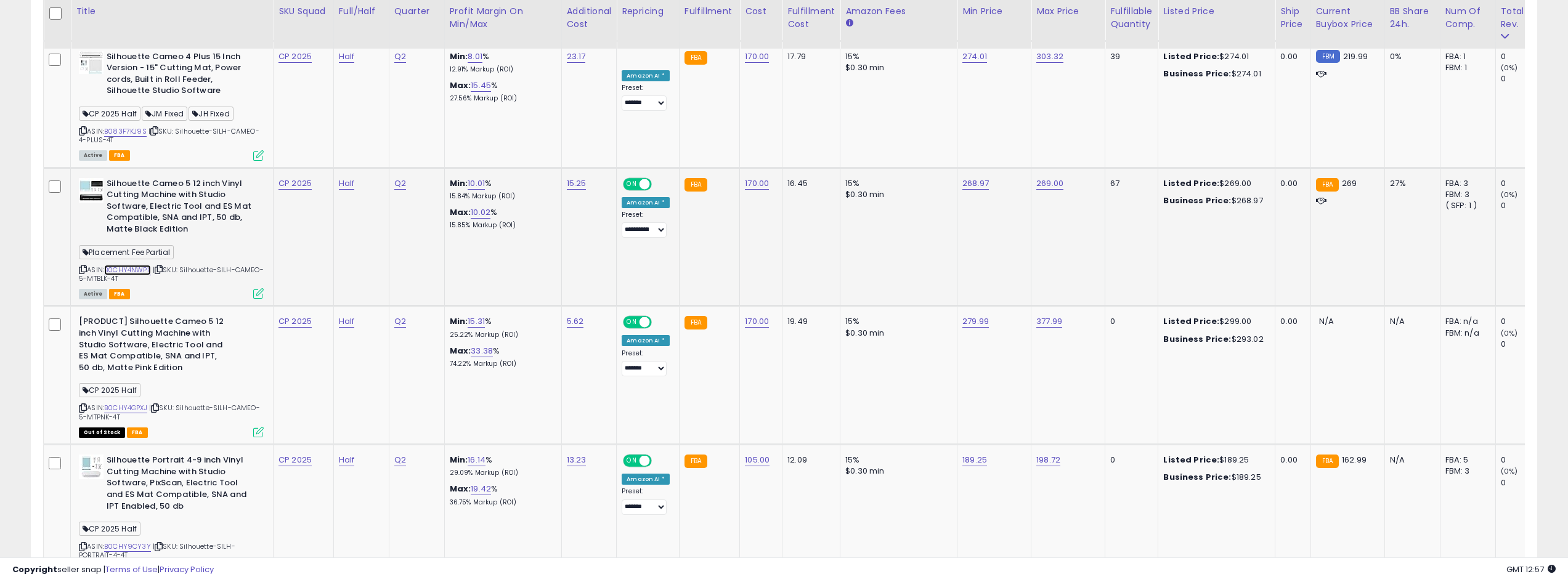 click on "B0CHY4NWPX" at bounding box center [128, 270] 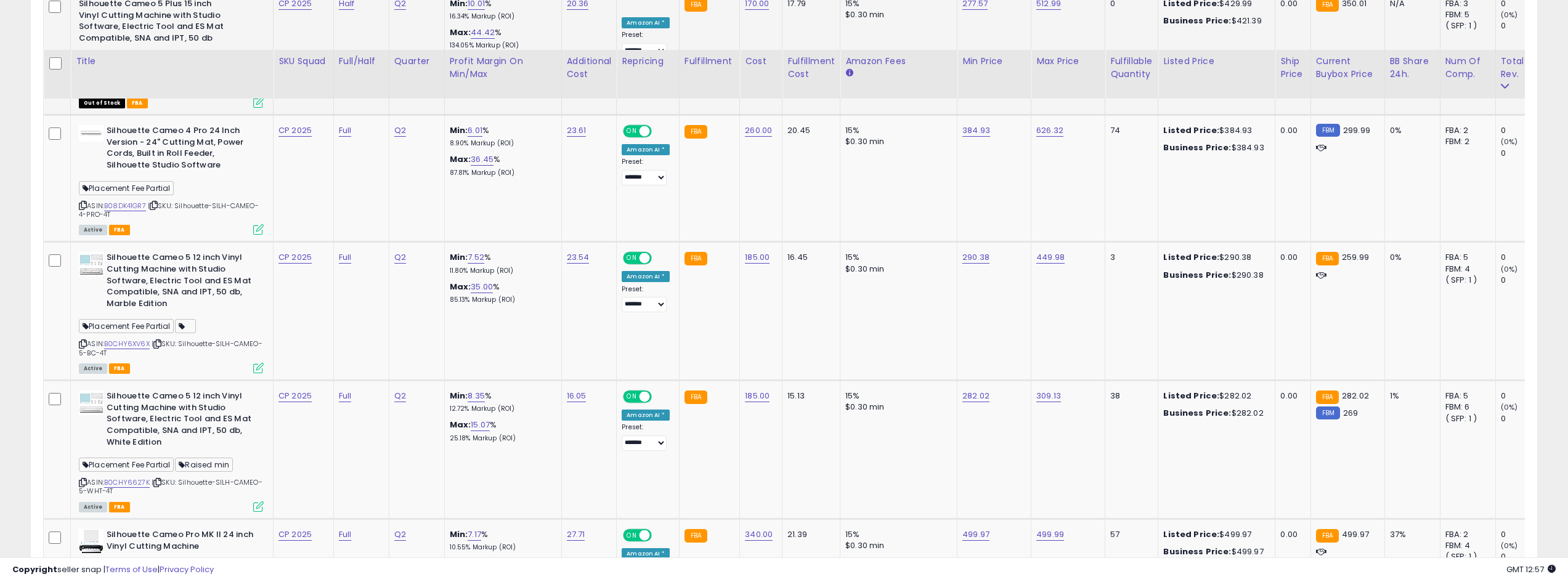scroll, scrollTop: 1567, scrollLeft: 0, axis: vertical 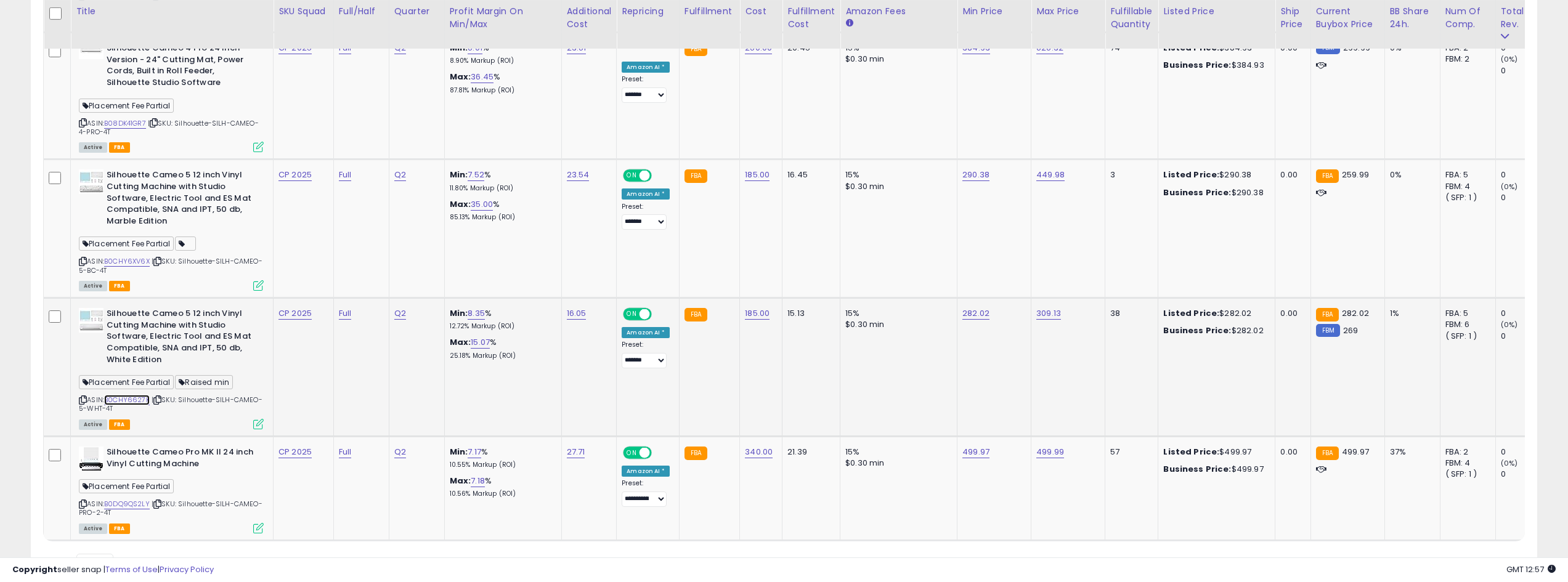 click on "B0CHY6627K" at bounding box center [127, 400] 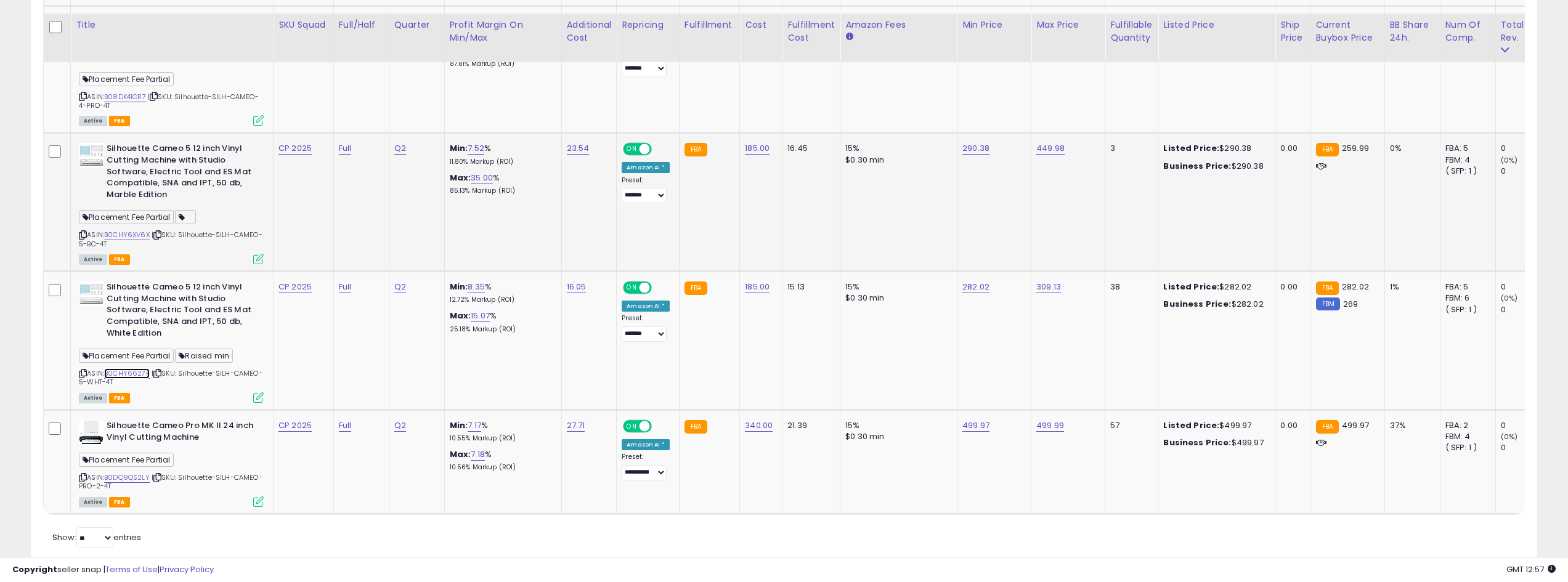 scroll, scrollTop: 1608, scrollLeft: 0, axis: vertical 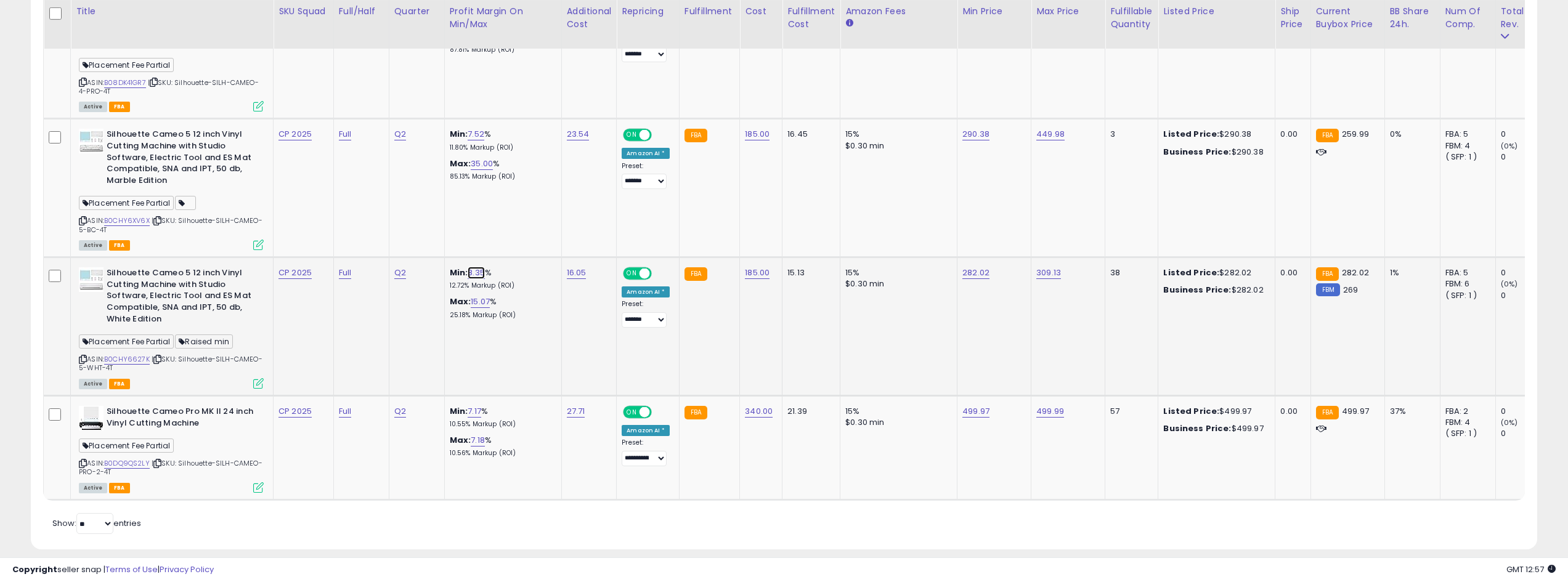 click on "8.35" at bounding box center (476, 273) 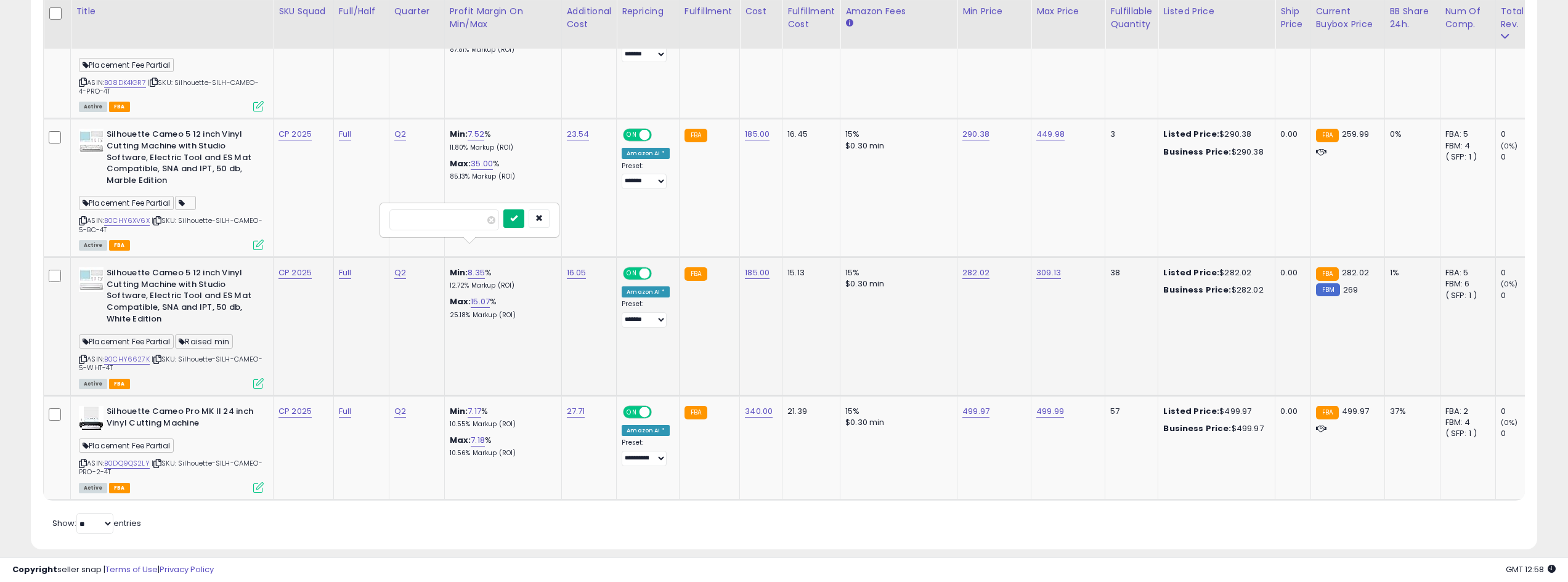 type on "****" 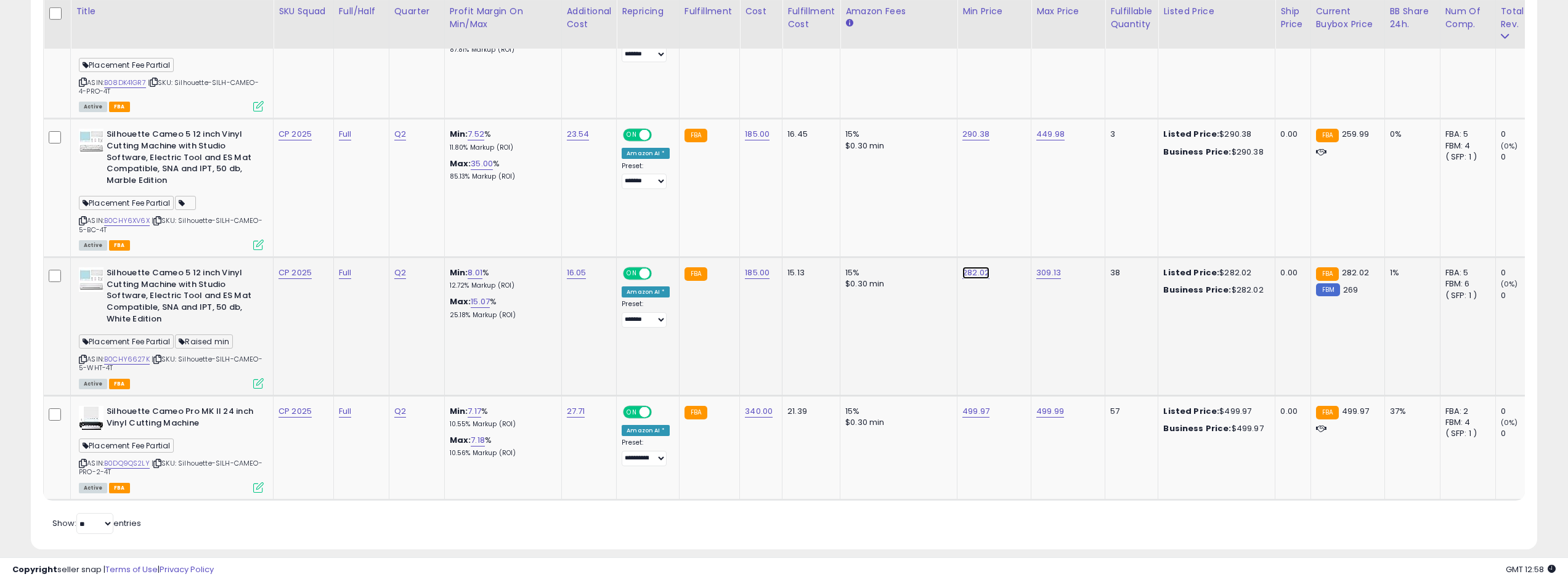 click on "282.02" at bounding box center (973, -916) 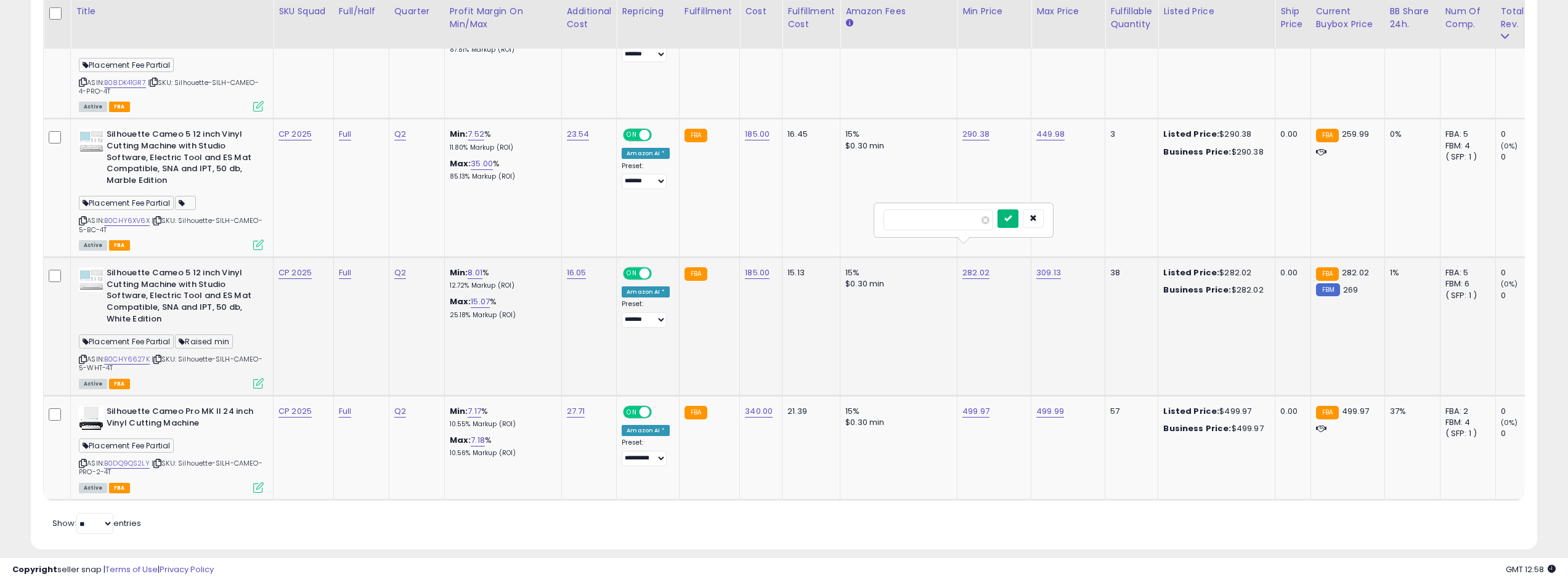 type on "***" 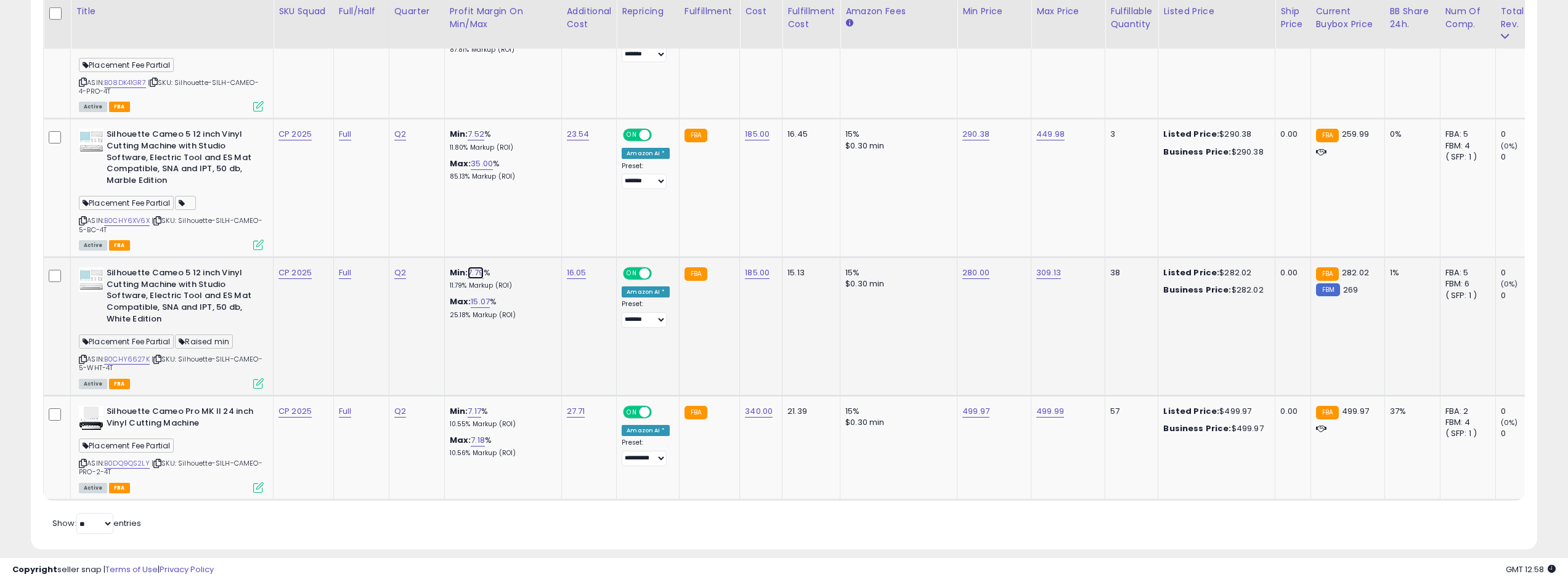 click on "7.79" at bounding box center (476, 273) 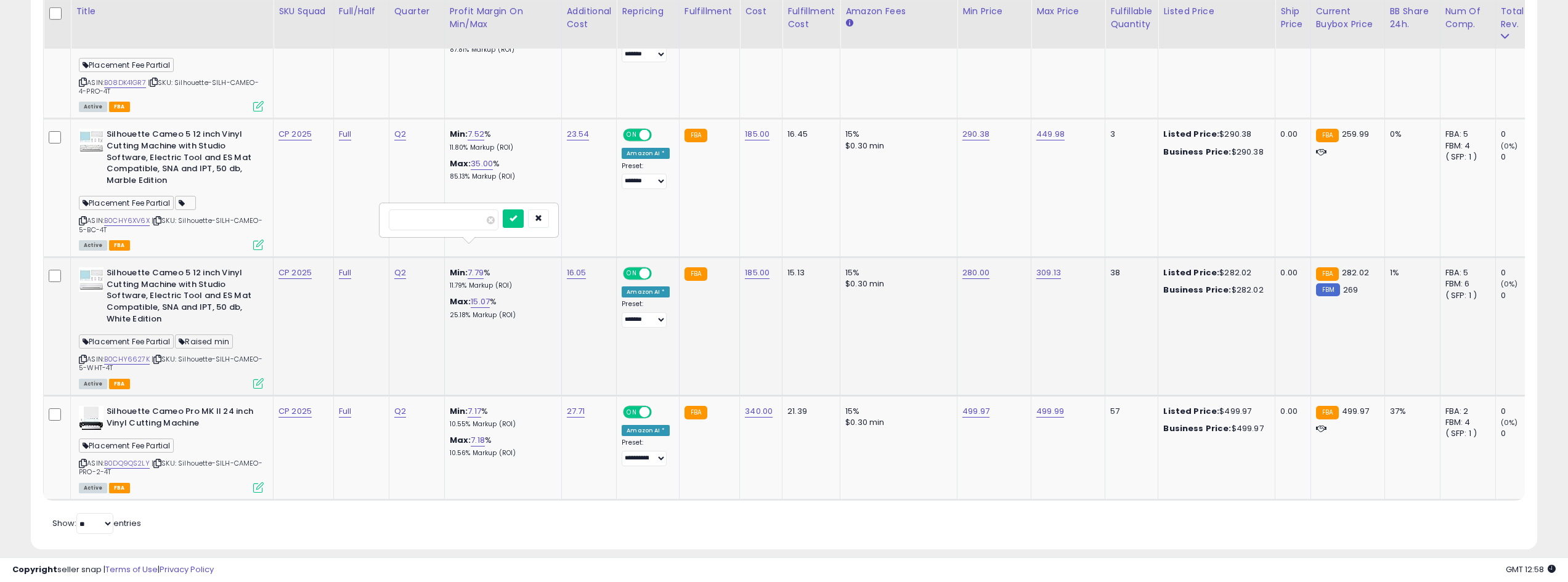 type on "*" 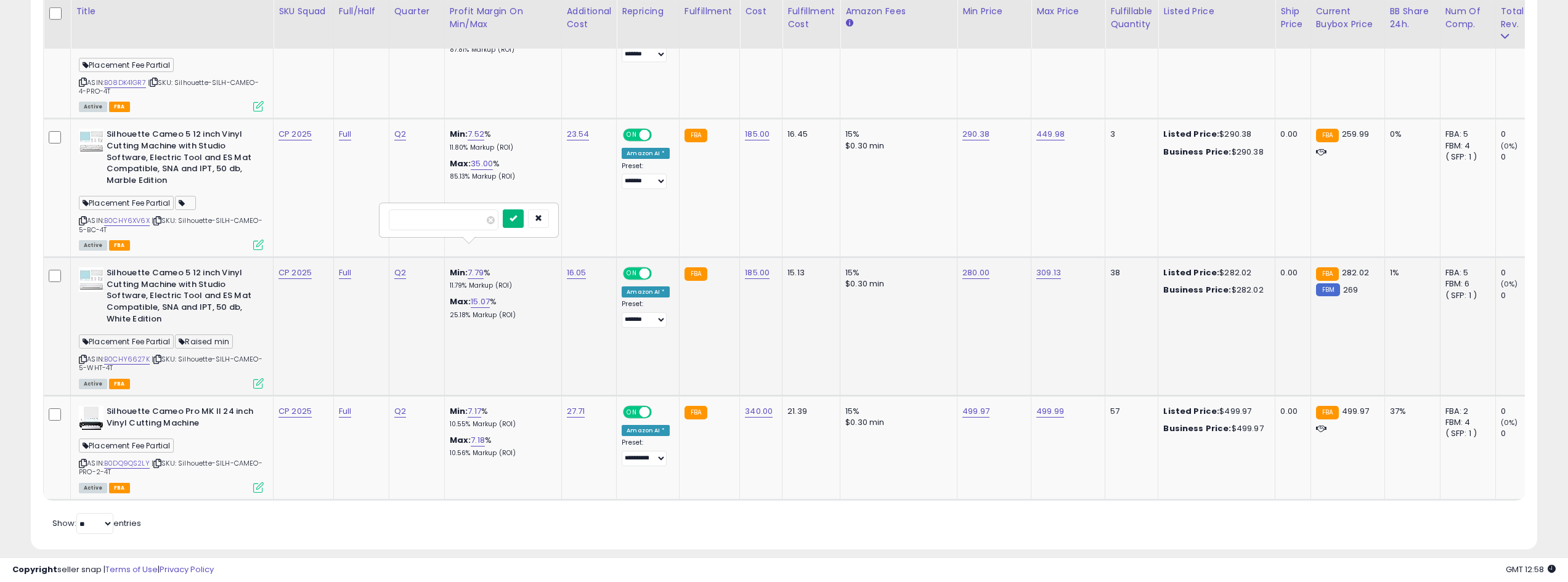 type on "****" 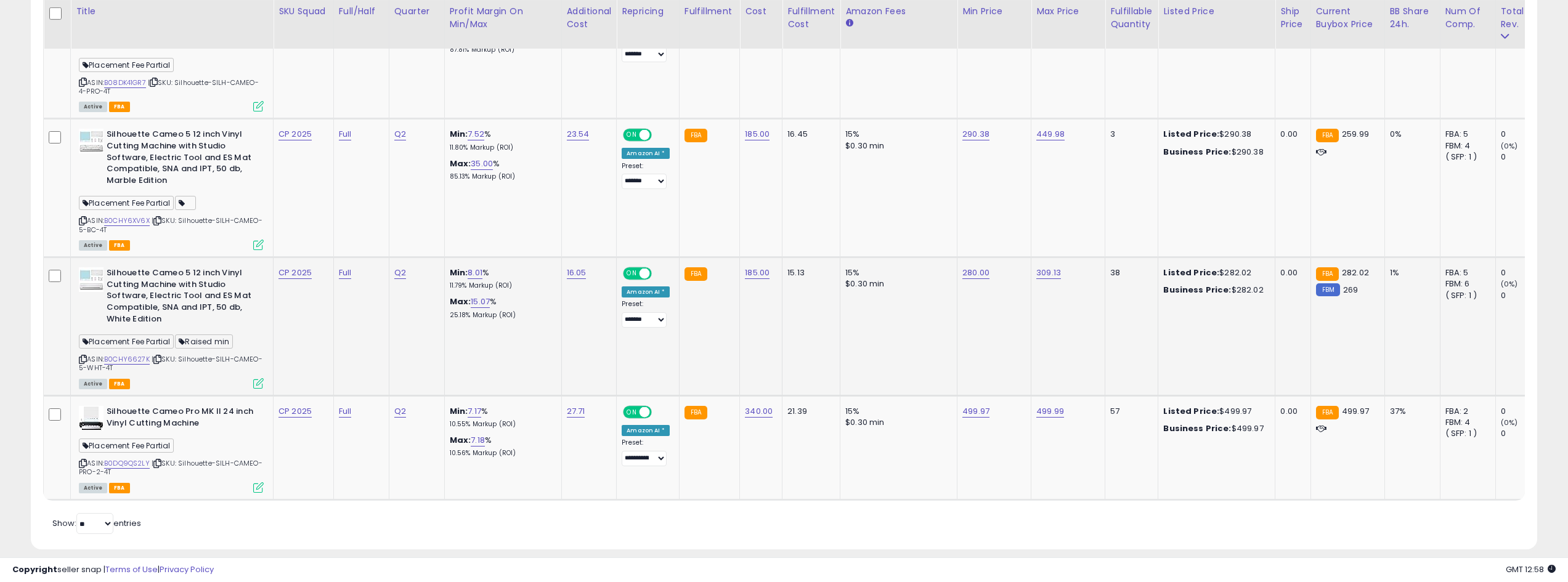 click on "309.13" 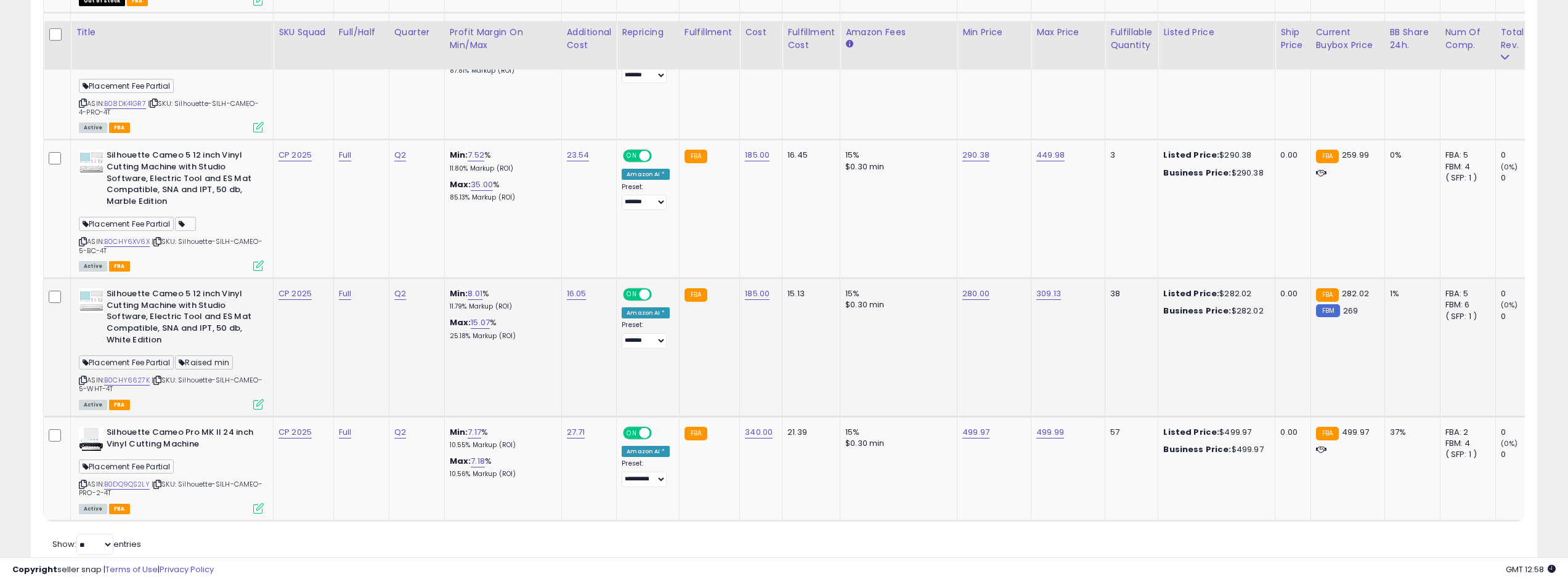 scroll, scrollTop: 1608, scrollLeft: 0, axis: vertical 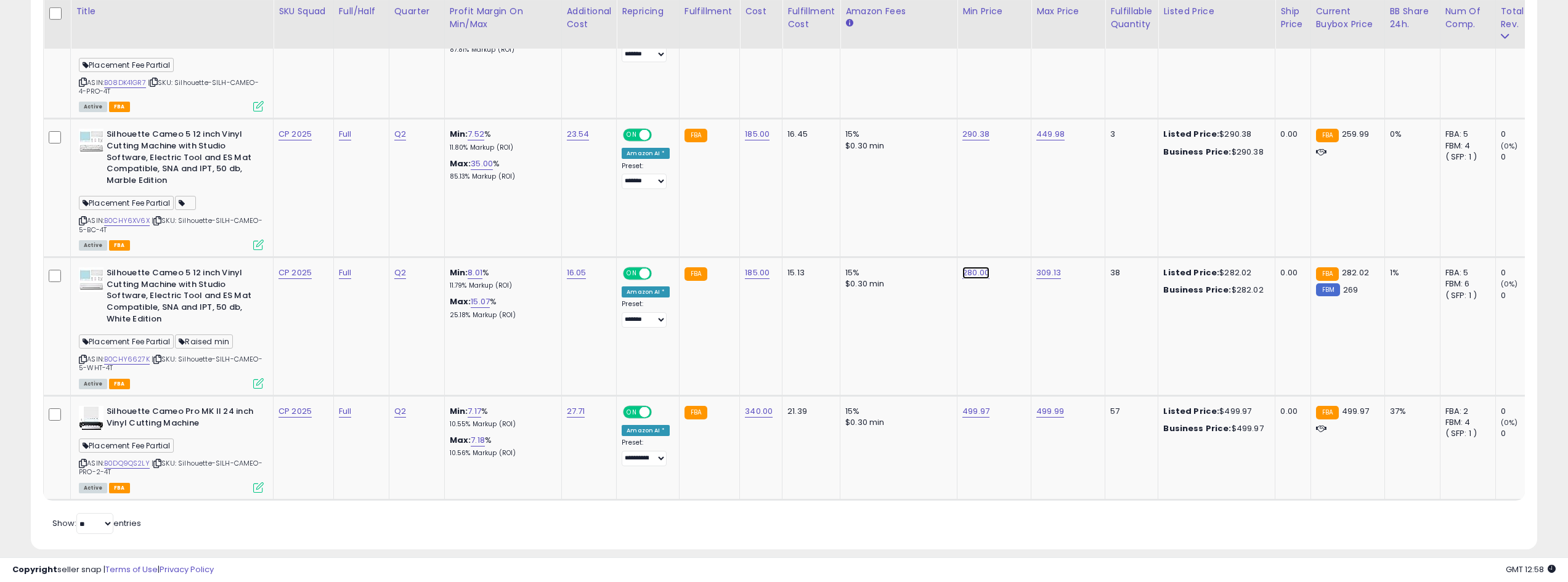 click on "280.00" at bounding box center [973, -916] 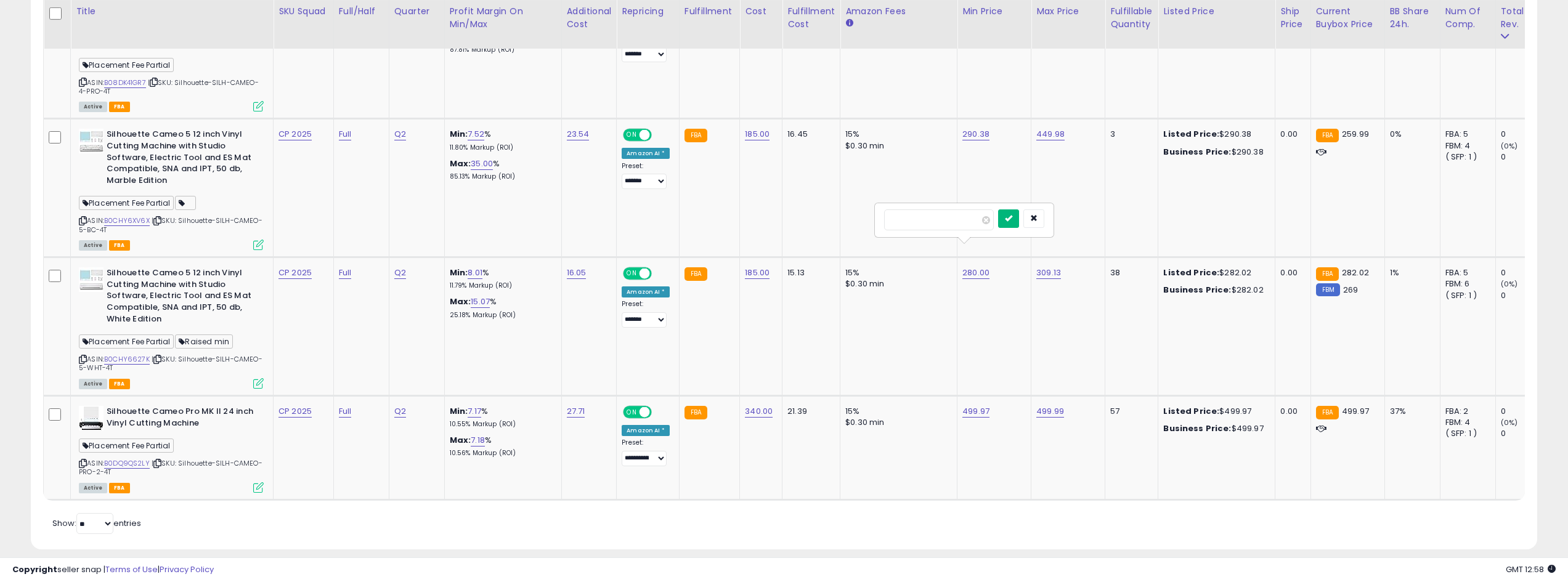type on "******" 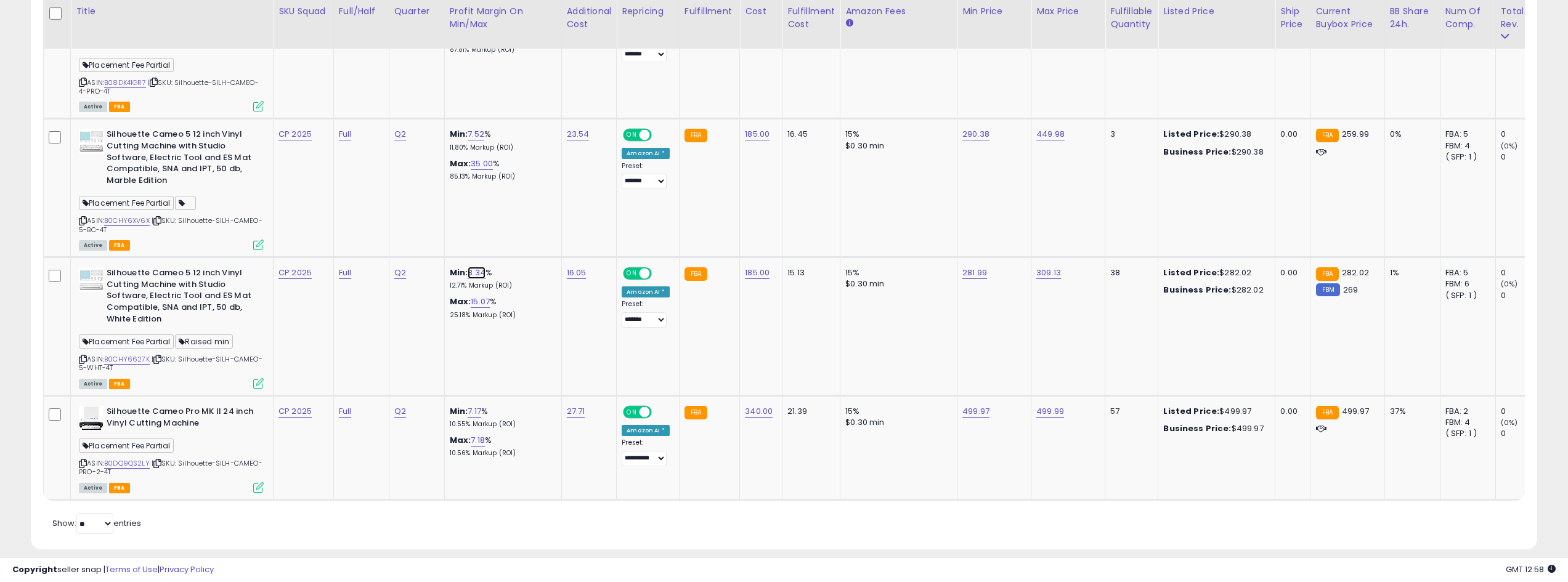 click on "8.34" at bounding box center (476, 273) 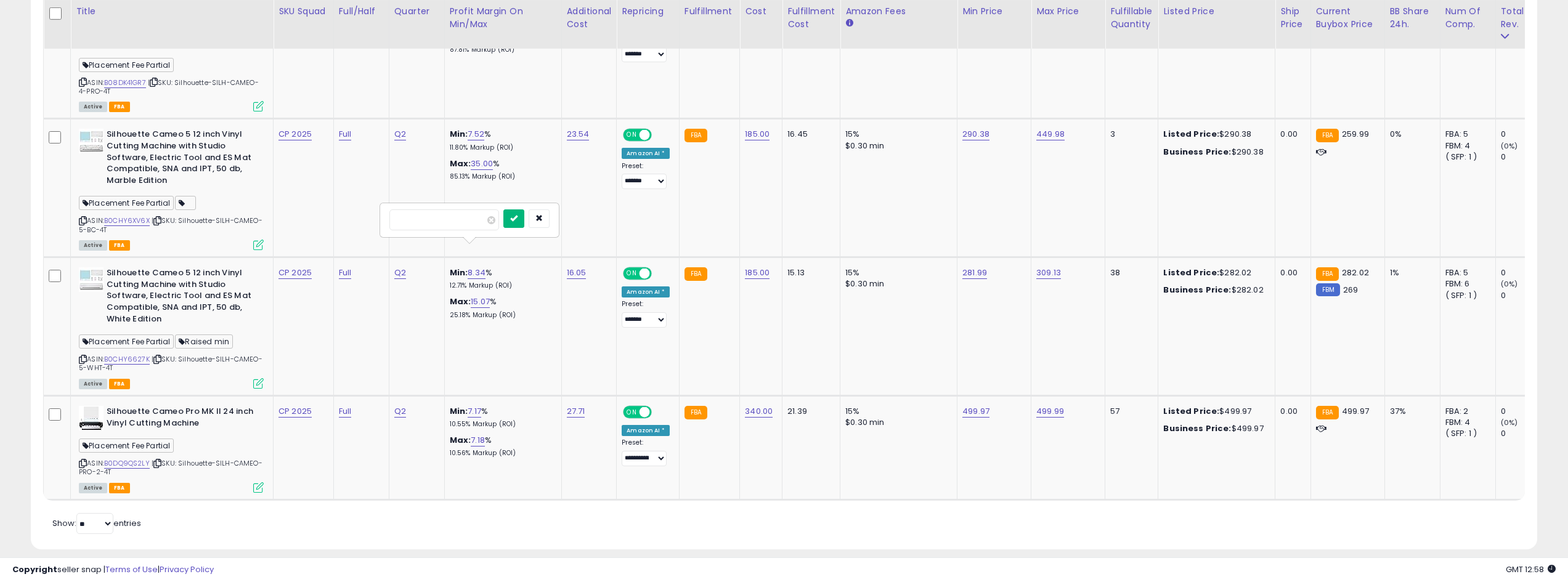type on "****" 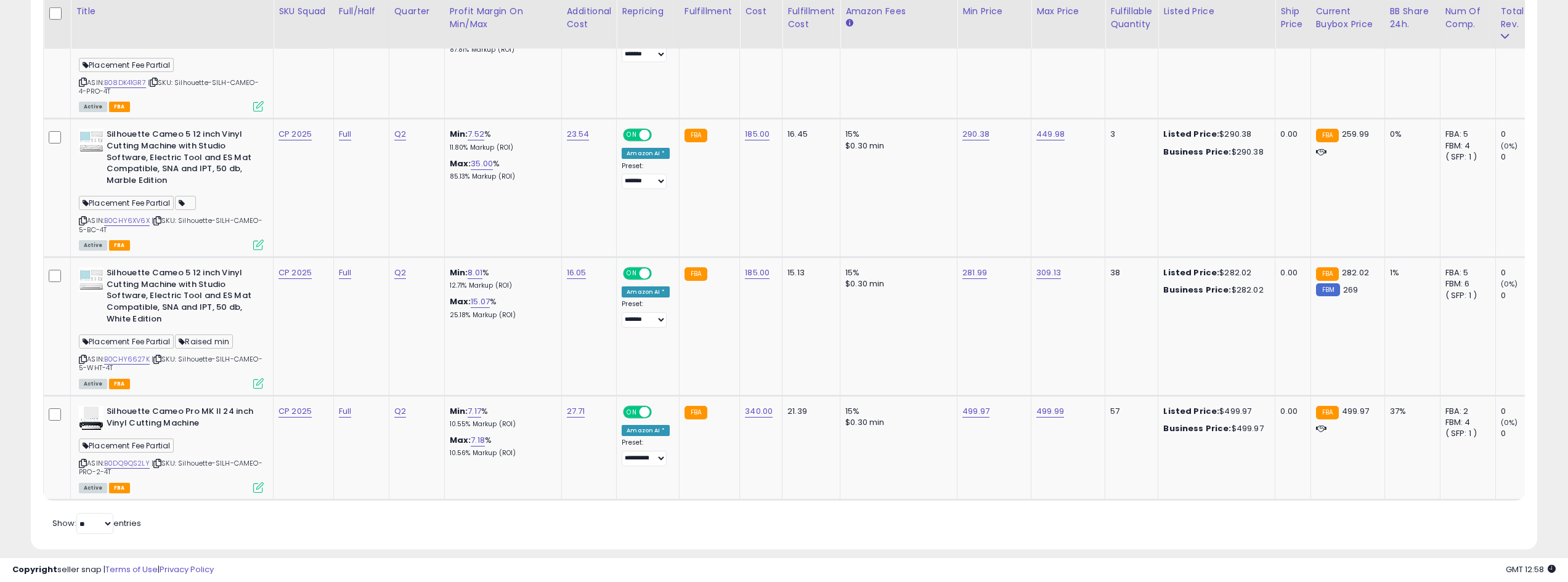 scroll, scrollTop: 0, scrollLeft: 71, axis: horizontal 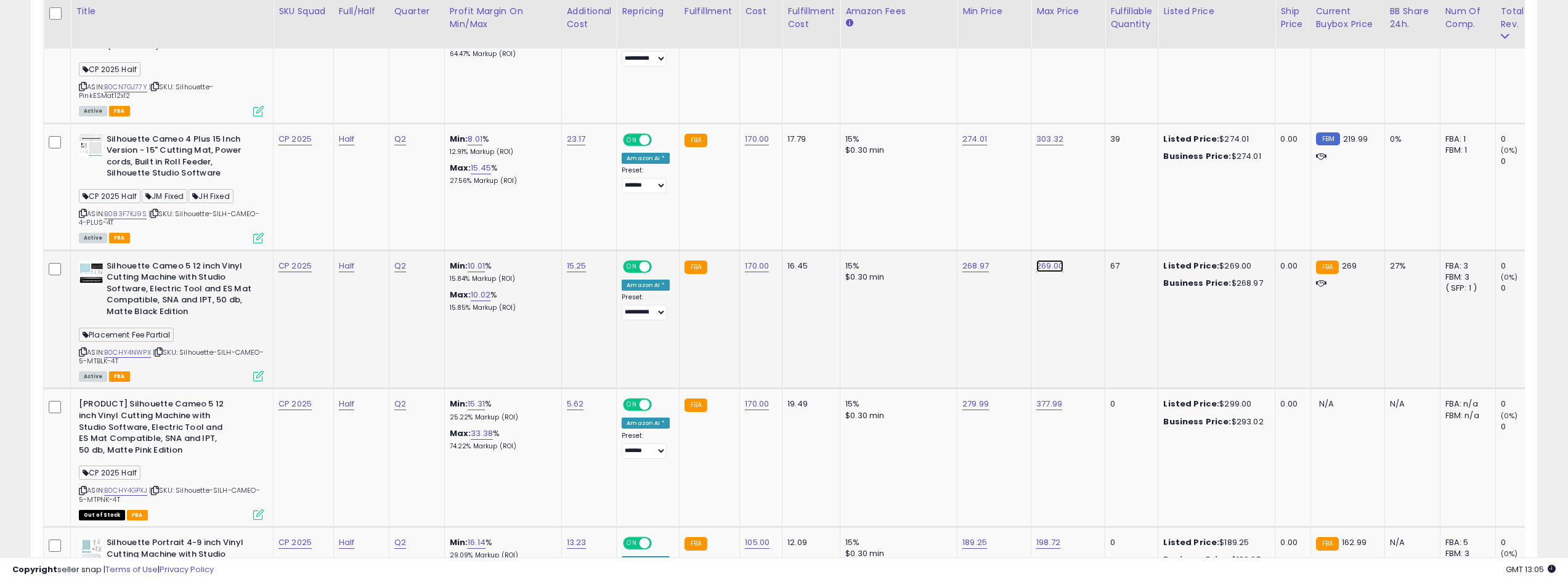 click on "269.00" at bounding box center (1047, -115) 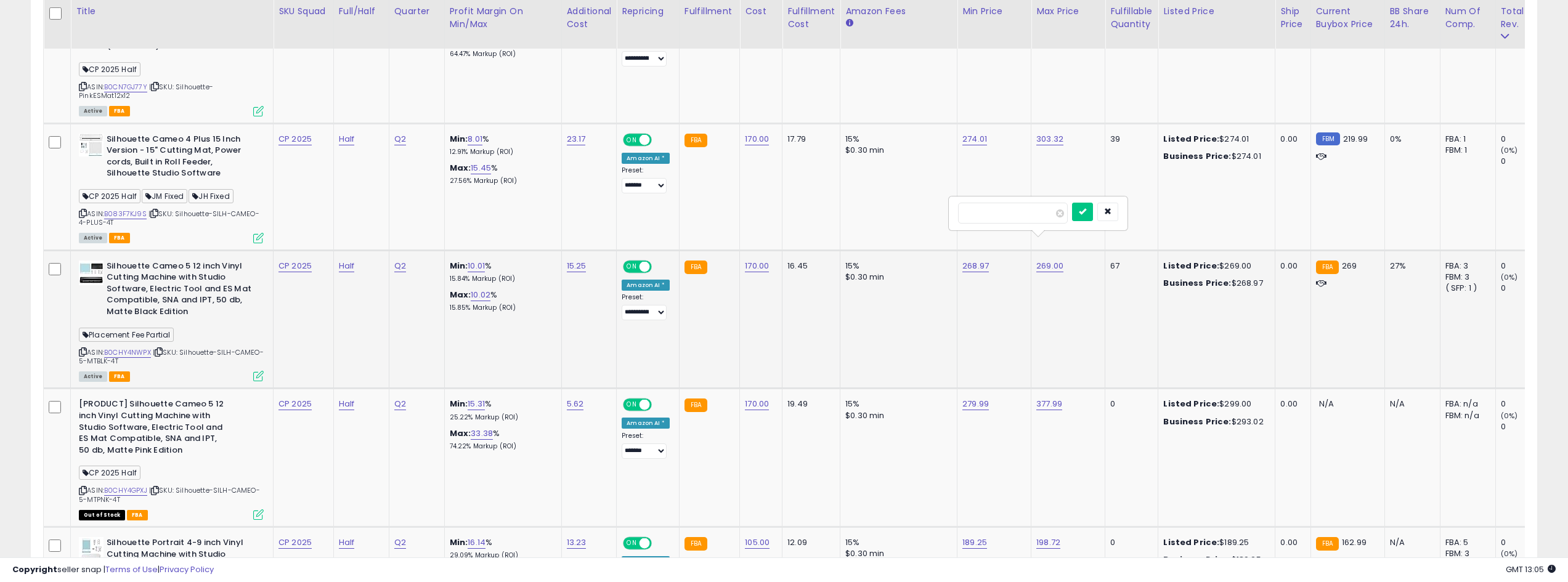 click on "268.97" 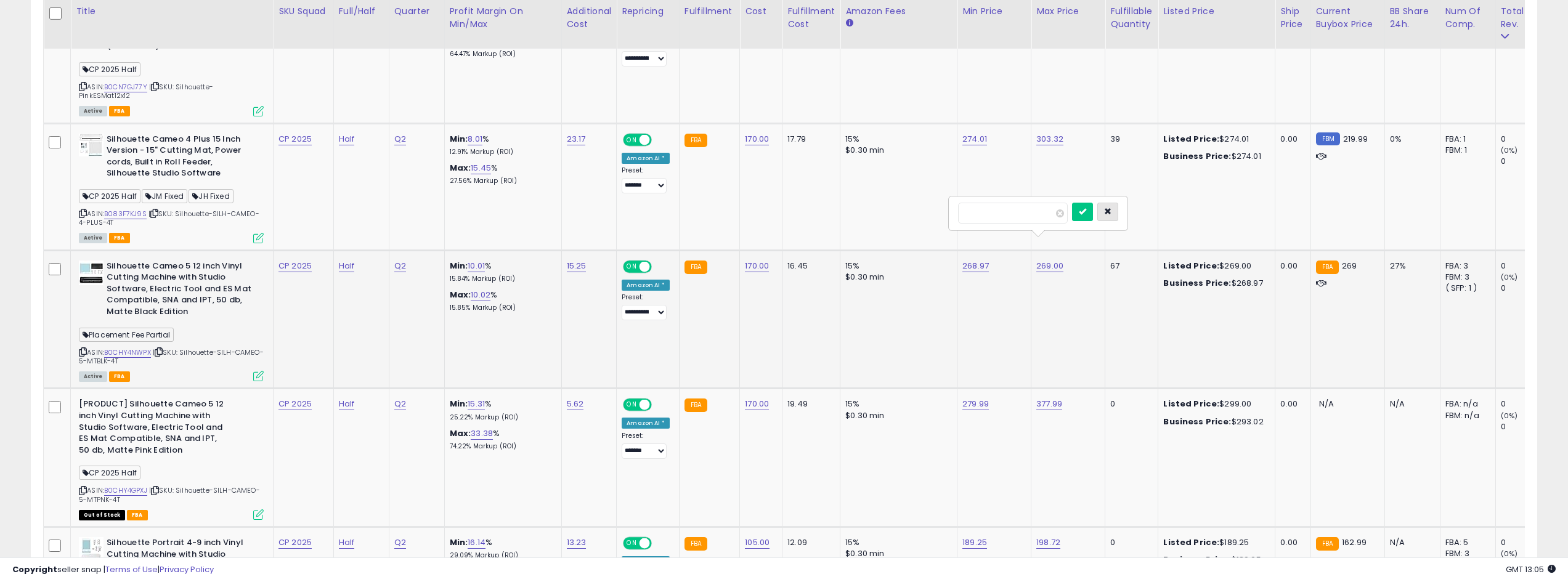 click at bounding box center (1108, 212) 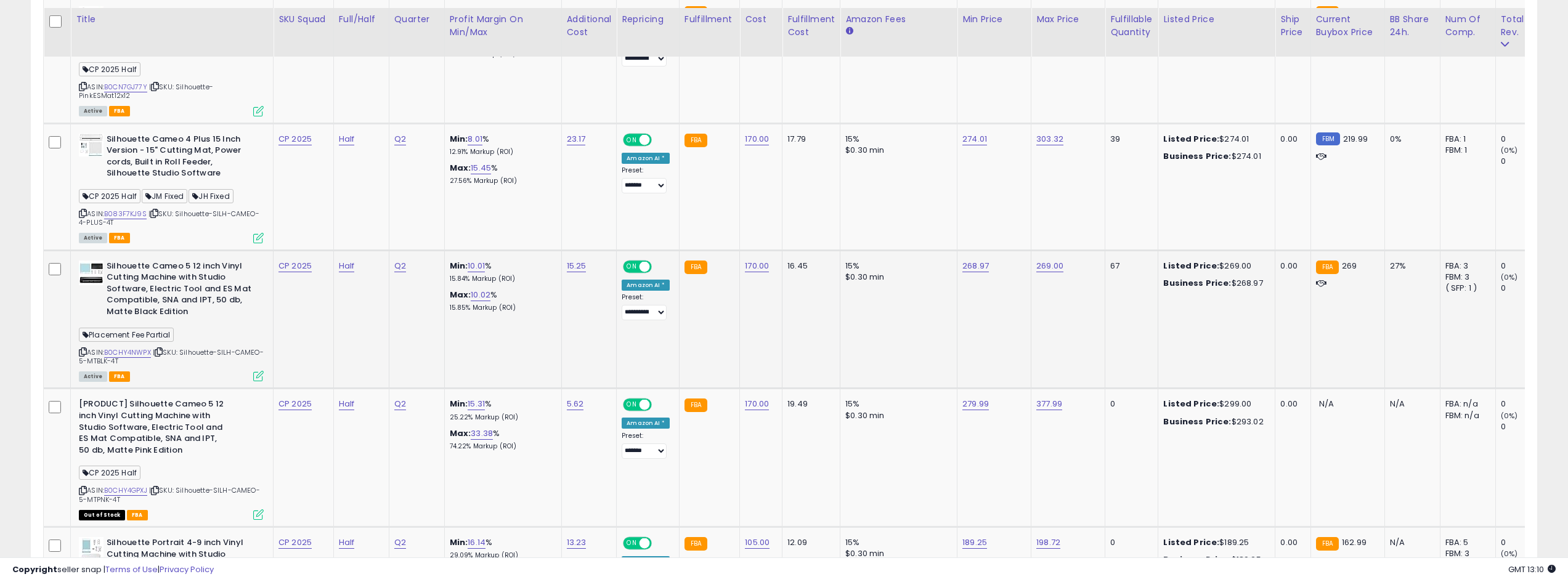 scroll, scrollTop: 869, scrollLeft: 0, axis: vertical 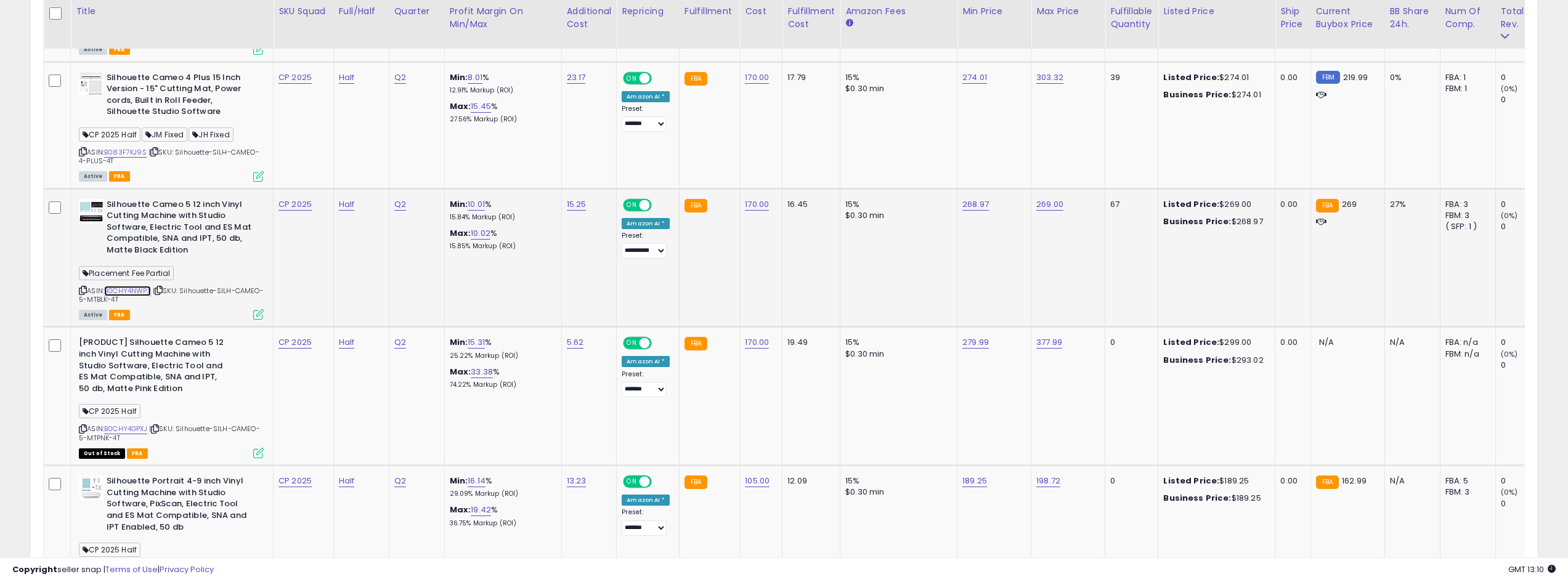 click on "B0CHY4NWPX" at bounding box center [128, 291] 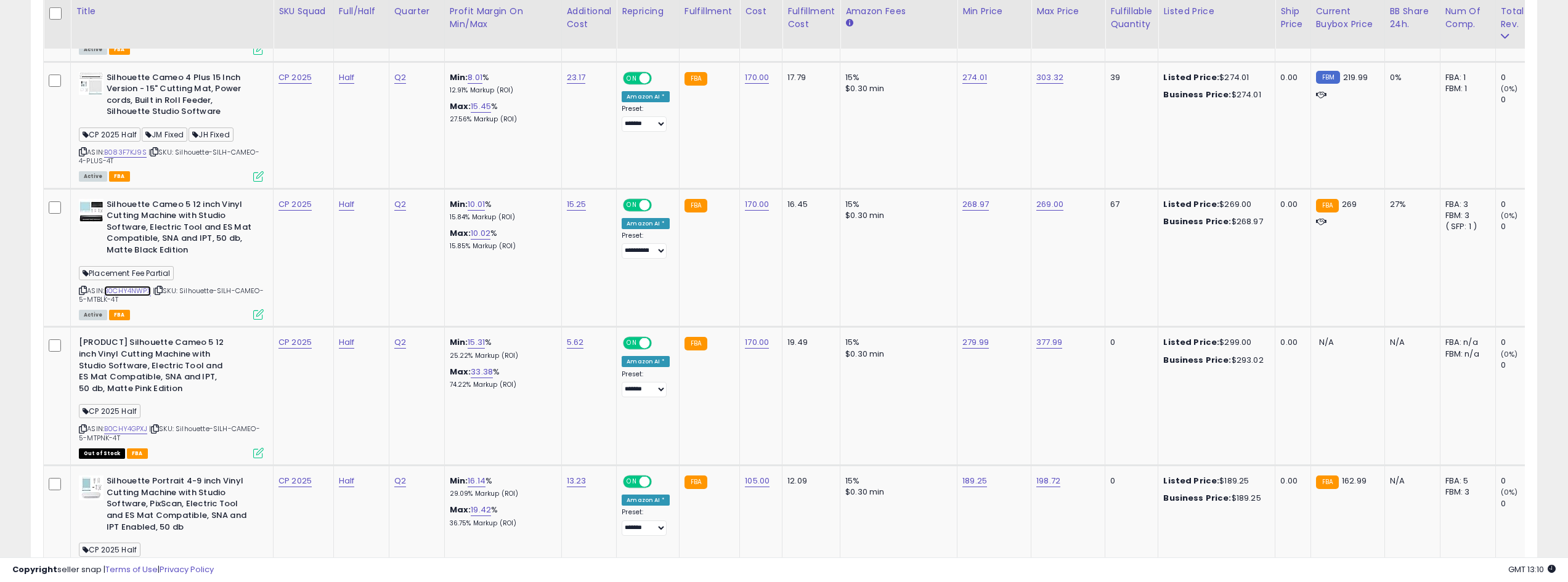 scroll, scrollTop: 0, scrollLeft: 587, axis: horizontal 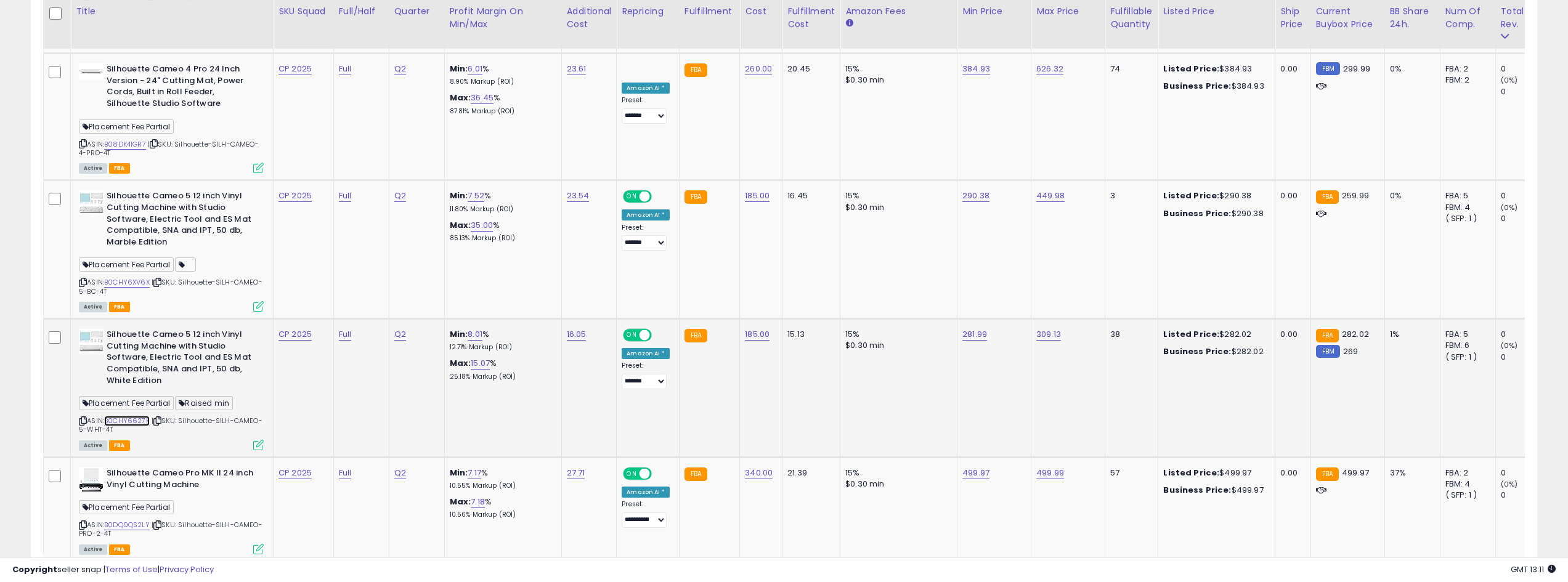 click on "B0CHY6627K" at bounding box center [127, 421] 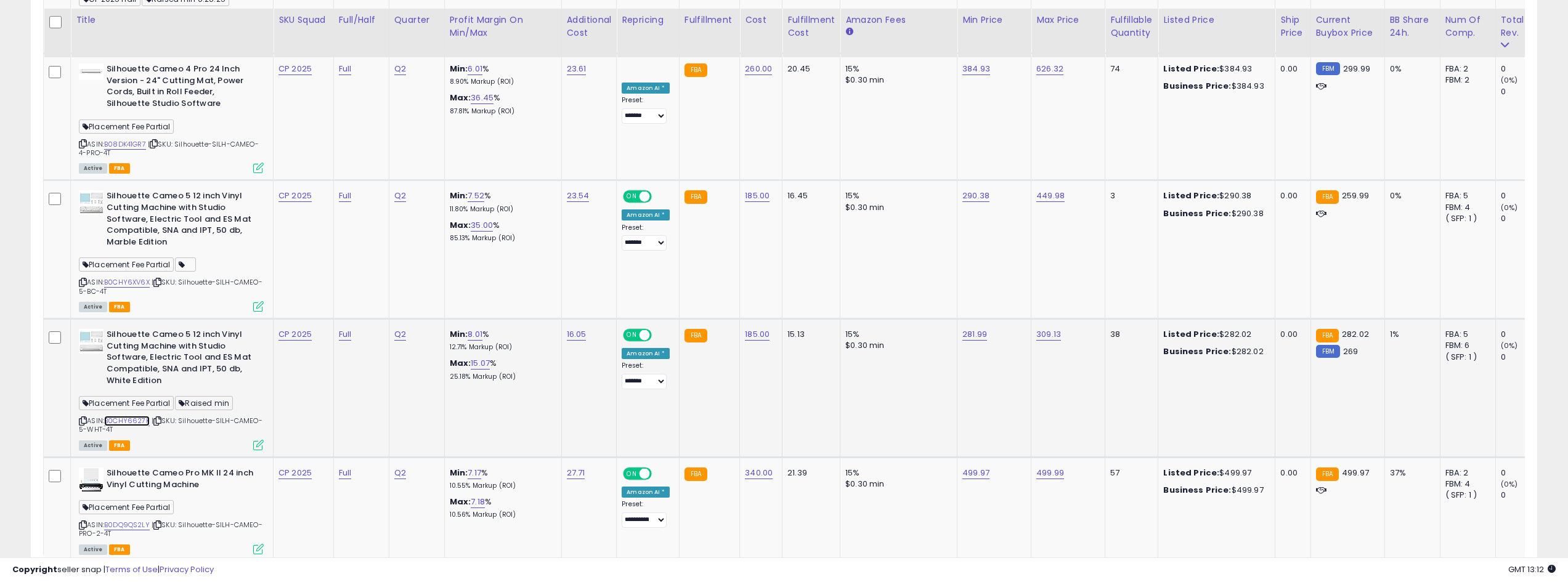 scroll, scrollTop: 1608, scrollLeft: 0, axis: vertical 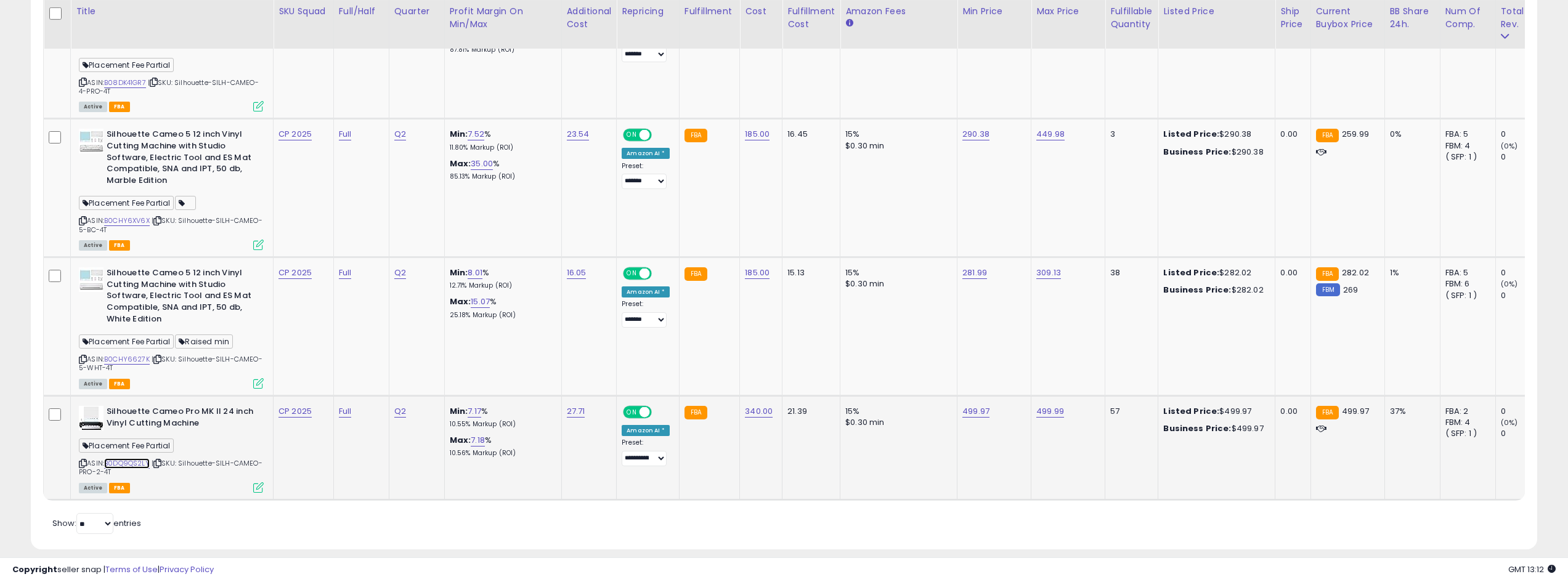 click on "B0DQ9QS2LY" at bounding box center (127, 463) 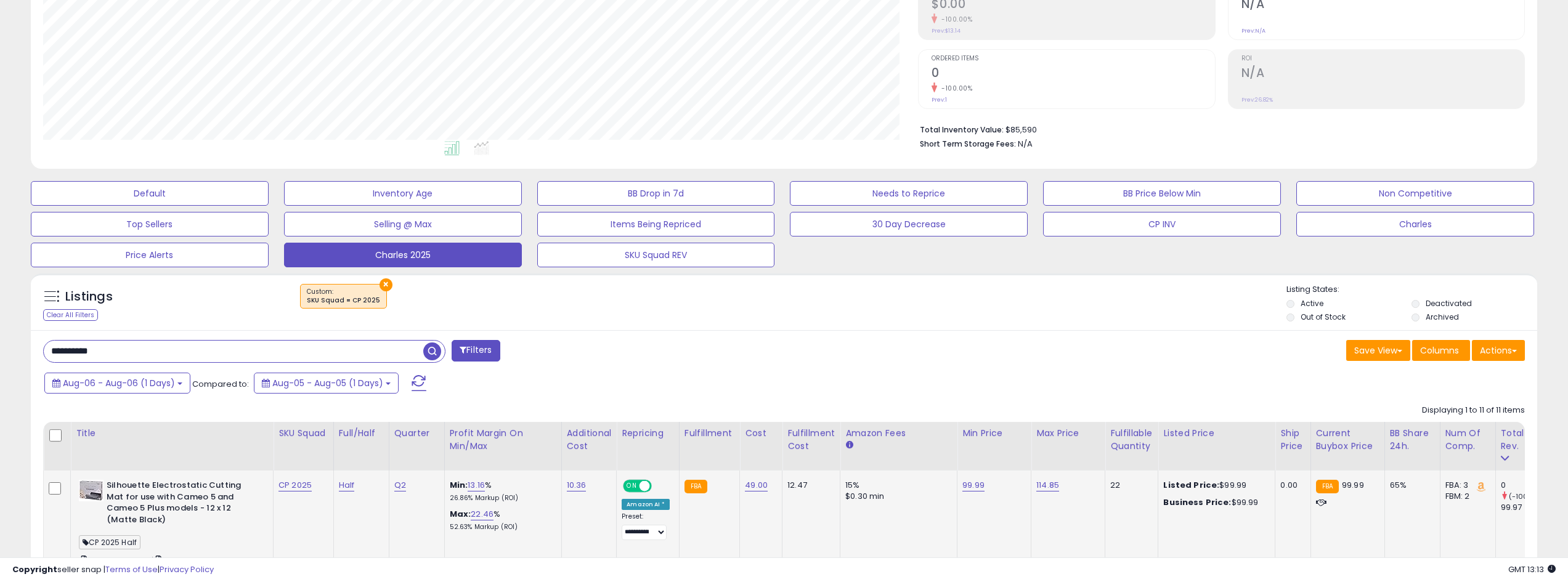 scroll, scrollTop: 308, scrollLeft: 0, axis: vertical 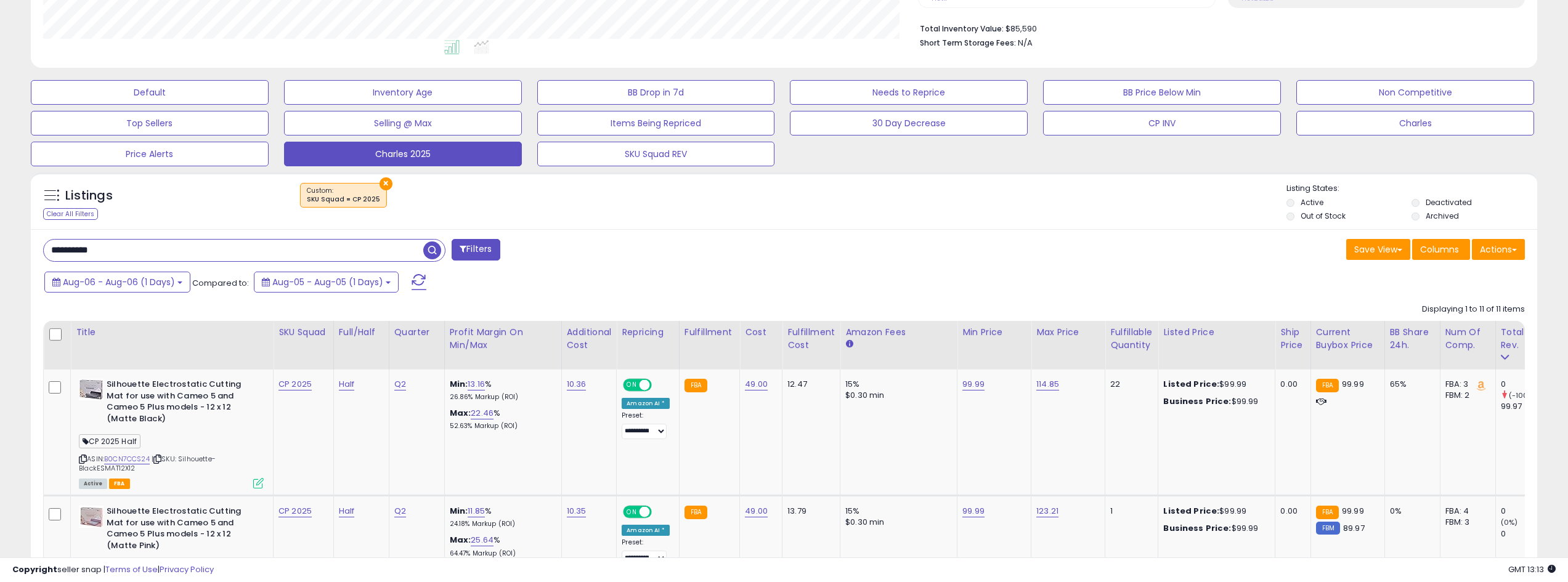 click on "**********" at bounding box center (234, 250) 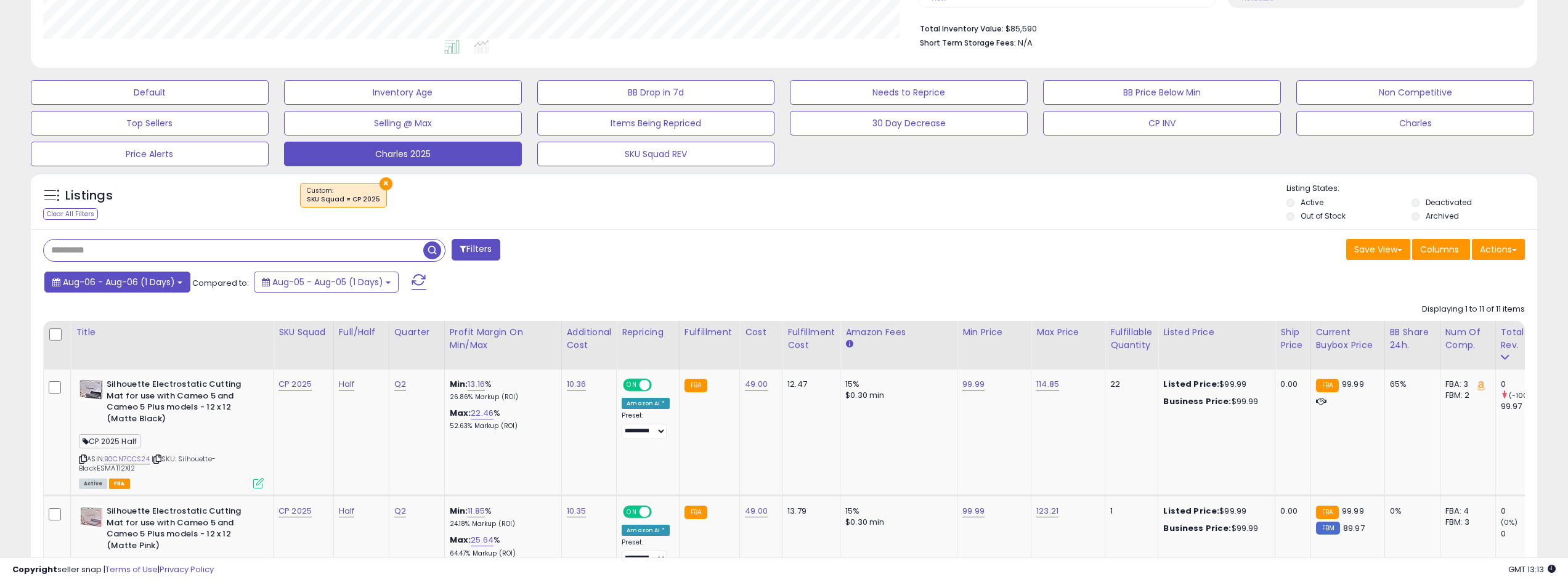 type 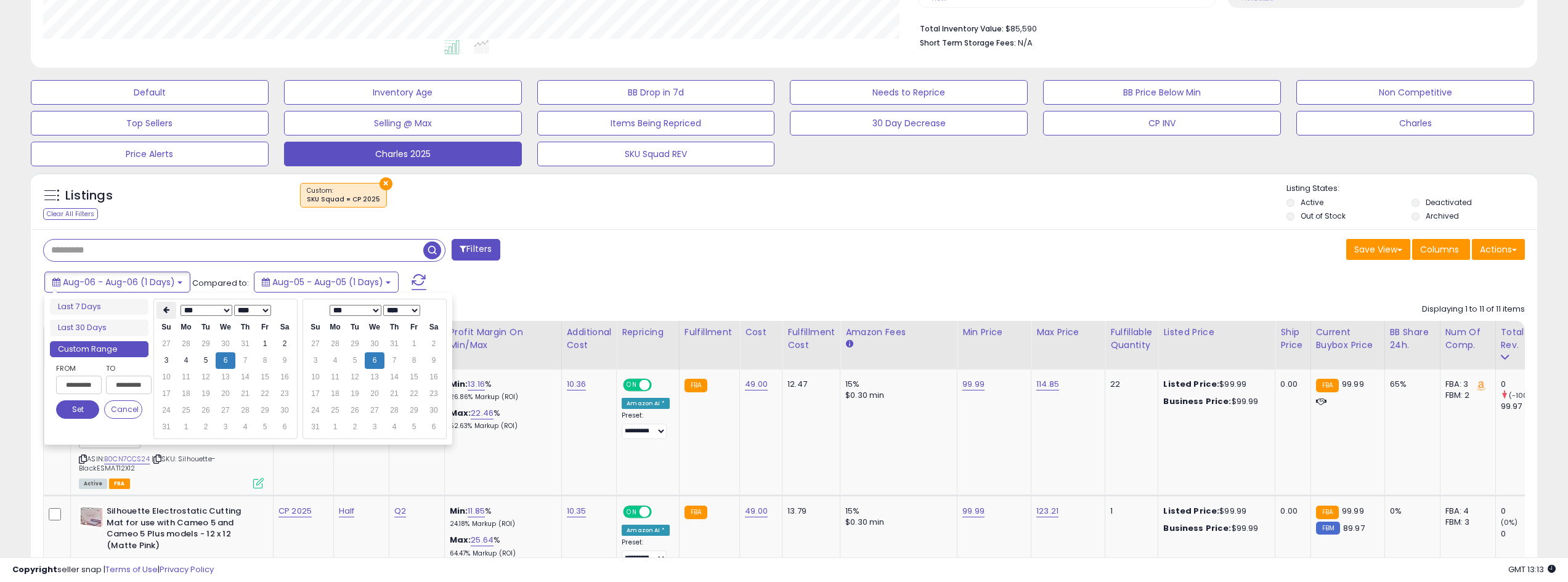click at bounding box center (166, 310) 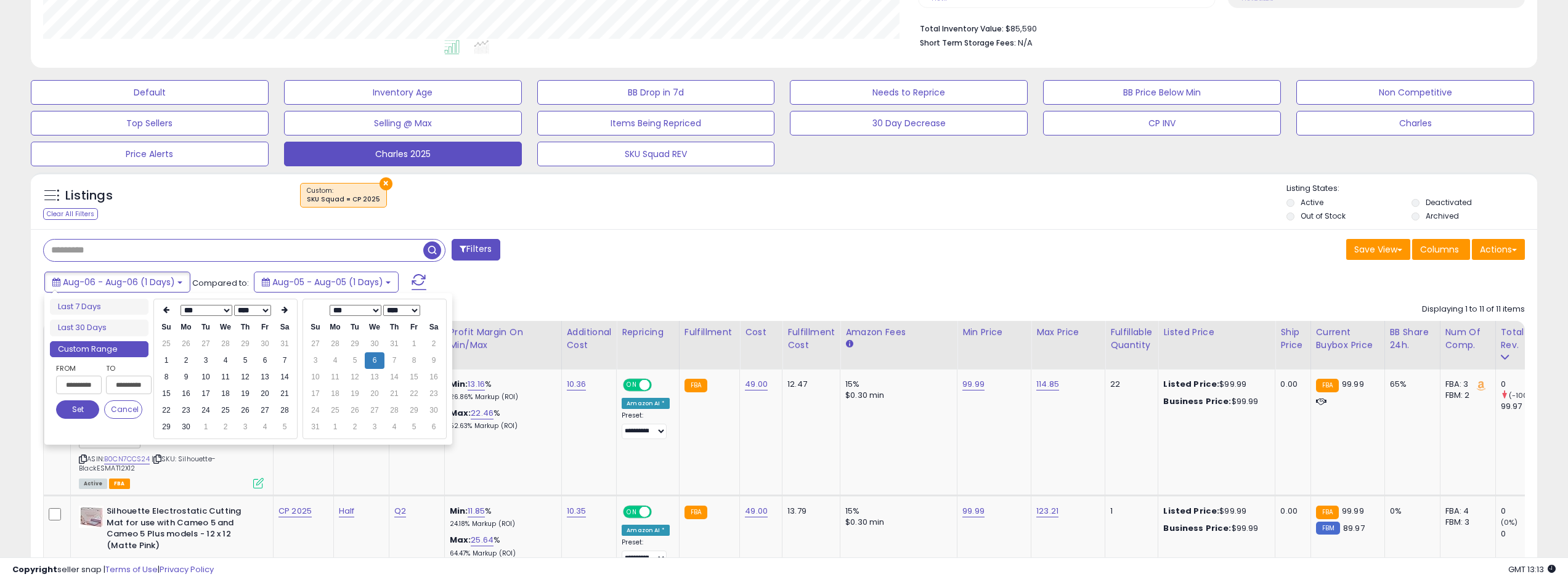 click at bounding box center [166, 310] 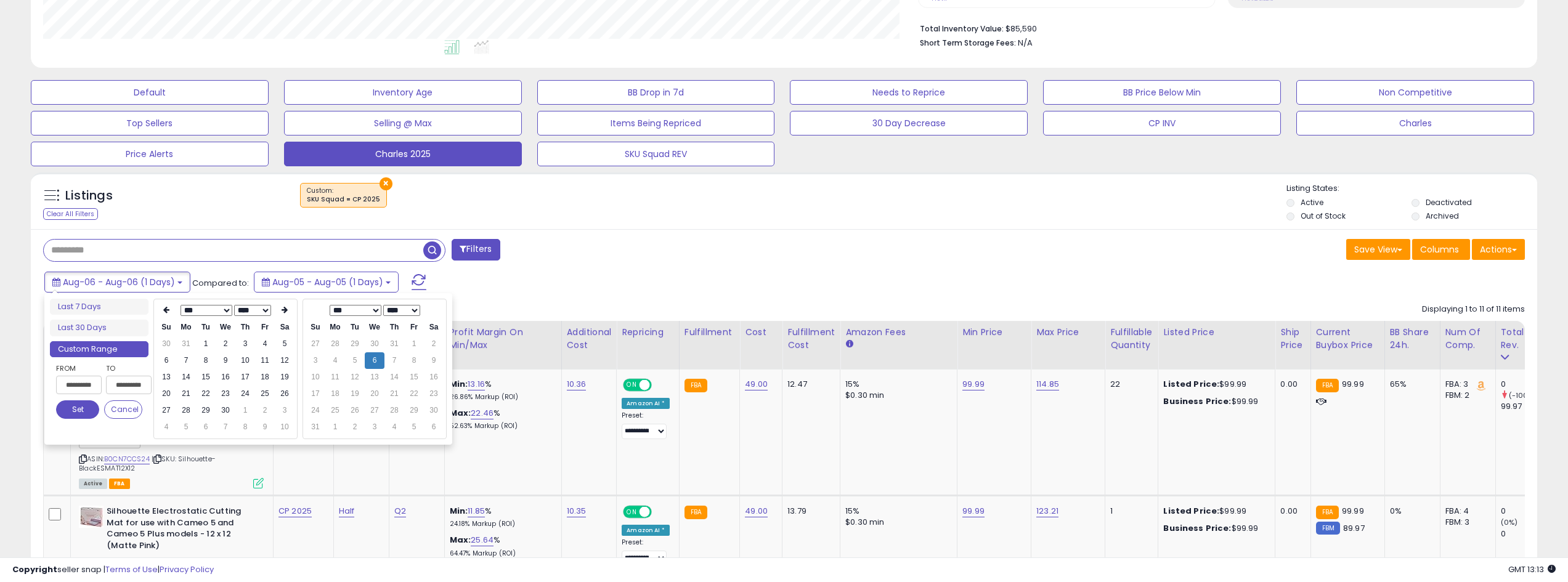 click at bounding box center (166, 310) 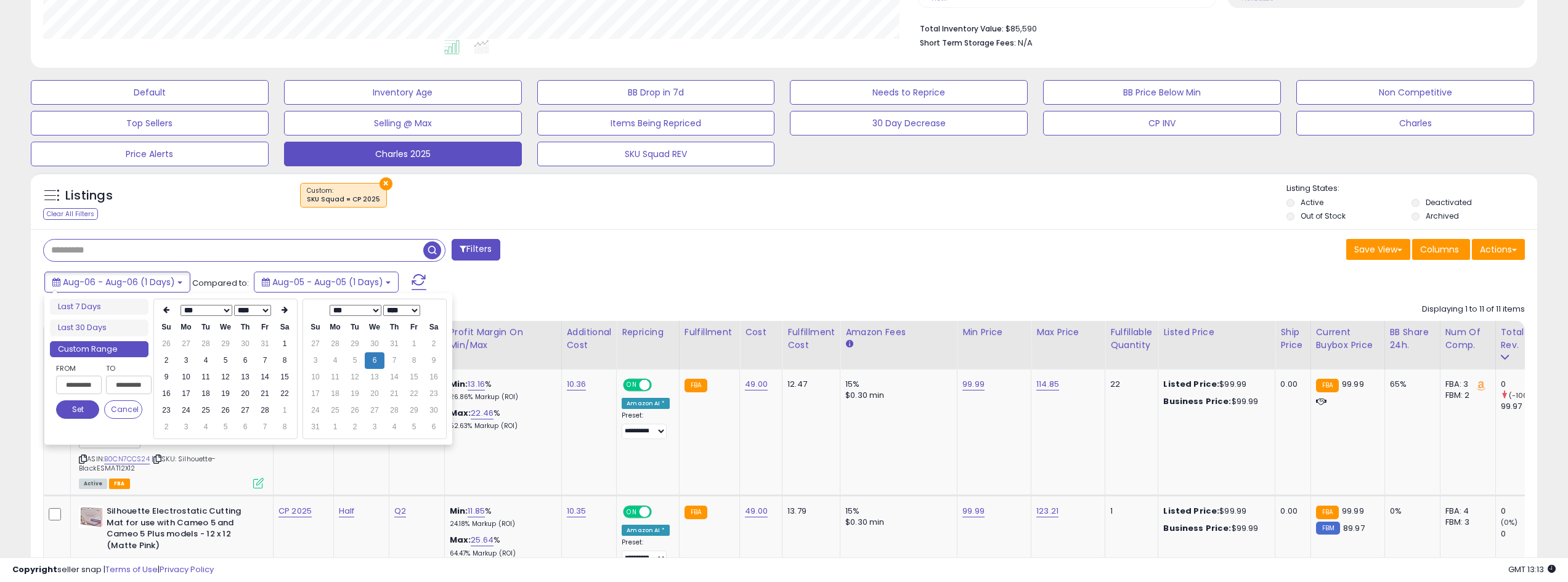 click at bounding box center (166, 310) 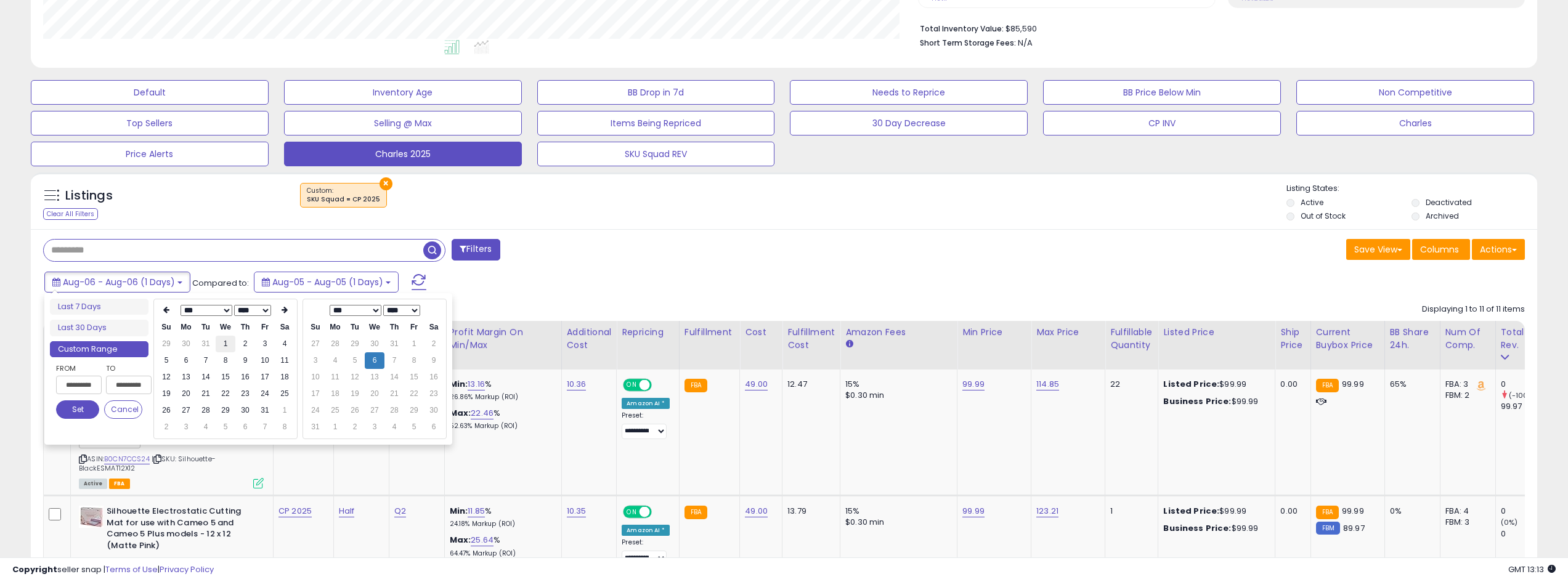 click on "1" at bounding box center [225, 344] 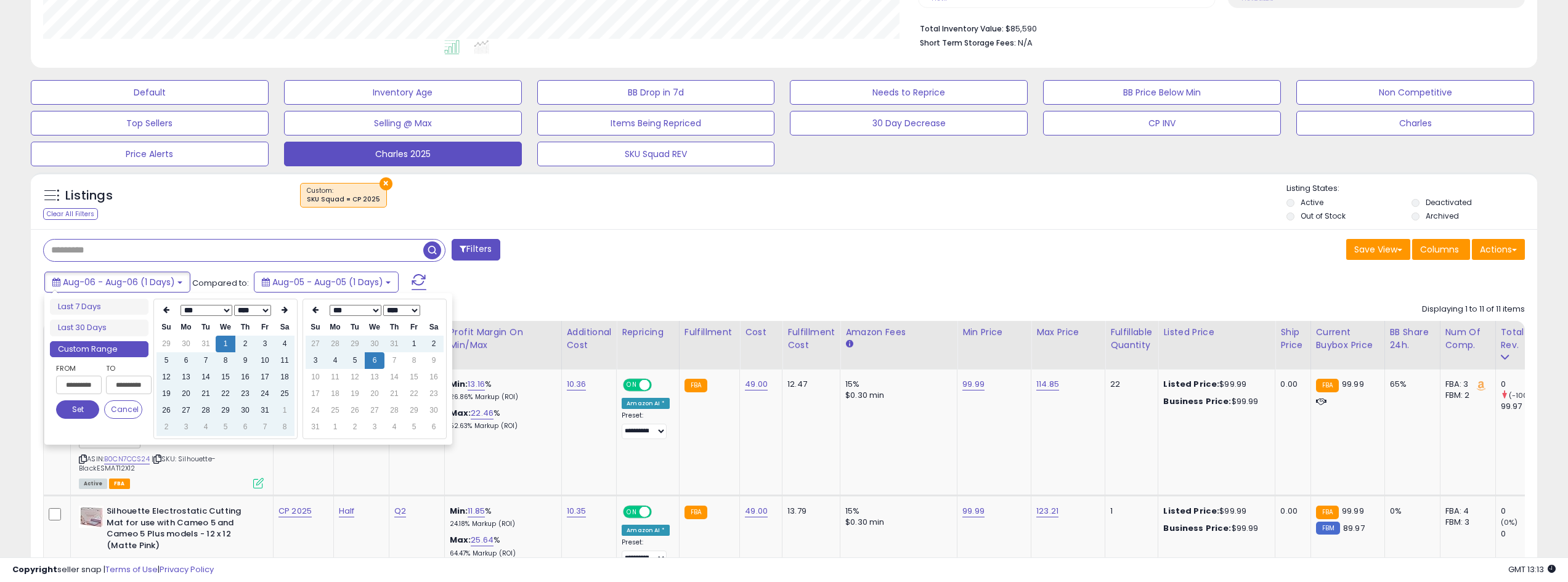 type on "**********" 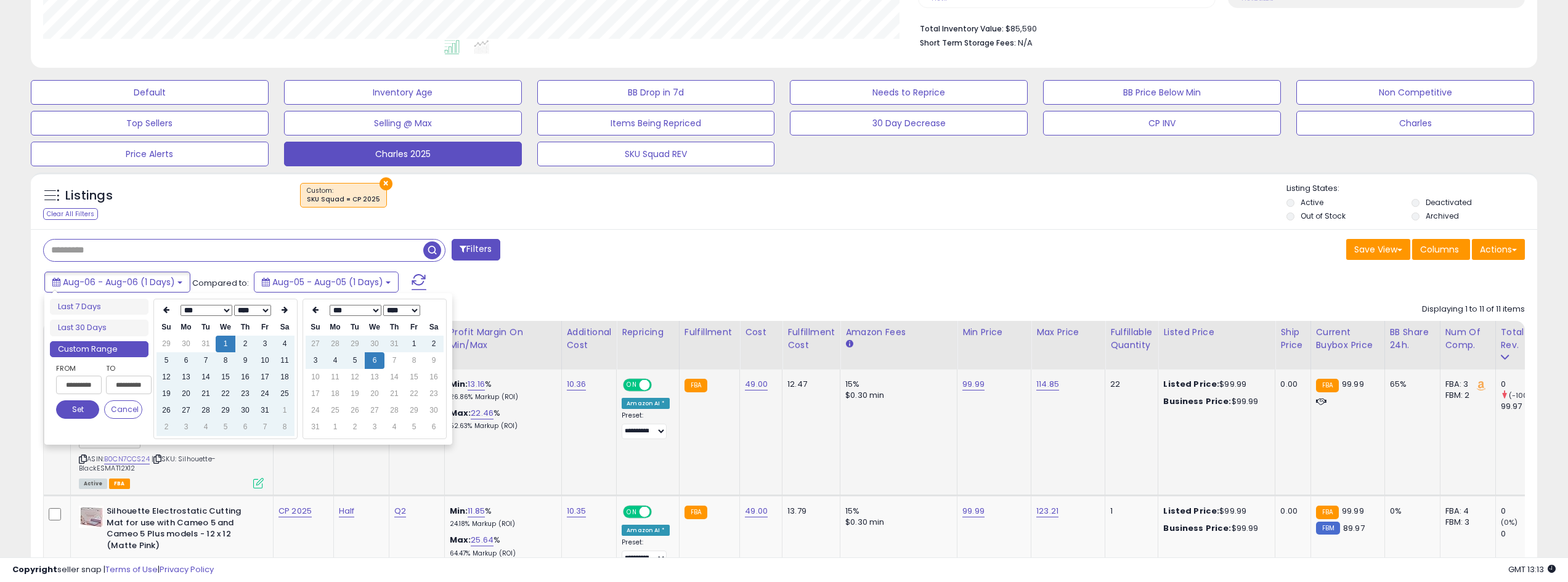 drag, startPoint x: 78, startPoint y: 410, endPoint x: 131, endPoint y: 401, distance: 53.75872 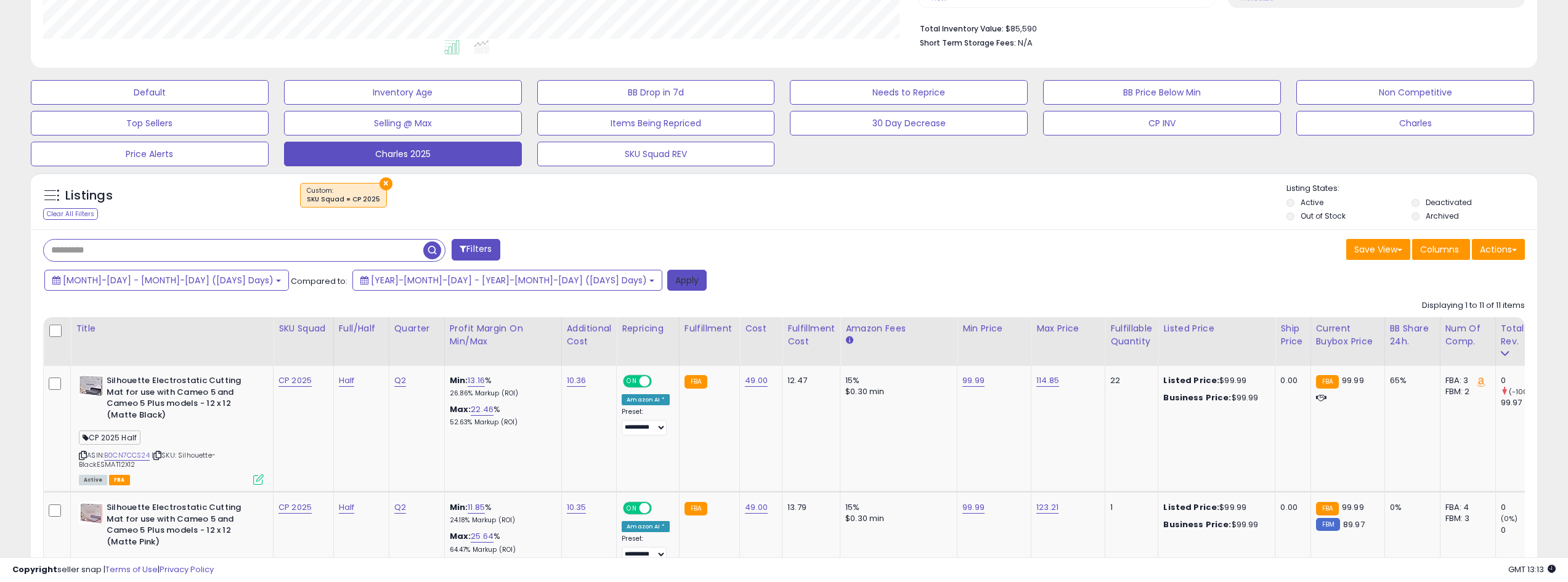 click on "Apply" at bounding box center [687, 280] 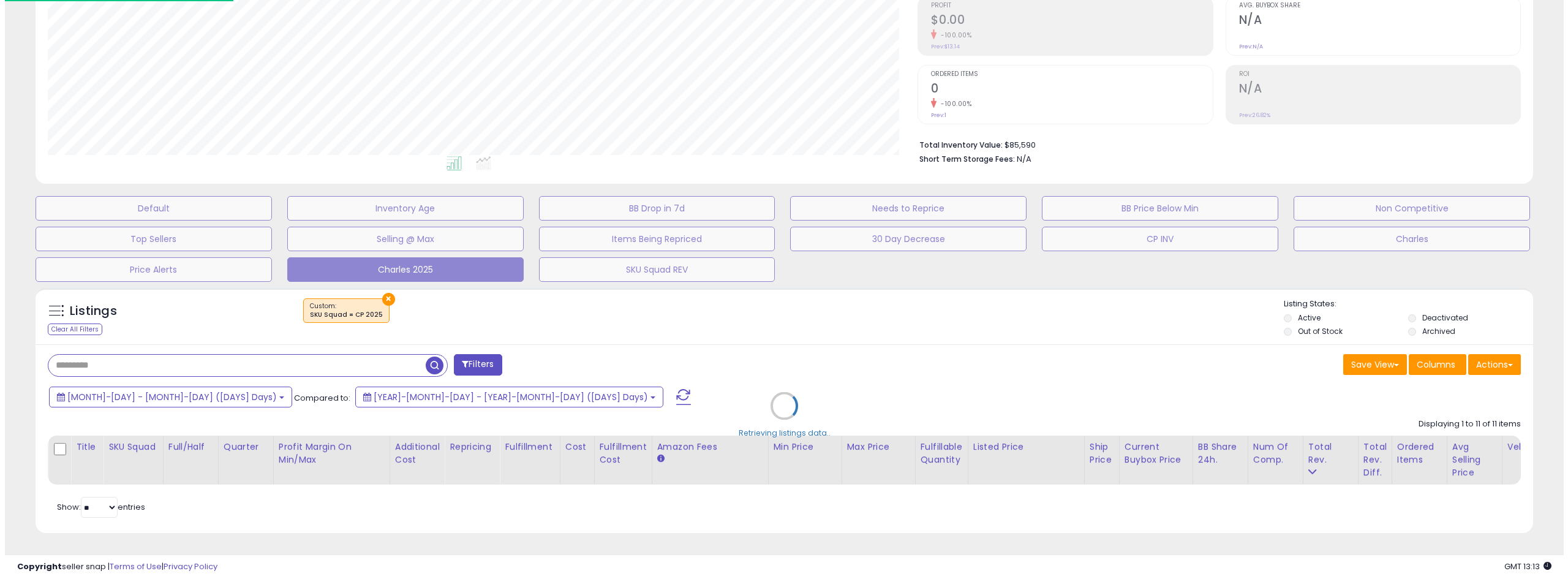 scroll, scrollTop: 199, scrollLeft: 0, axis: vertical 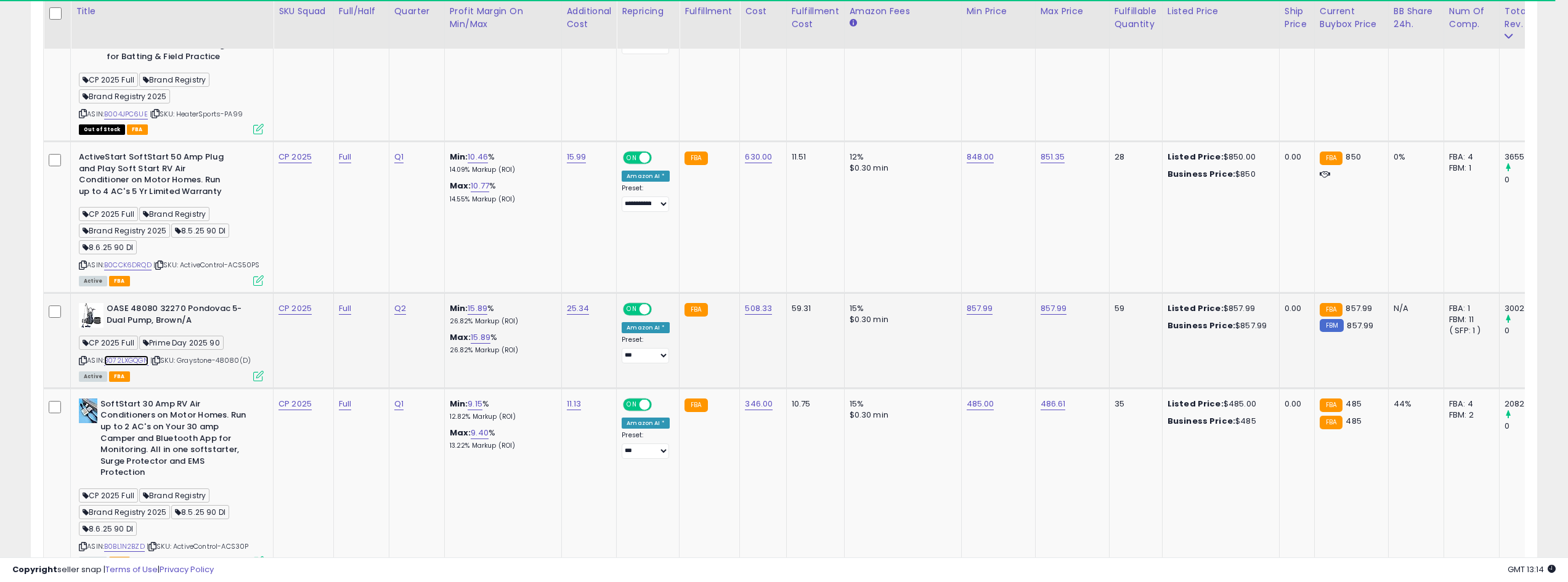 click on "B072LXGQGN" at bounding box center [126, 360] 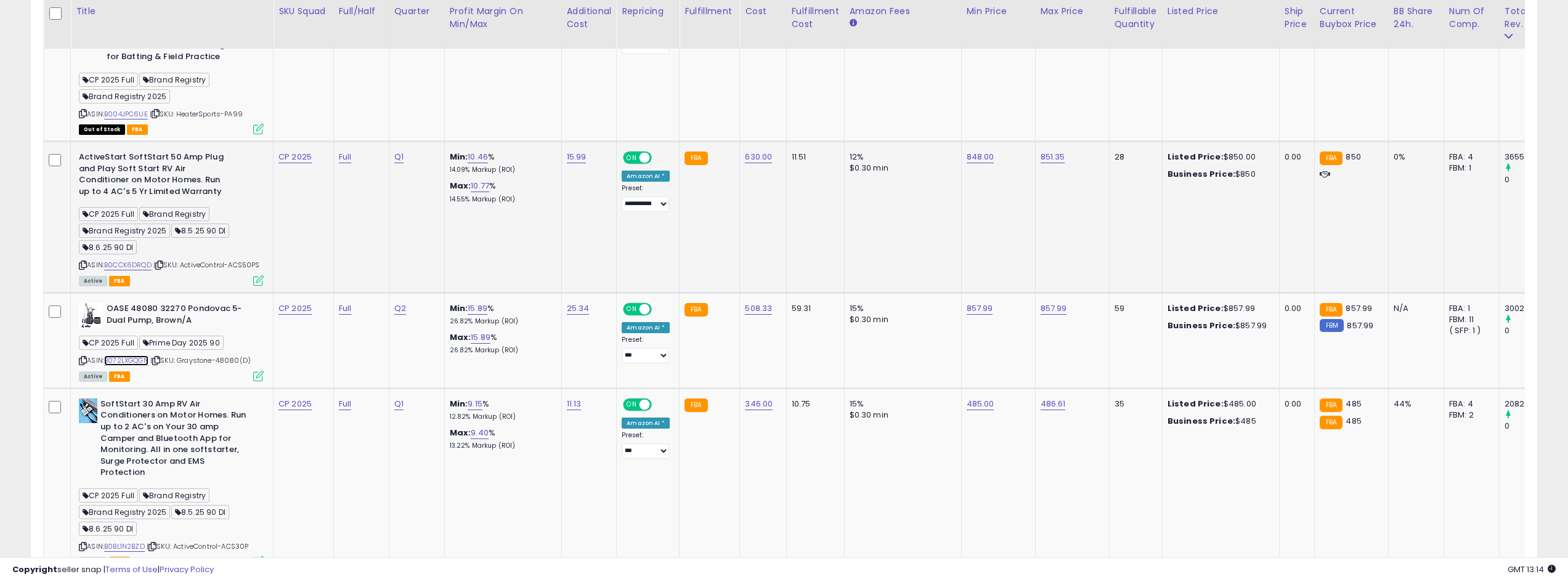 scroll, scrollTop: 615621, scrollLeft: 615235, axis: both 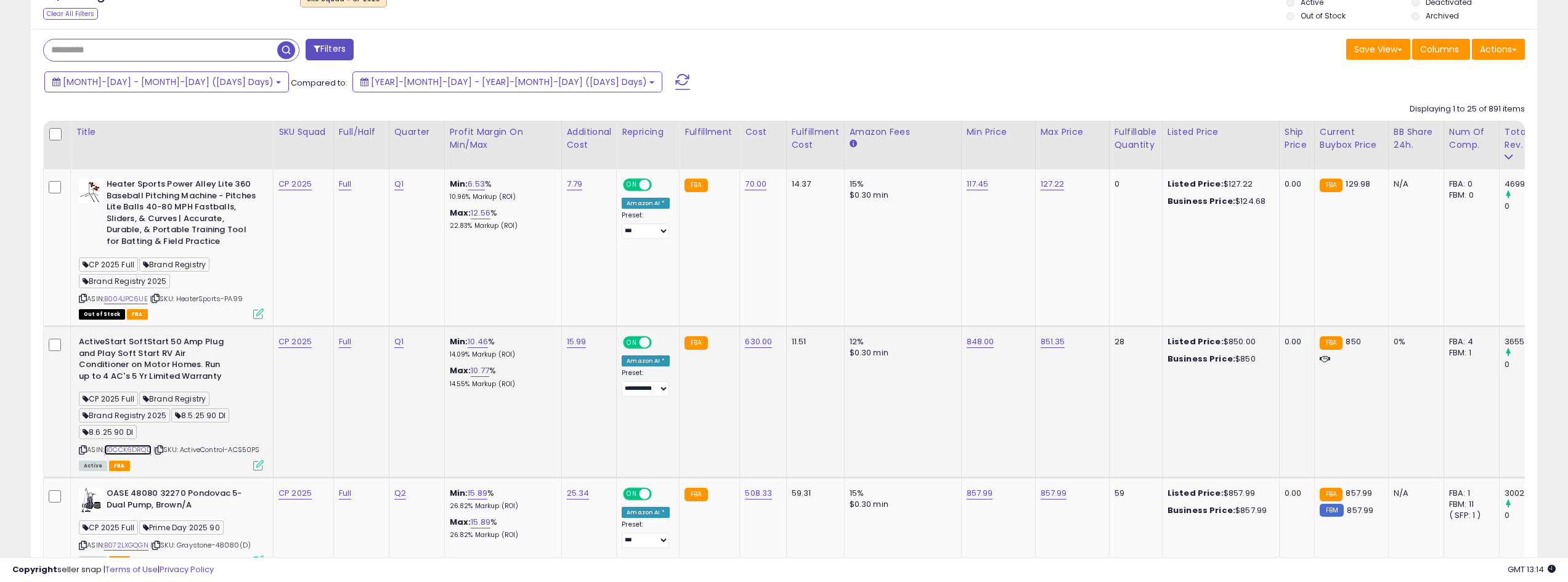 click on "B0CCK6DRQD" at bounding box center (128, 450) 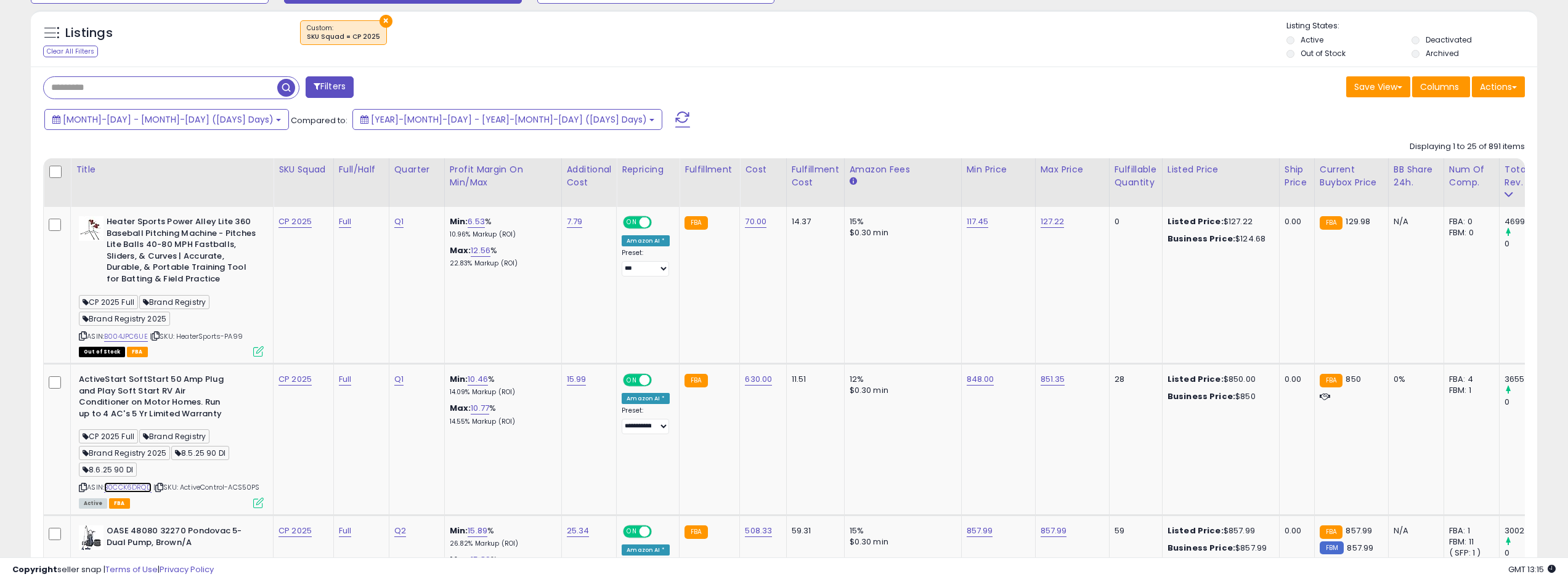 scroll, scrollTop: 508, scrollLeft: 0, axis: vertical 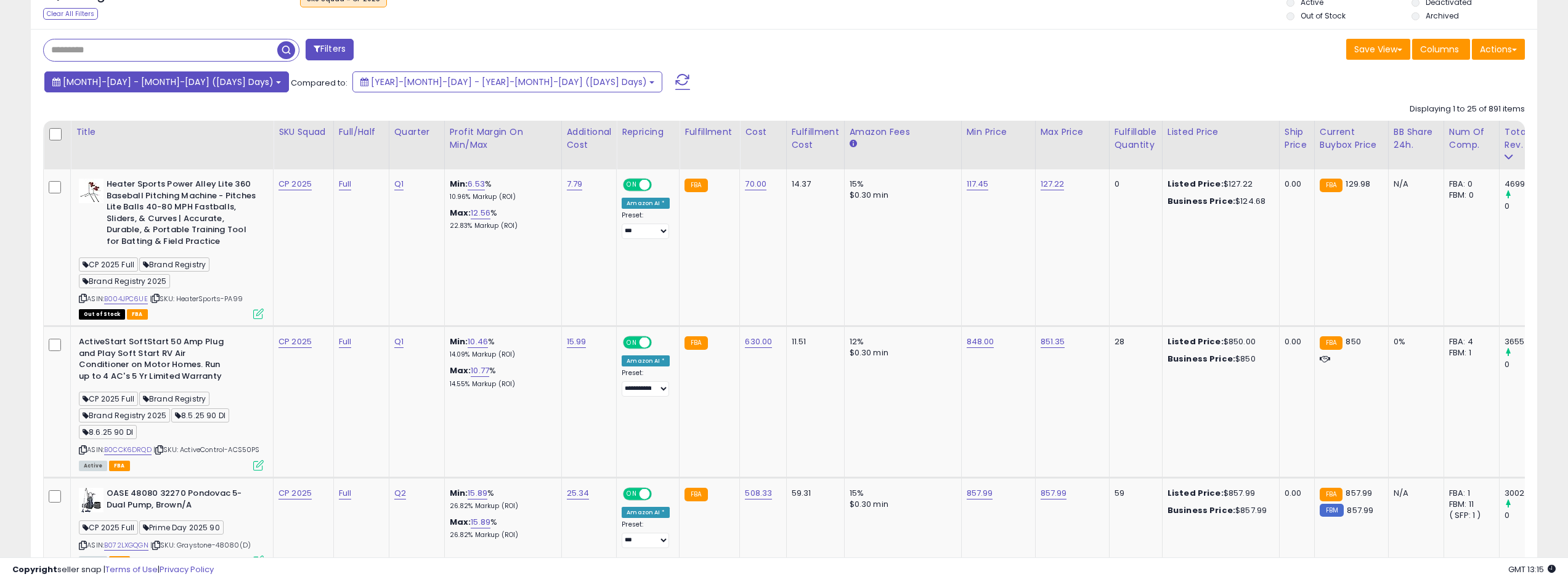 click on "[MONTH]-[DAY] - [MONTH]-[DAY] ([DAYS] Days)" at bounding box center [168, 82] 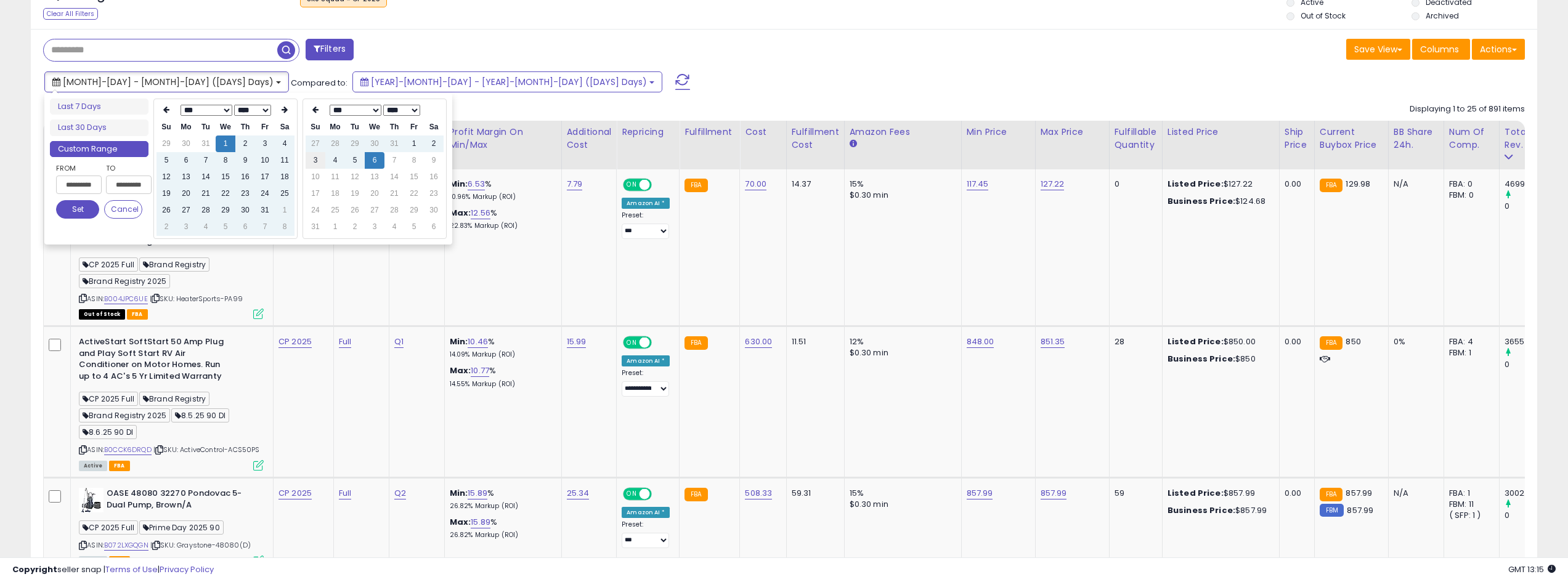 type on "**********" 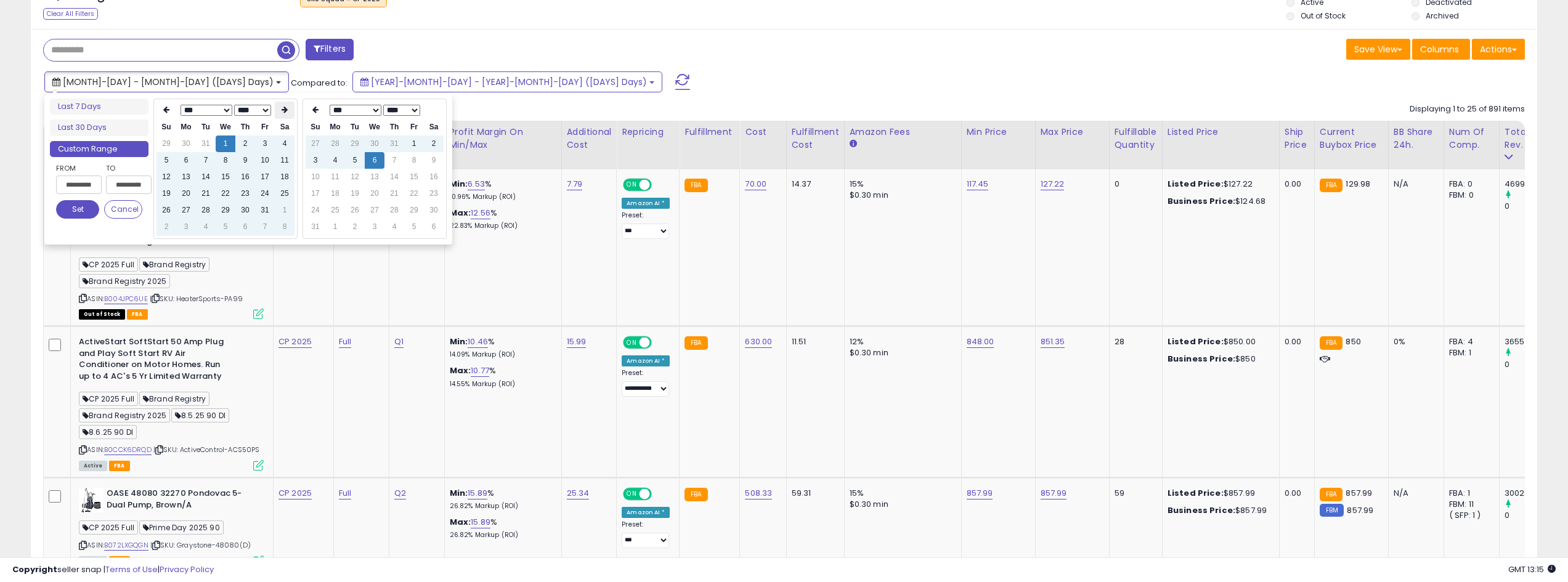 type on "**********" 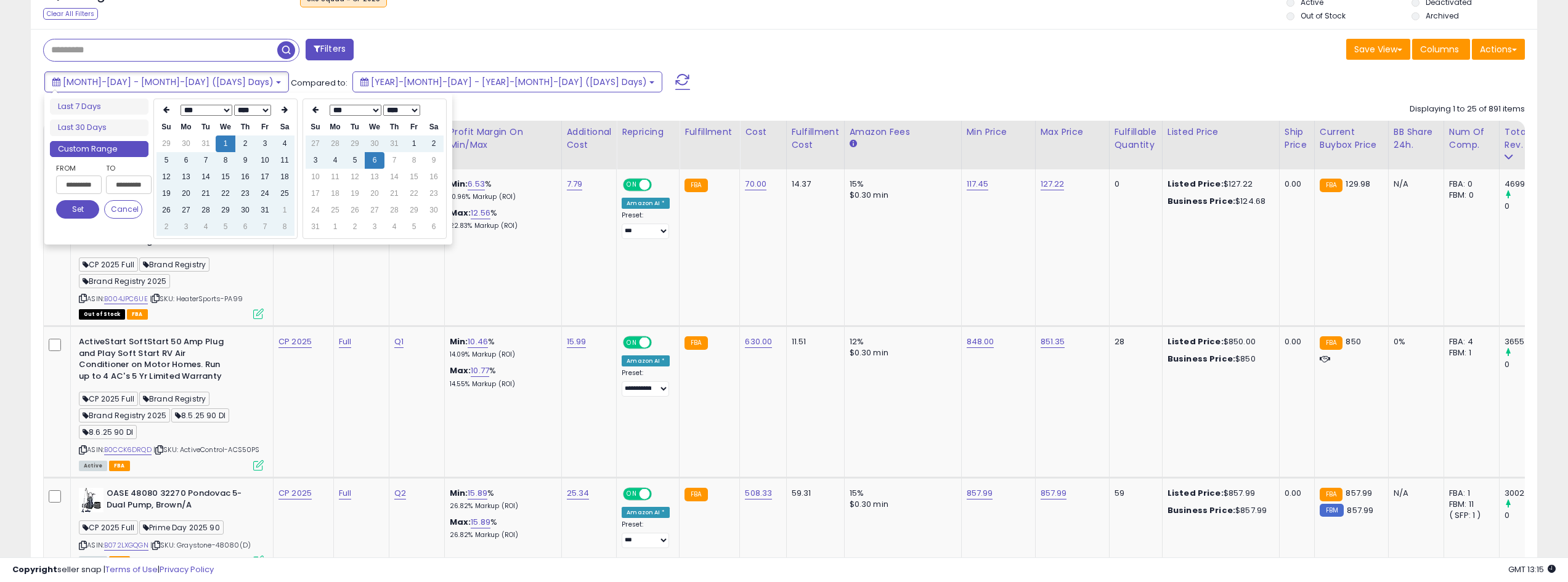 click on "*** *** *** *** *** *** *** *** **** **** **** **** **** **** **** **** **** **** **** **** **** **** **** **** **** **** **** **** **** **** **** **** **** **** **** **** **** **** **** **** **** **** **** **** **** **** **** **** **** **** **** **** **** **** **** **** **** **** ****" at bounding box center (225, 110) 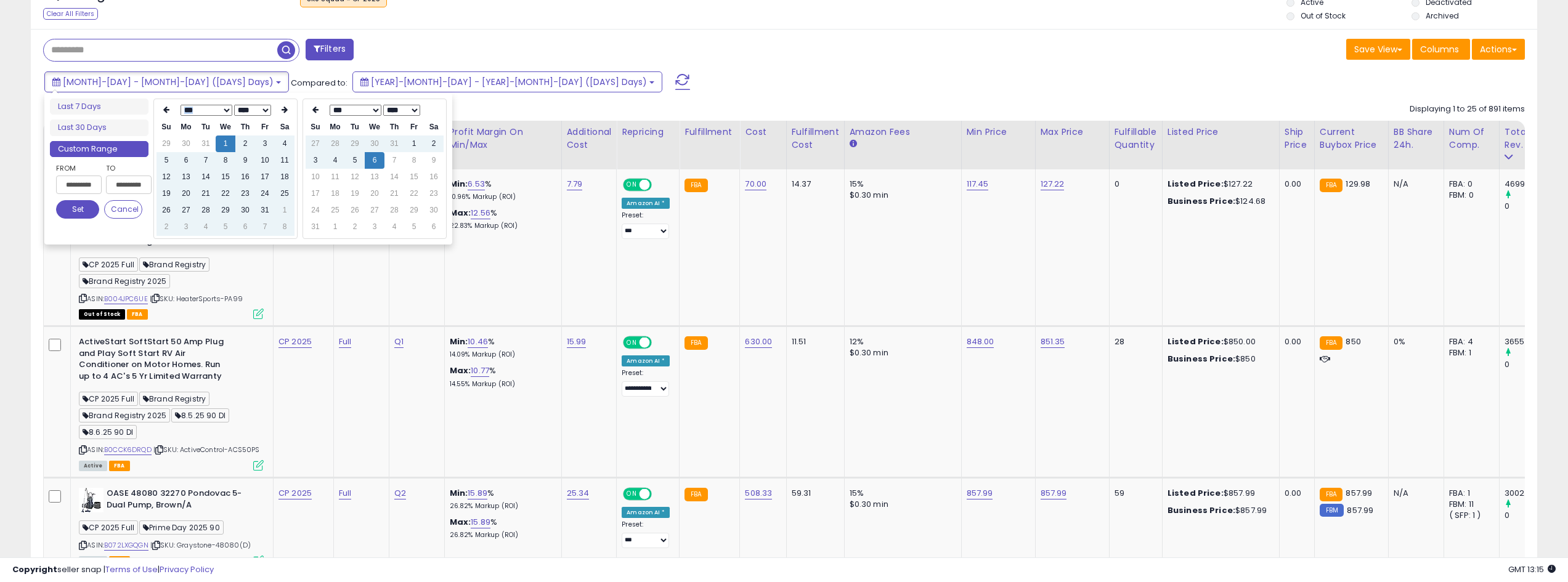 click on "*** *** *** *** *** *** *** *** **** **** **** **** **** **** **** **** **** **** **** **** **** **** **** **** **** **** **** **** **** **** **** **** **** **** **** **** **** **** **** **** **** **** **** **** **** **** **** **** **** **** **** **** **** **** **** **** **** **** ****" at bounding box center [225, 110] 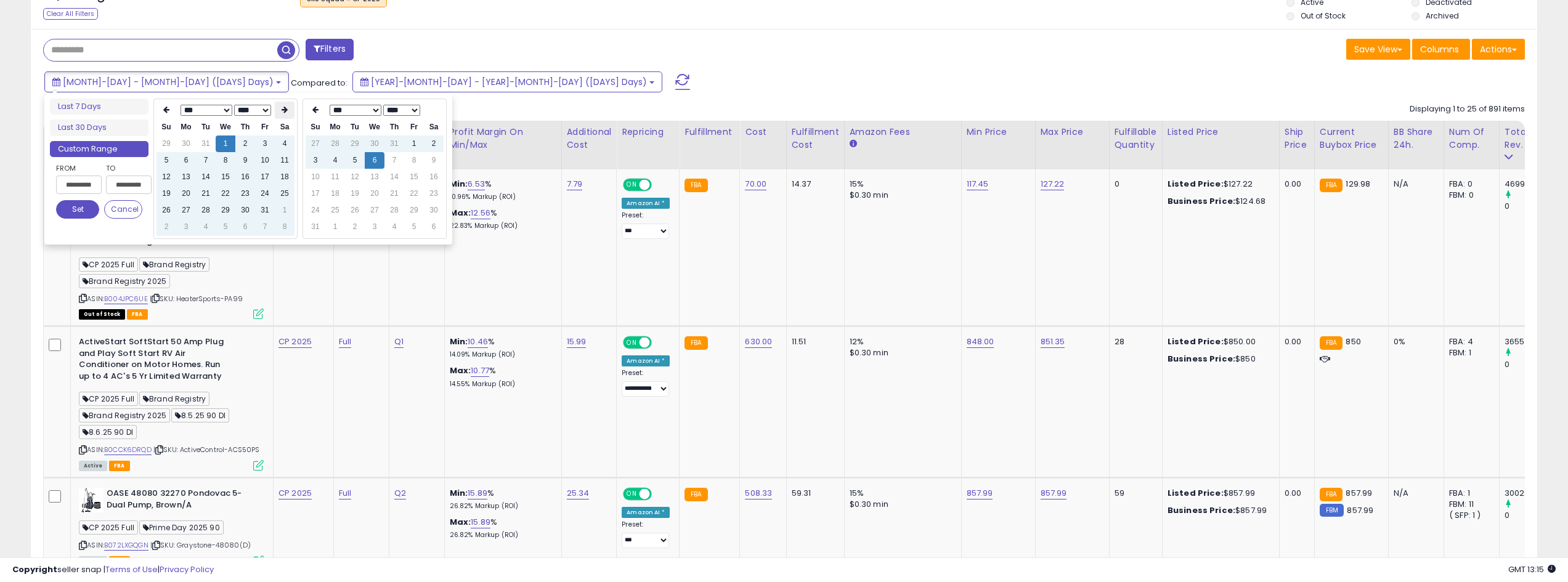 click at bounding box center [285, 110] 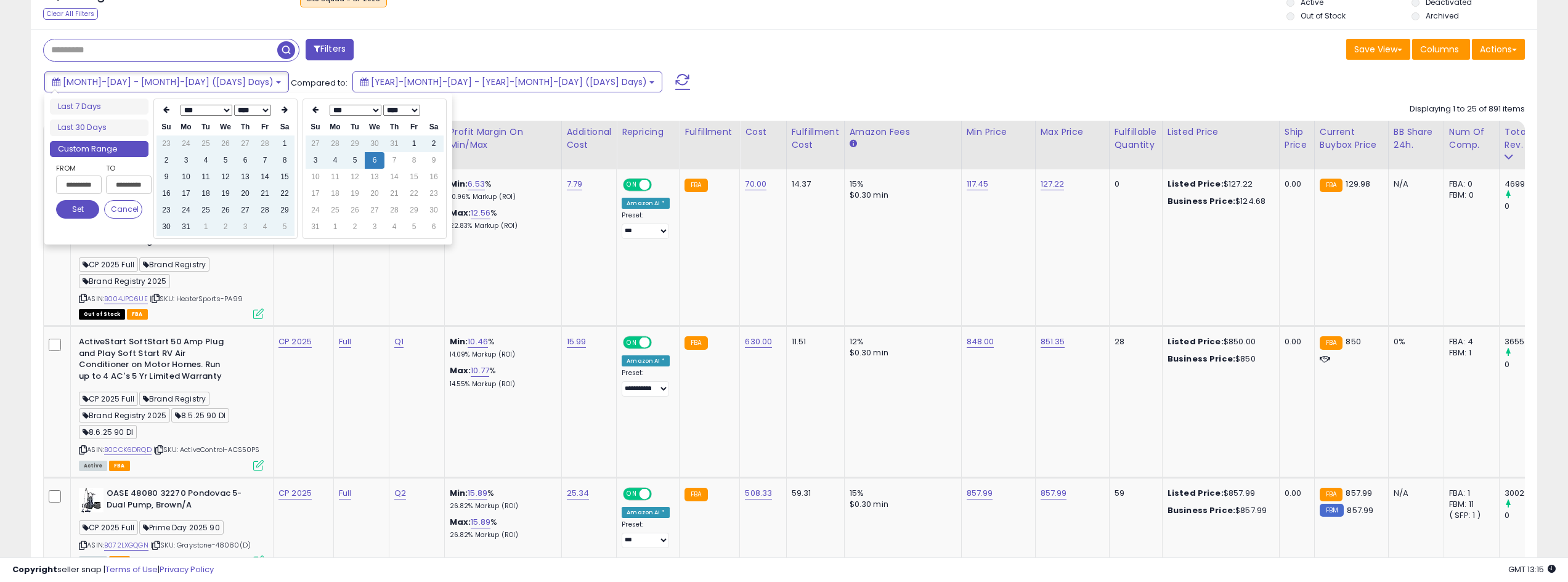 click at bounding box center [285, 110] 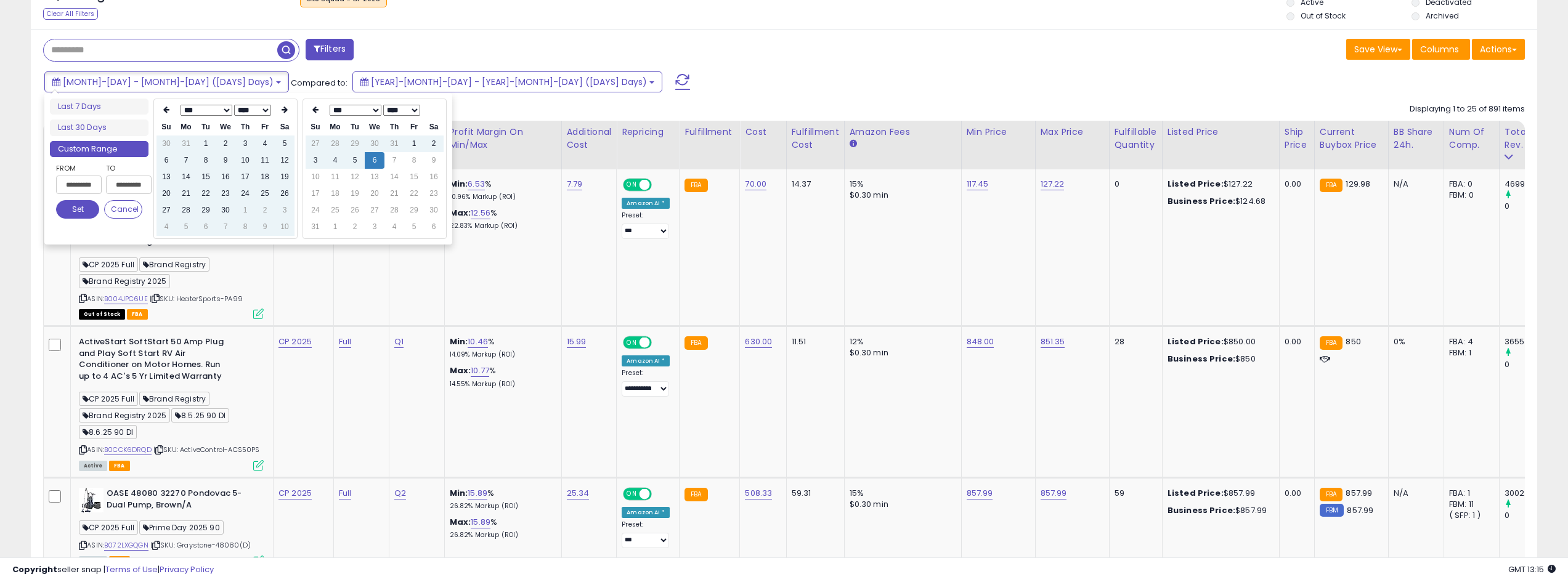 click at bounding box center (285, 110) 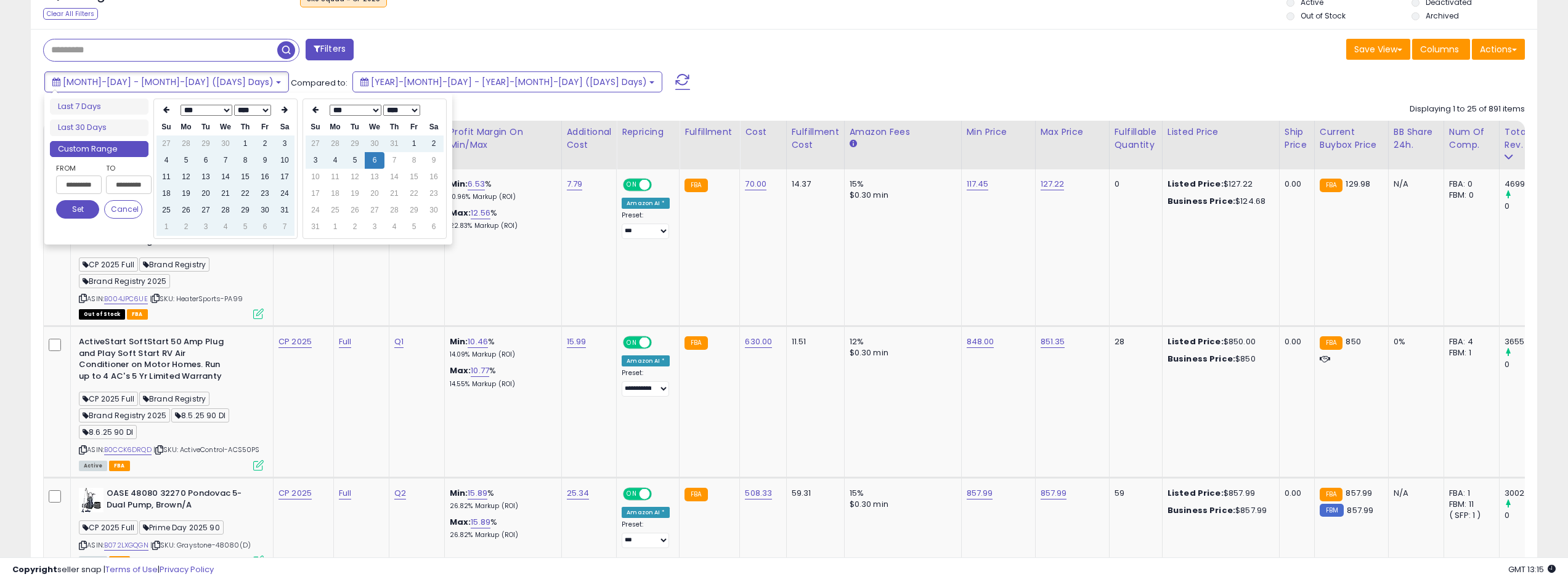 click at bounding box center [285, 110] 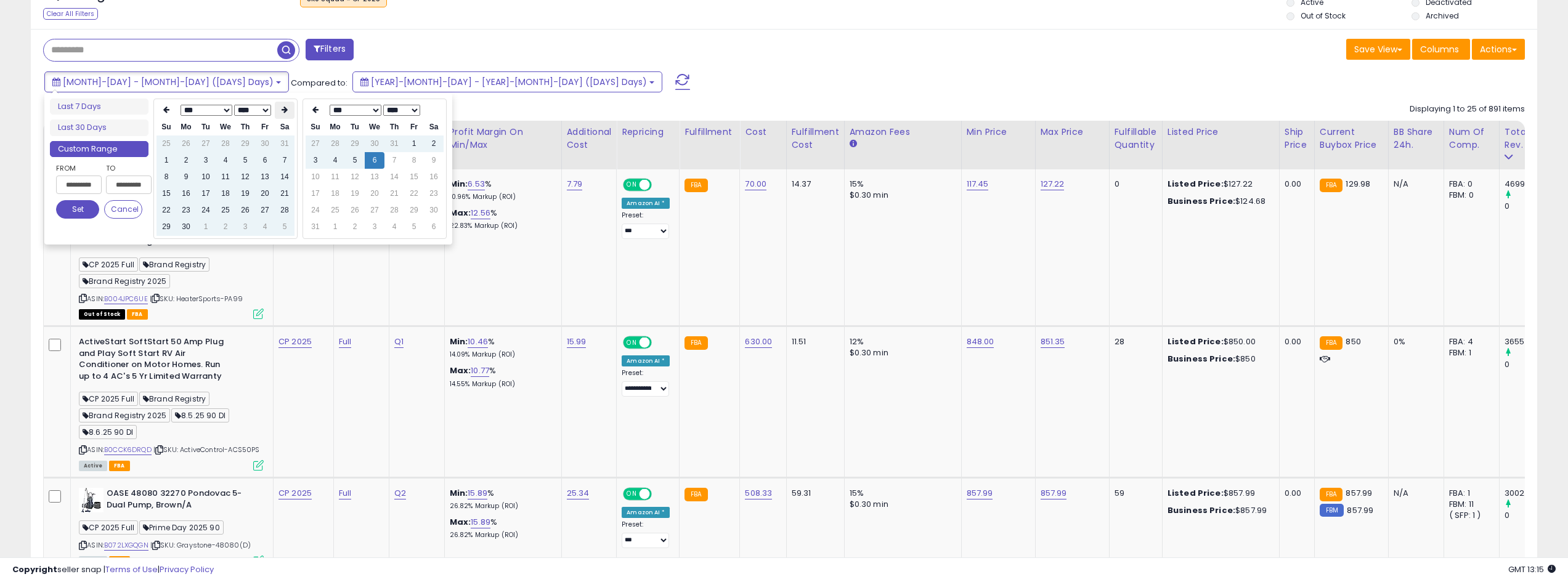 click at bounding box center [285, 110] 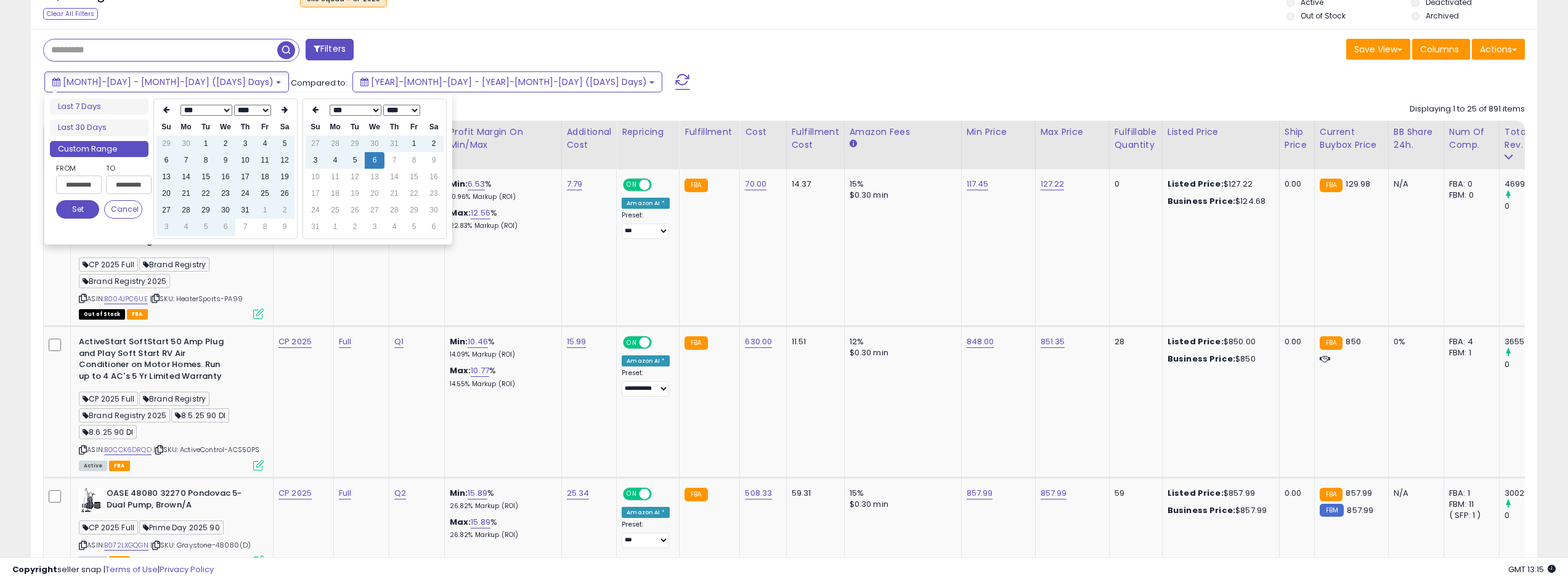 click at bounding box center (285, 110) 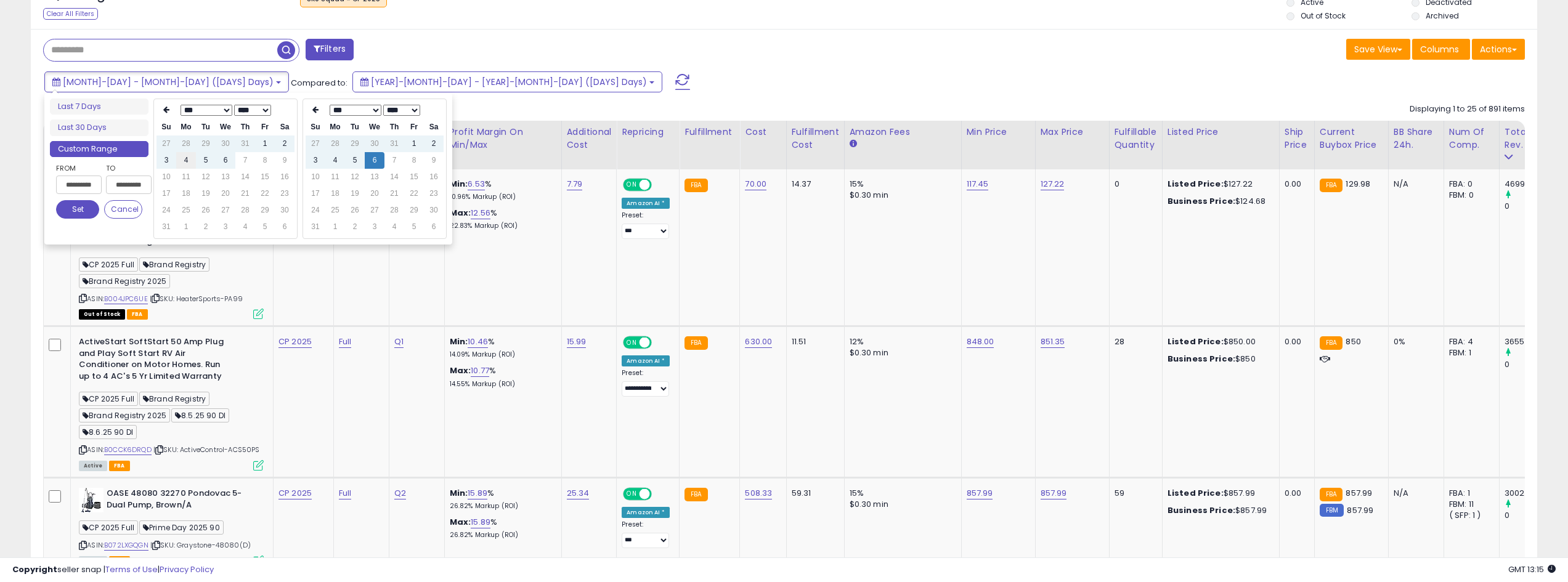 type on "**********" 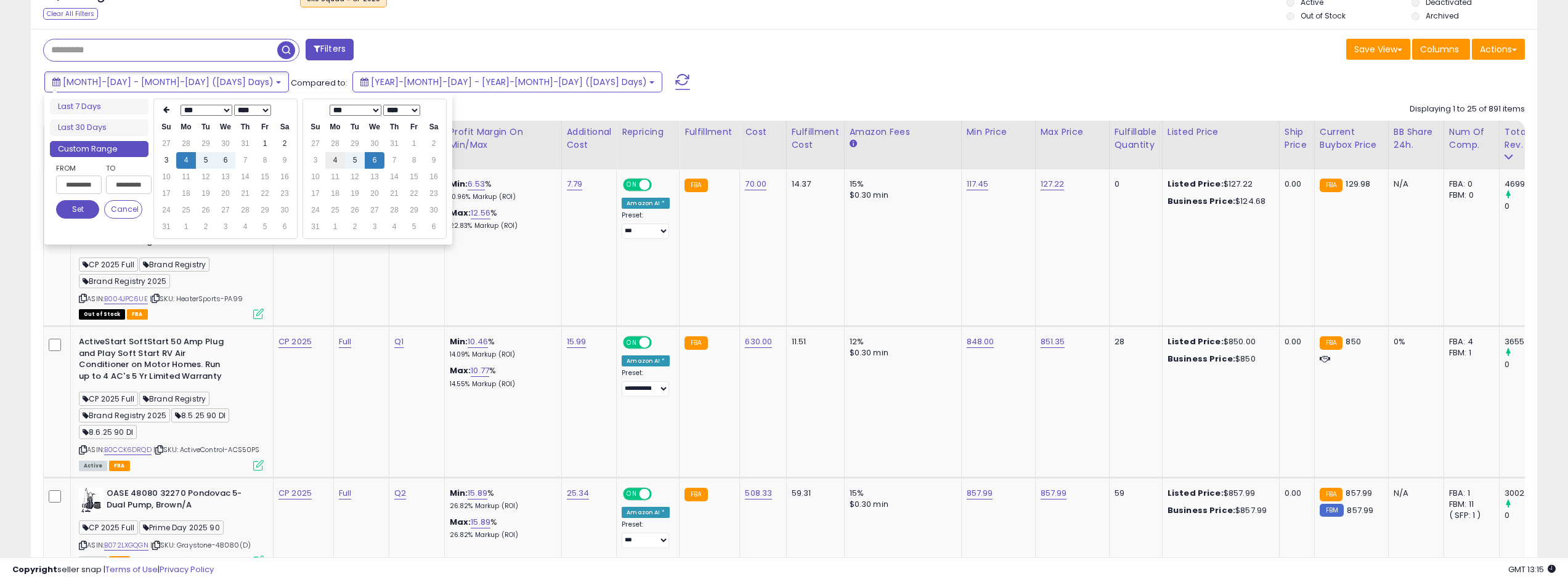 type on "**********" 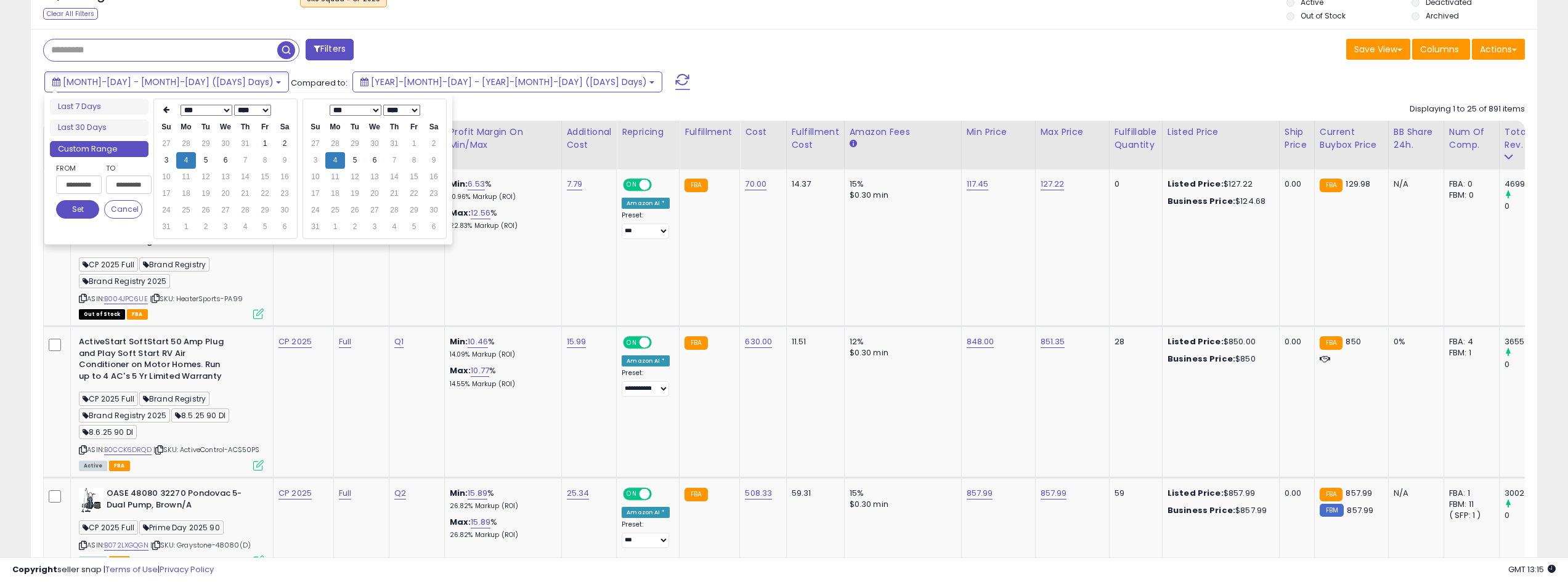 click on "Set" at bounding box center (78, 209) 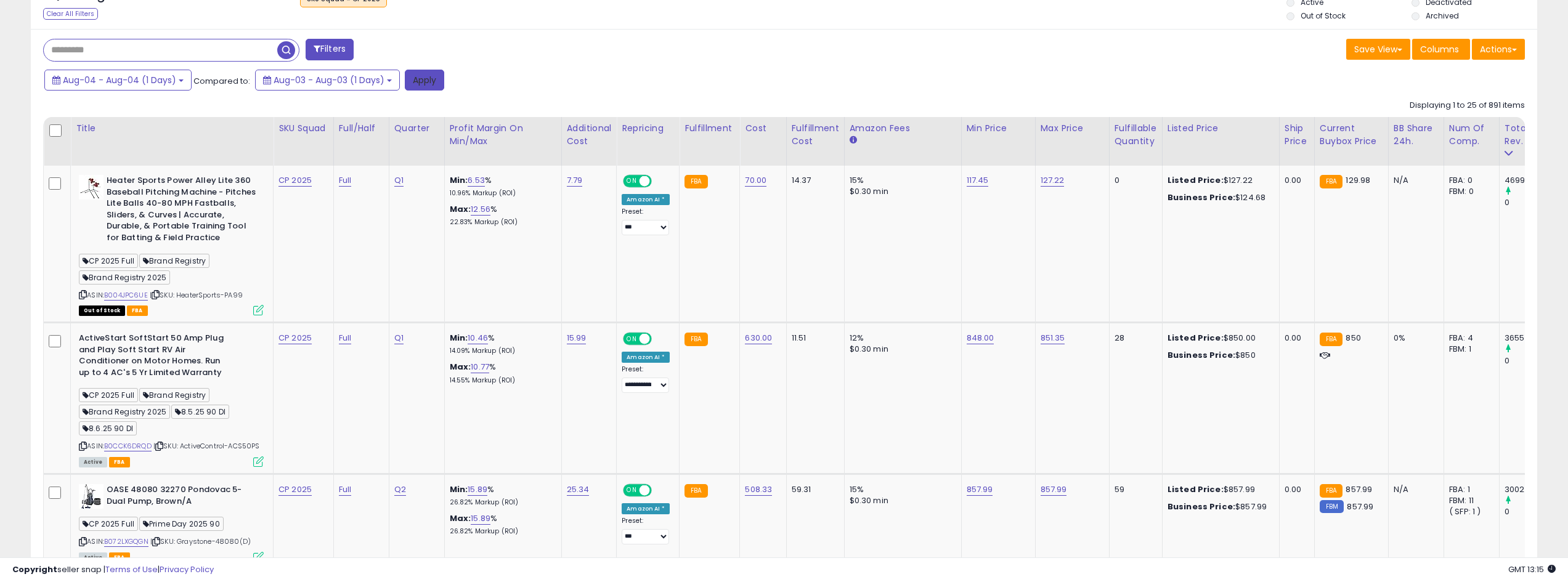 click on "Apply" at bounding box center [424, 80] 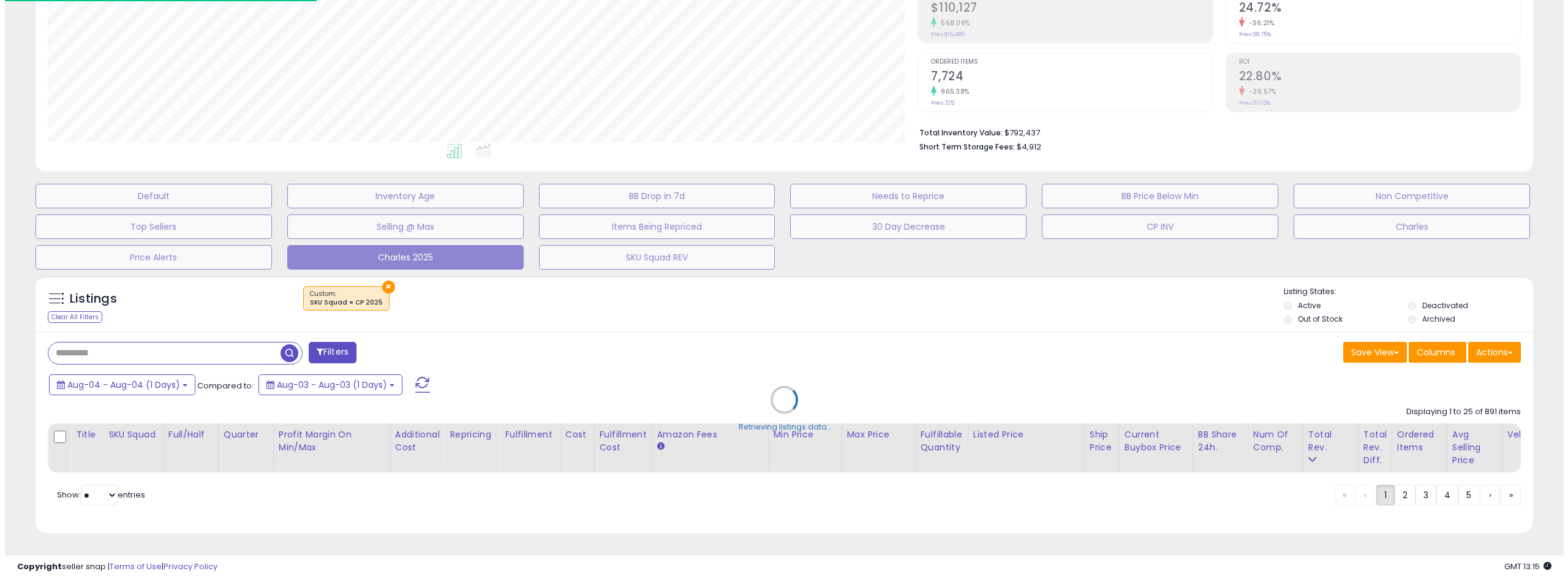 scroll, scrollTop: 211, scrollLeft: 0, axis: vertical 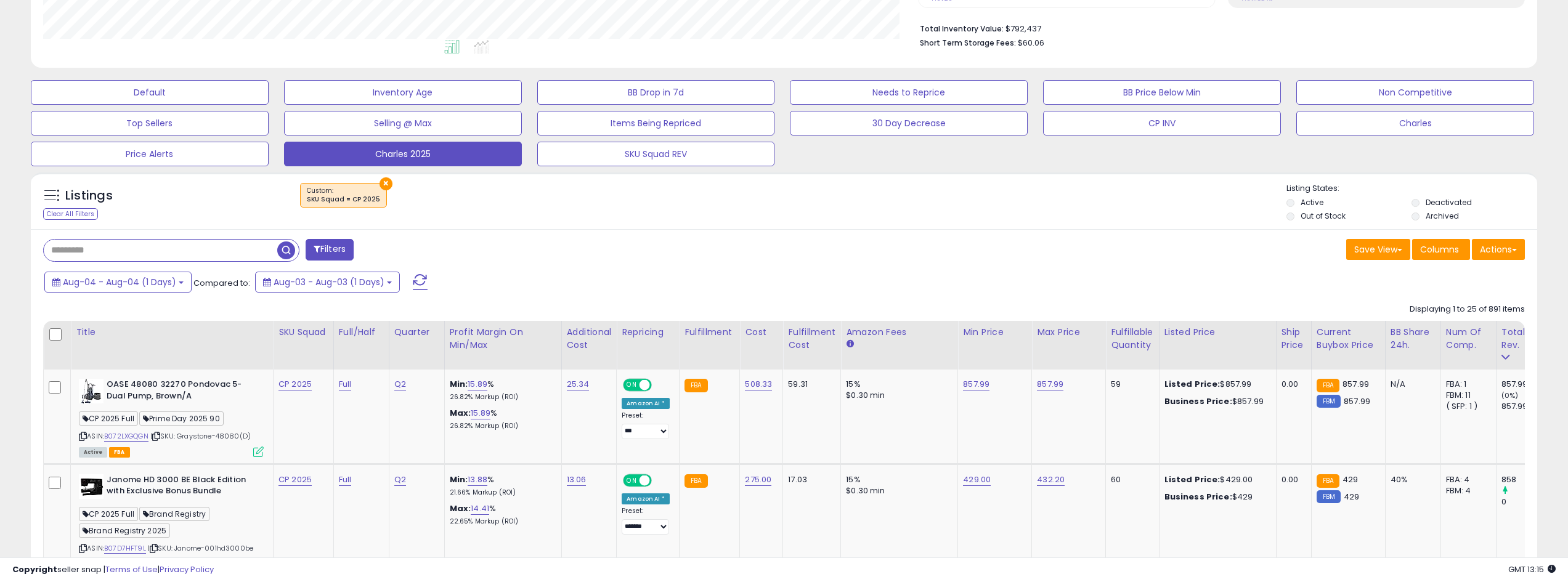 click at bounding box center (160, 250) 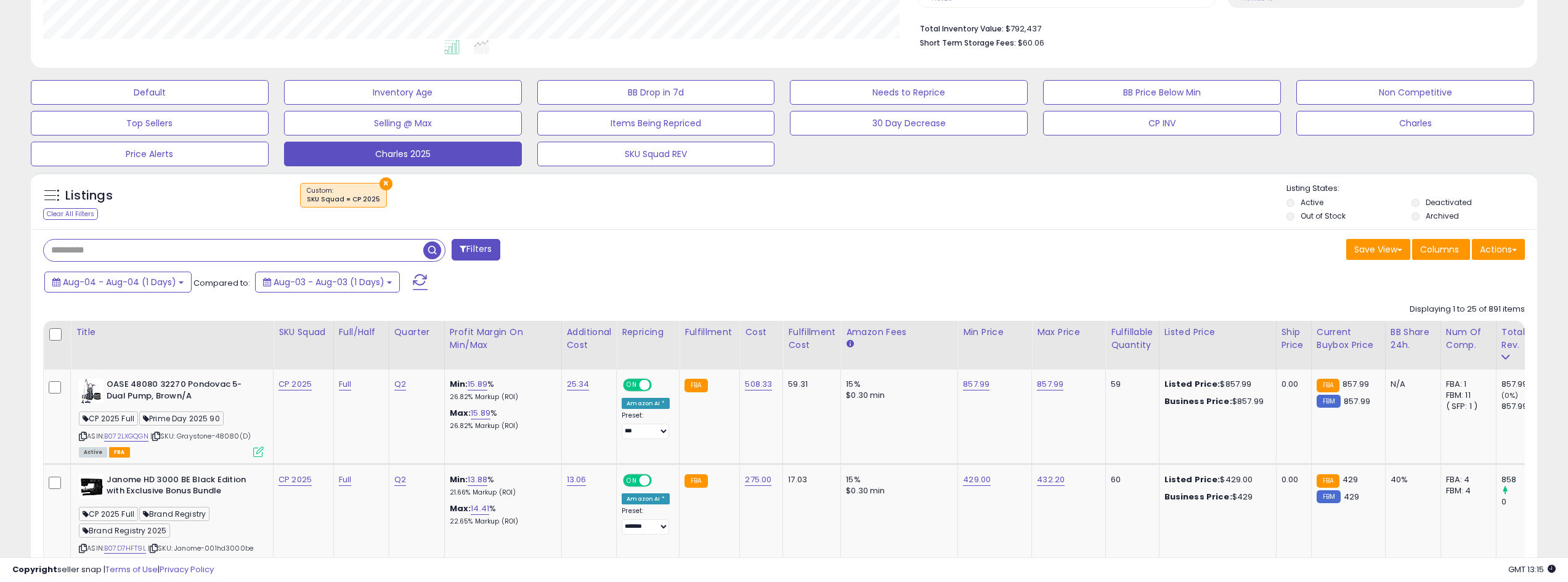 click at bounding box center (234, 250) 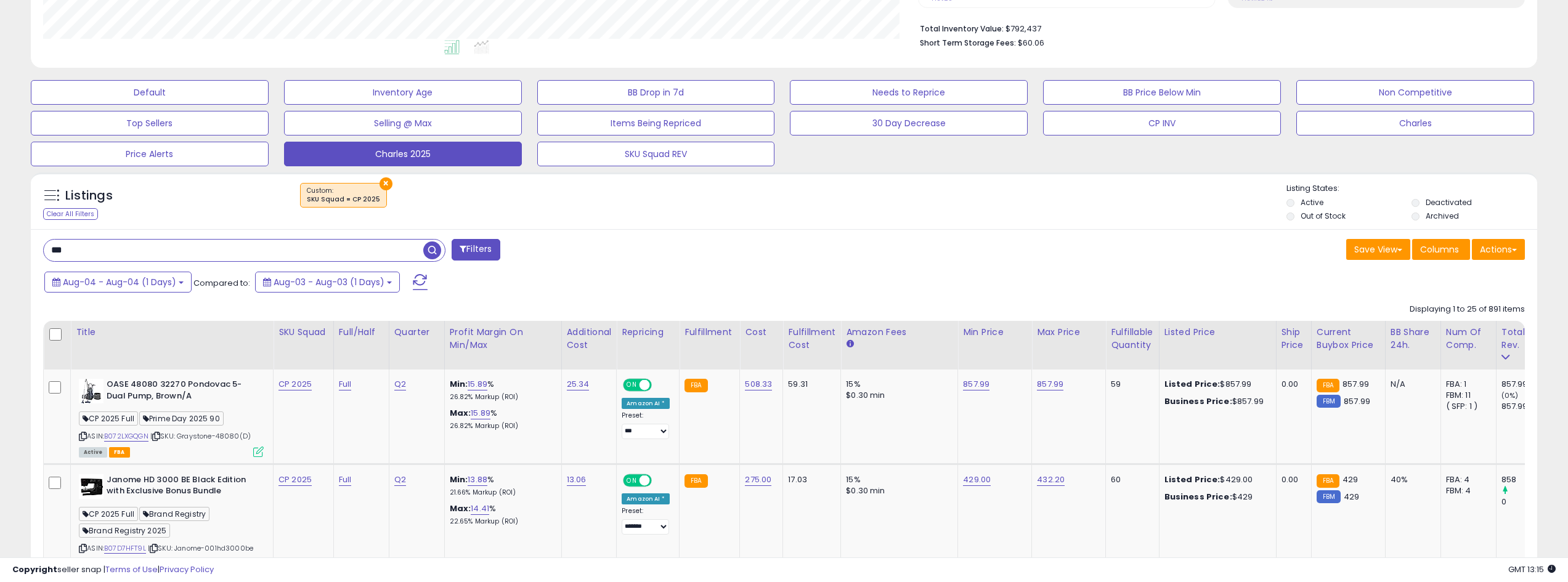 type on "******" 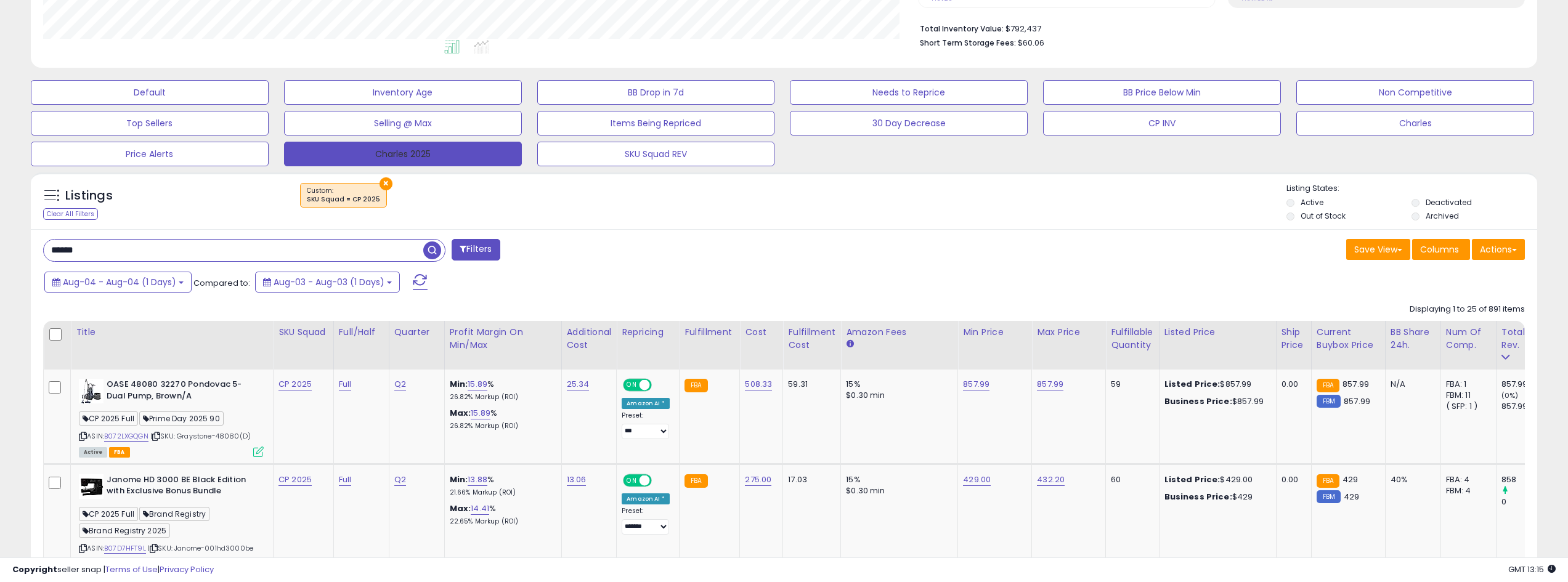 click at bounding box center [434, 249] 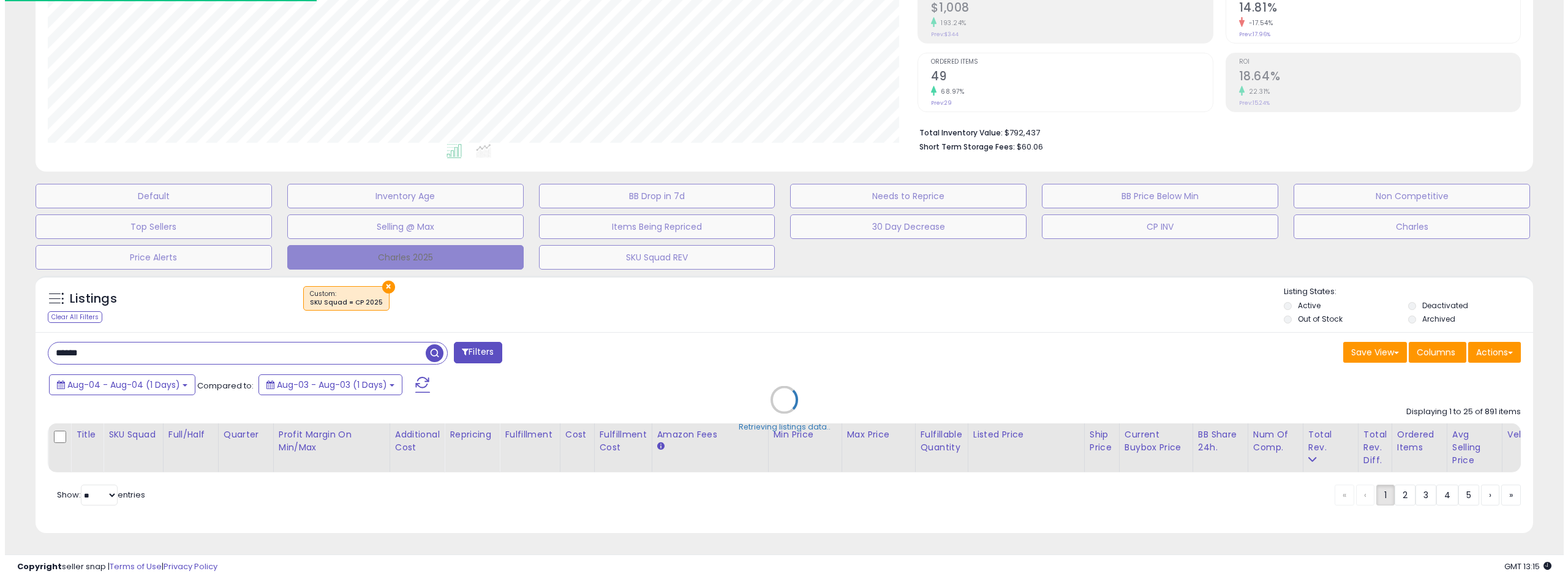 scroll, scrollTop: 211, scrollLeft: 0, axis: vertical 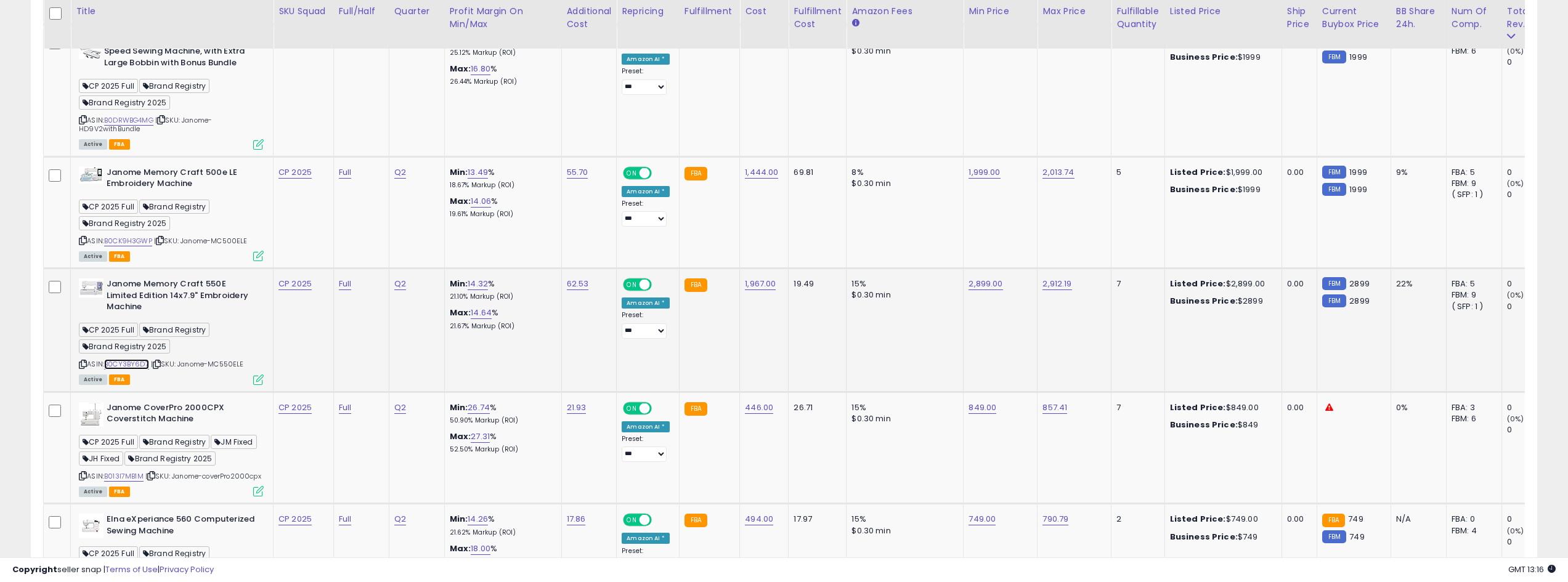 click on "B0CY3BY6D7" at bounding box center (126, 364) 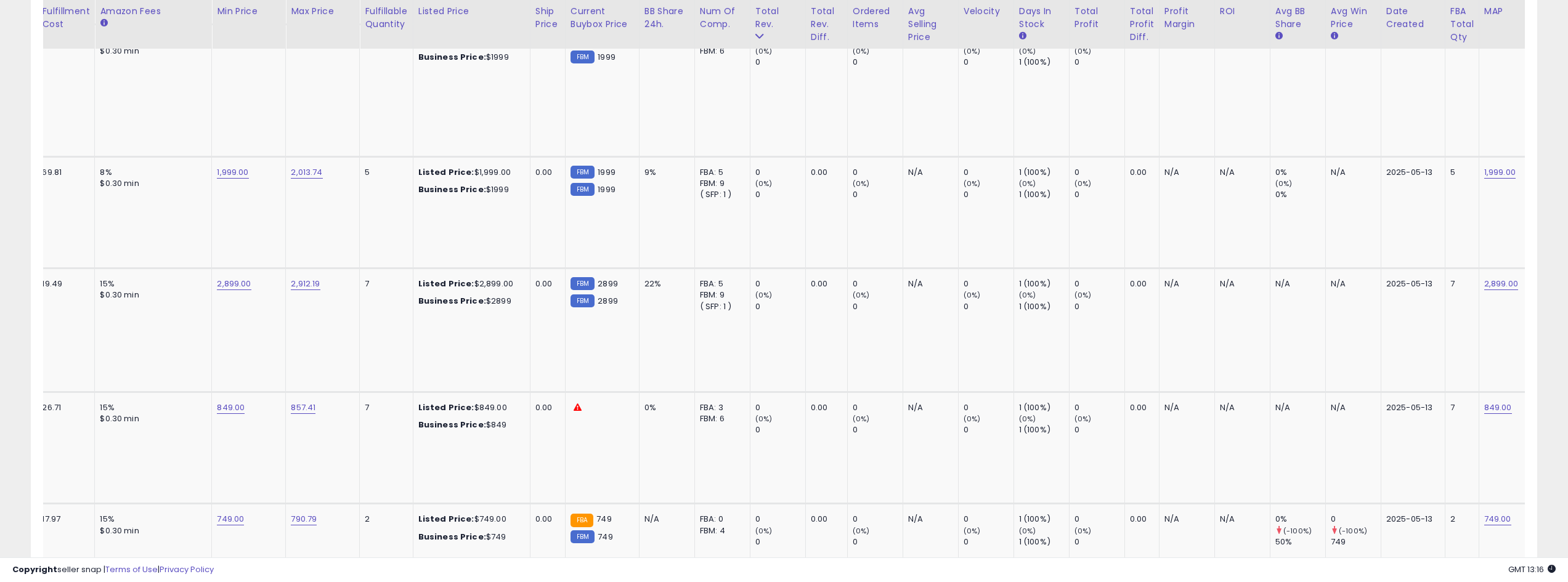 scroll, scrollTop: 0, scrollLeft: 734, axis: horizontal 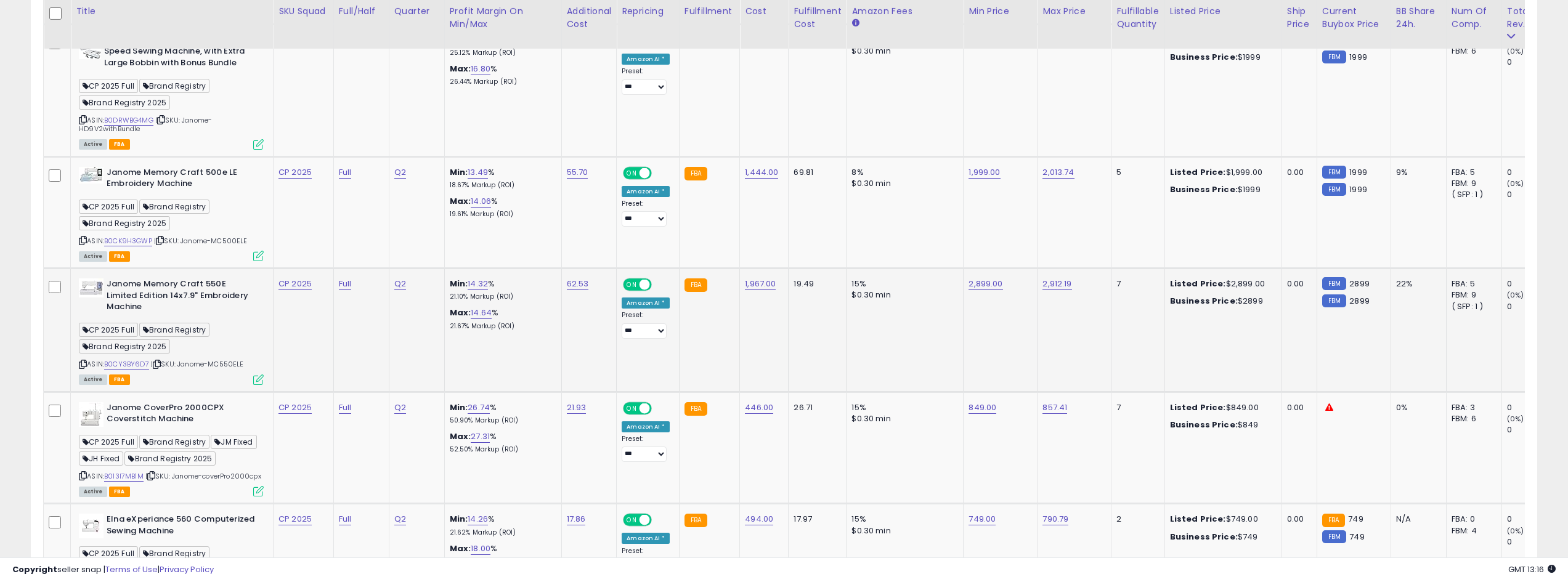 click on "ASIN: [ASIN] | SKU: Janome-MC550ELE Active FBA" at bounding box center (171, 331) 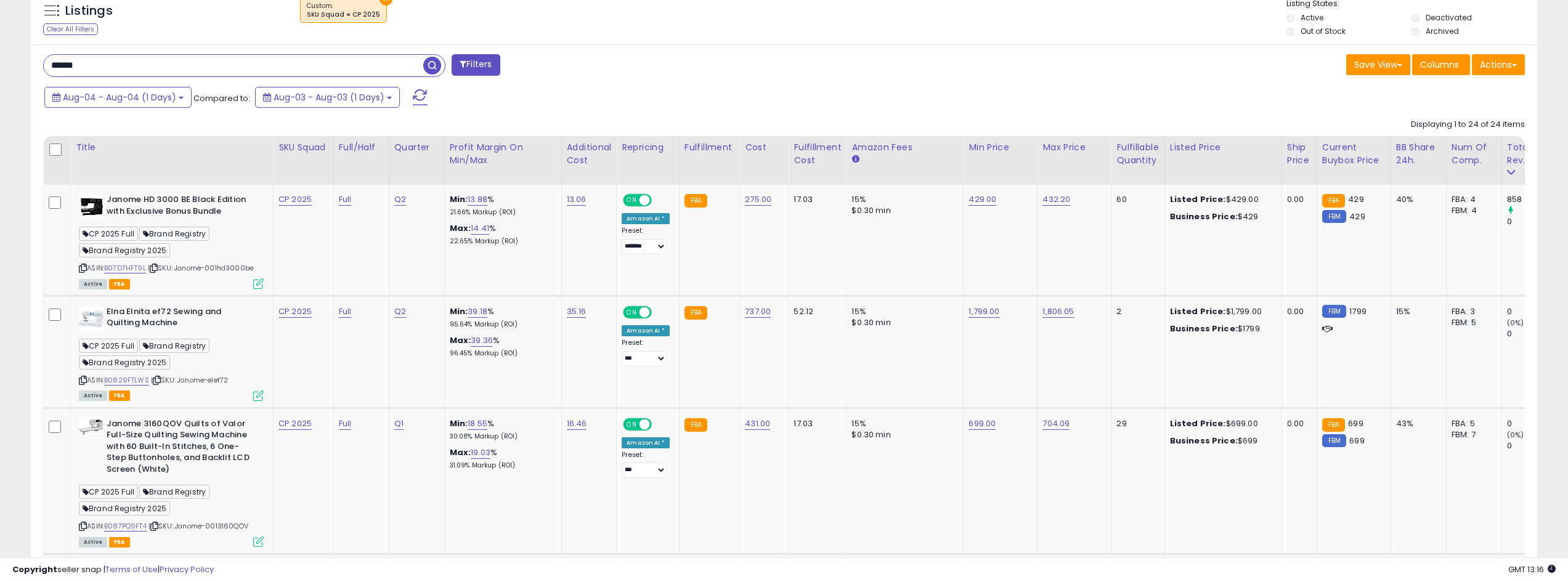 click on "******" at bounding box center (234, 65) 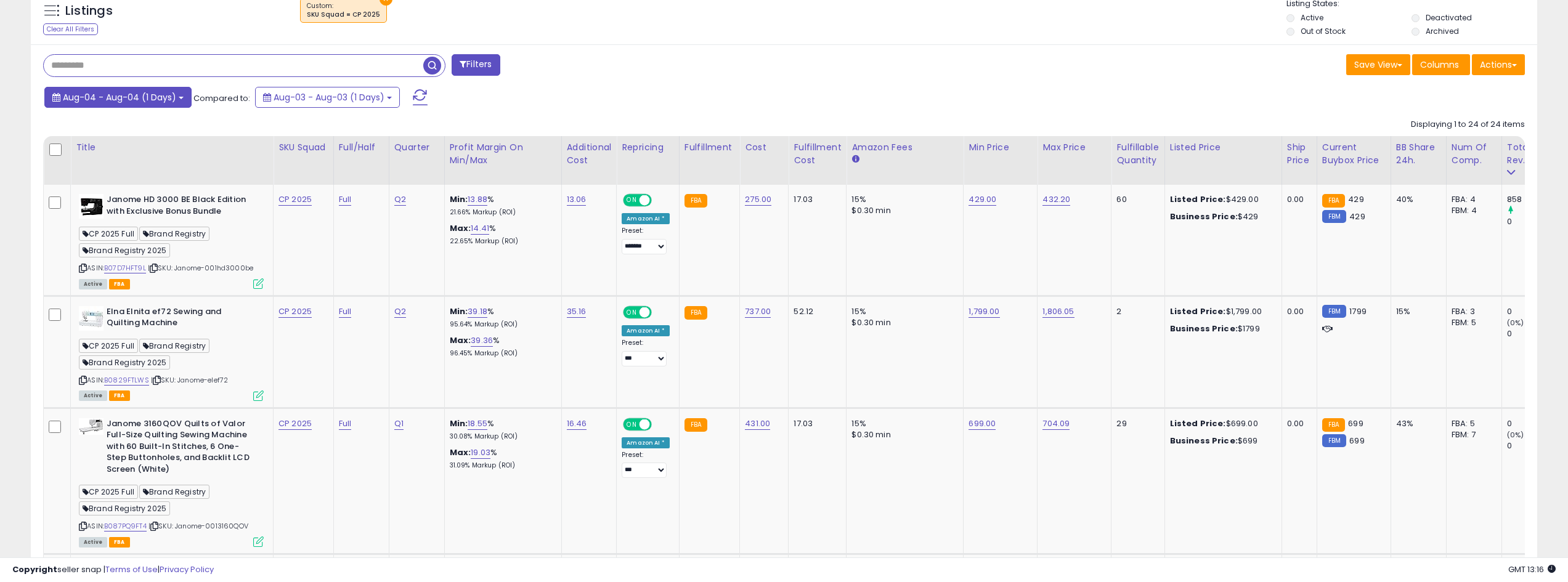 type 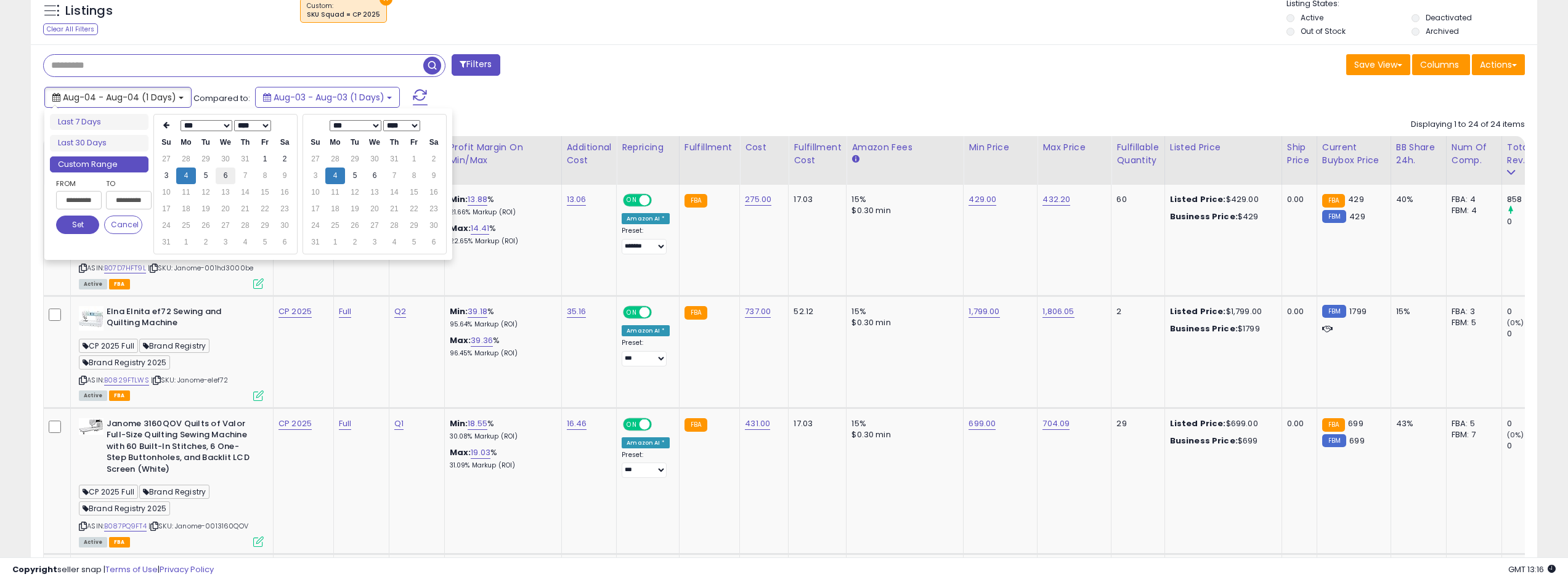type on "**********" 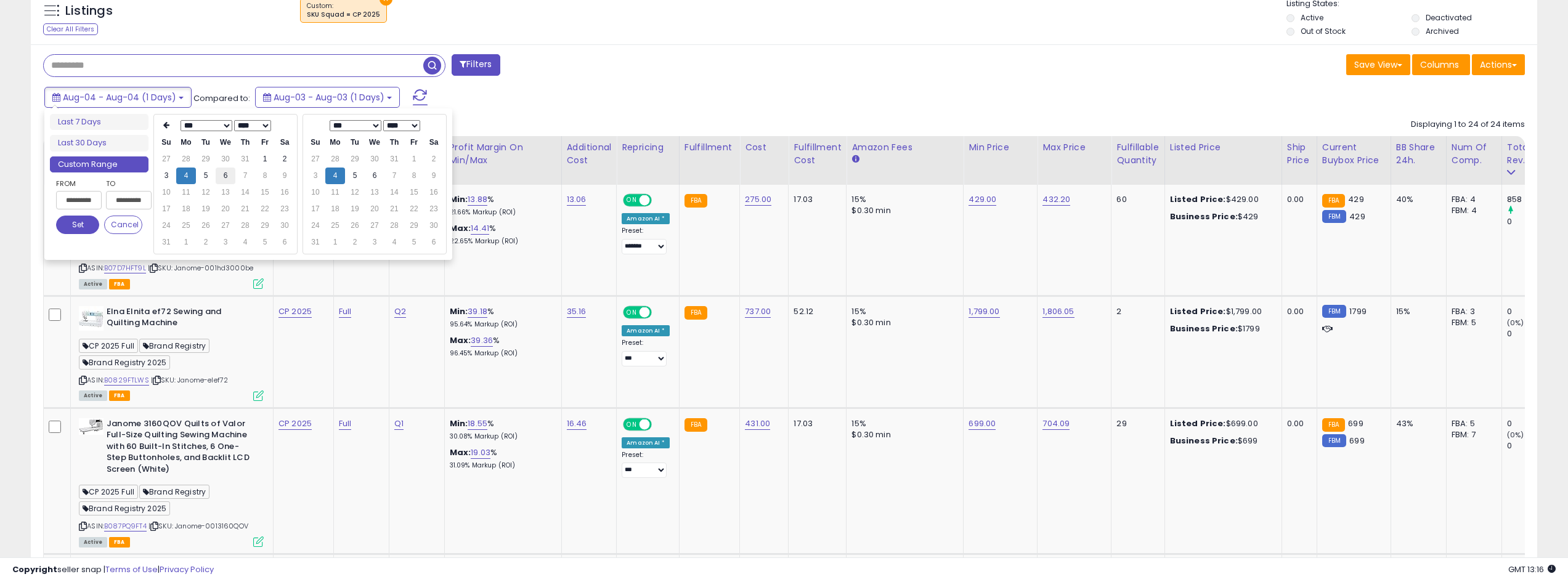 click on "6" at bounding box center [225, 176] 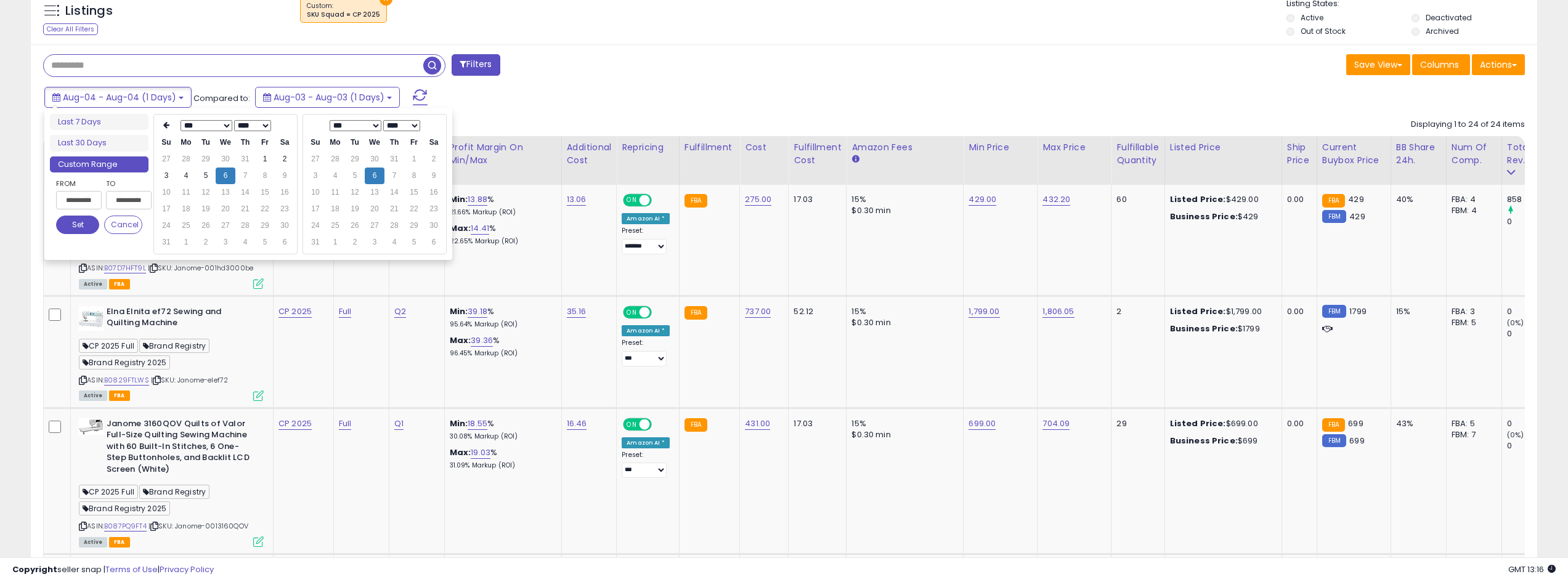 click on "Set" at bounding box center [78, 225] 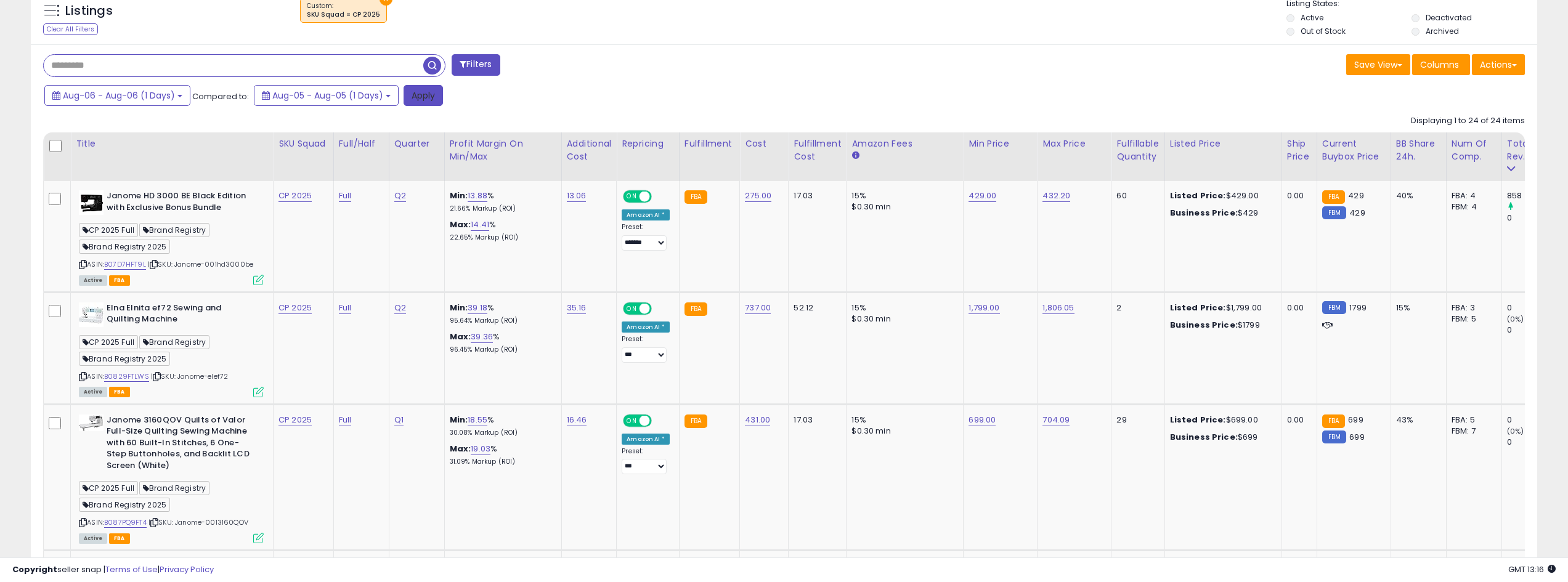 click on "Apply" at bounding box center (423, 95) 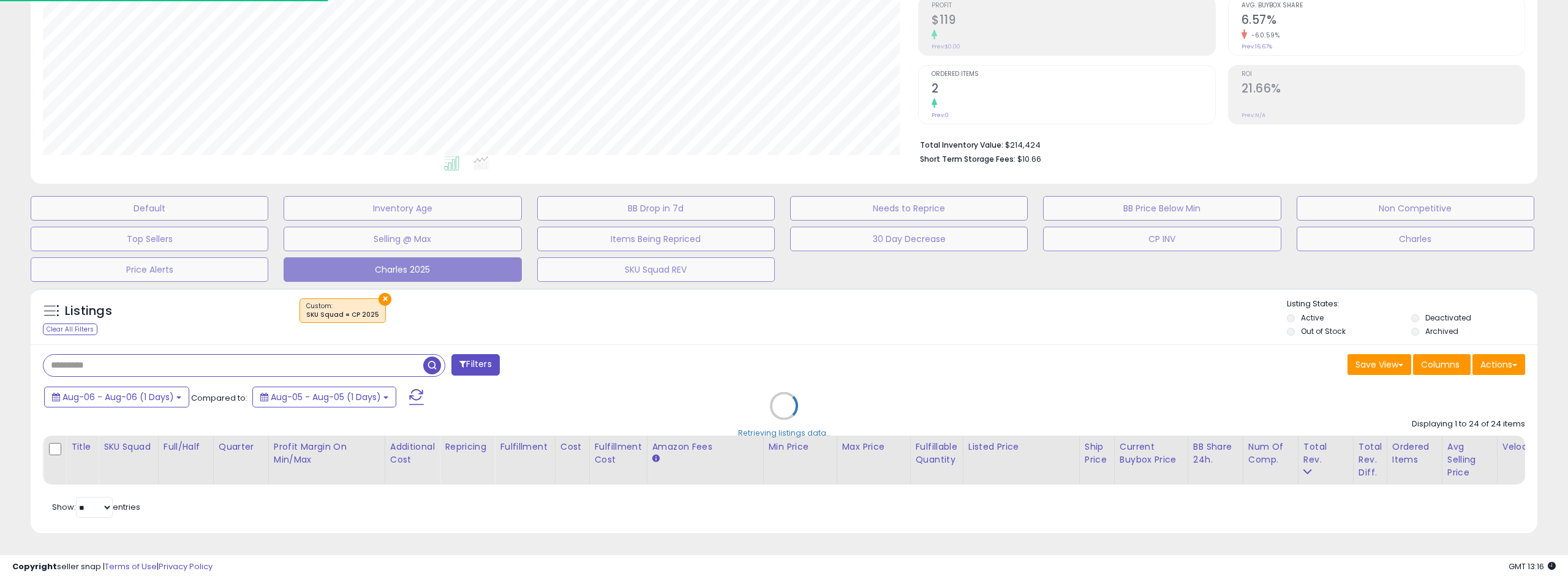 scroll, scrollTop: 612447, scrollLeft: 611625, axis: both 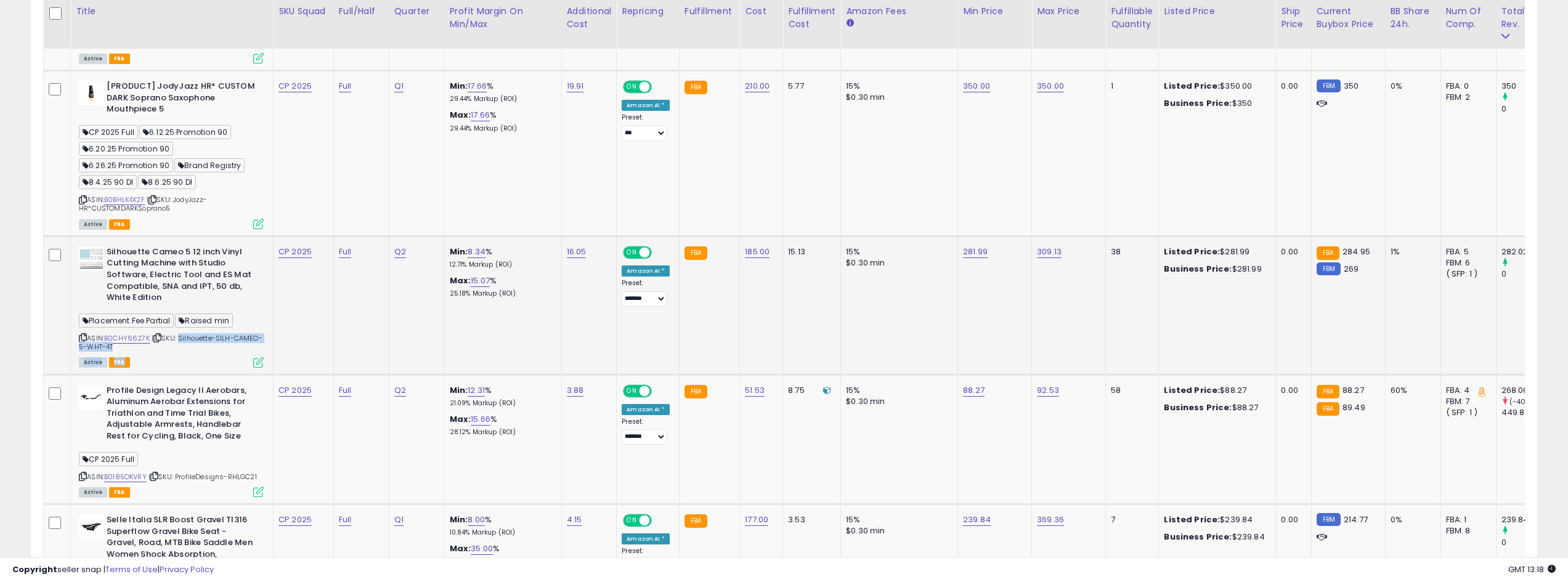 drag, startPoint x: 179, startPoint y: 309, endPoint x: 225, endPoint y: 327, distance: 49.39636 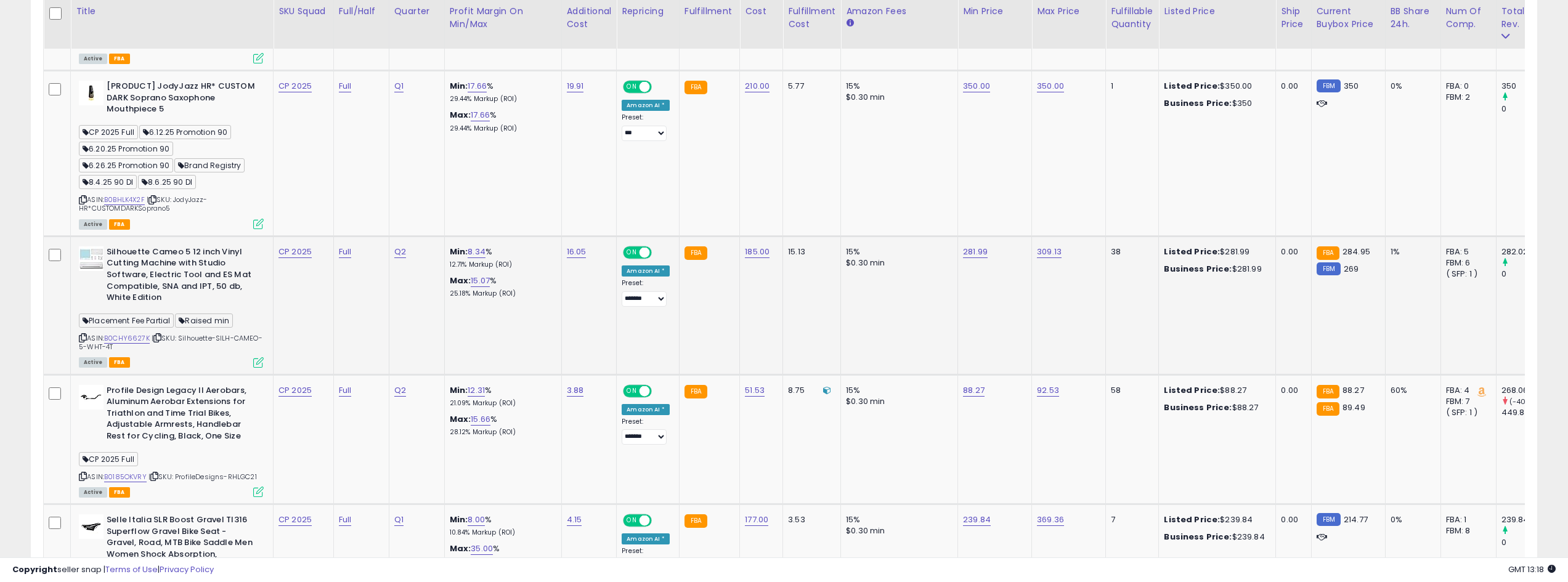 drag, startPoint x: 181, startPoint y: 311, endPoint x: 231, endPoint y: 319, distance: 50.635956 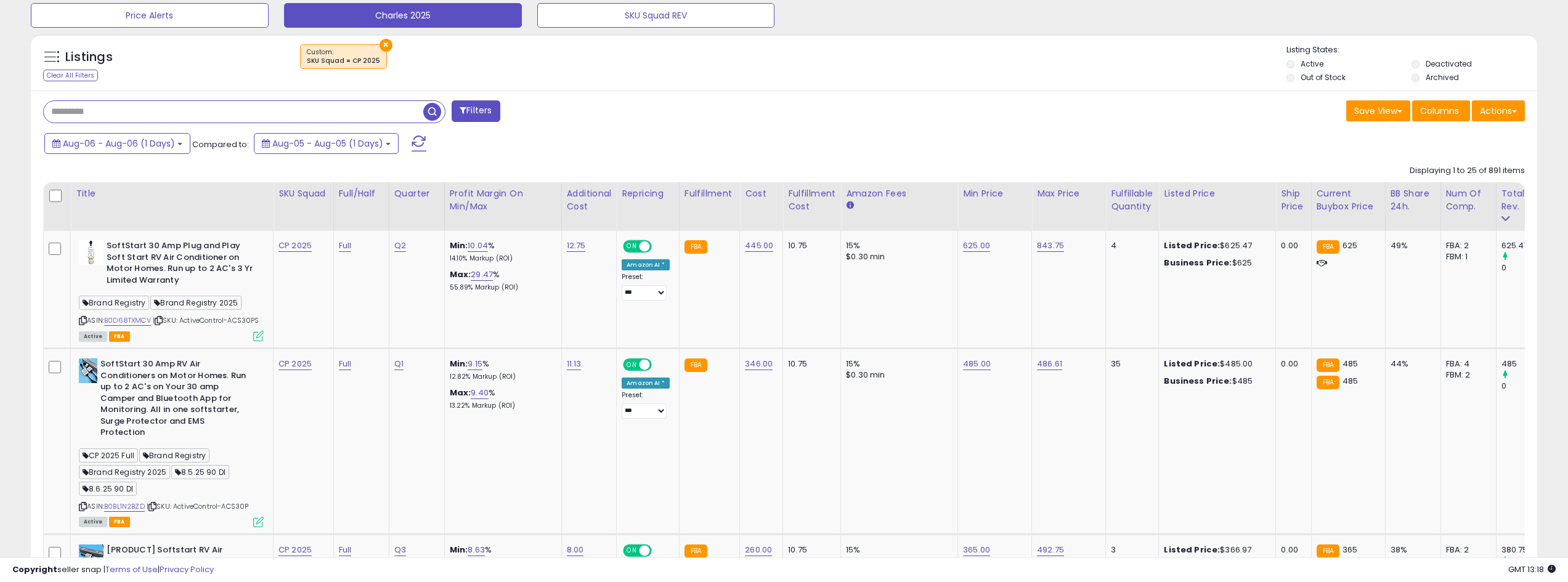 click at bounding box center (234, 111) 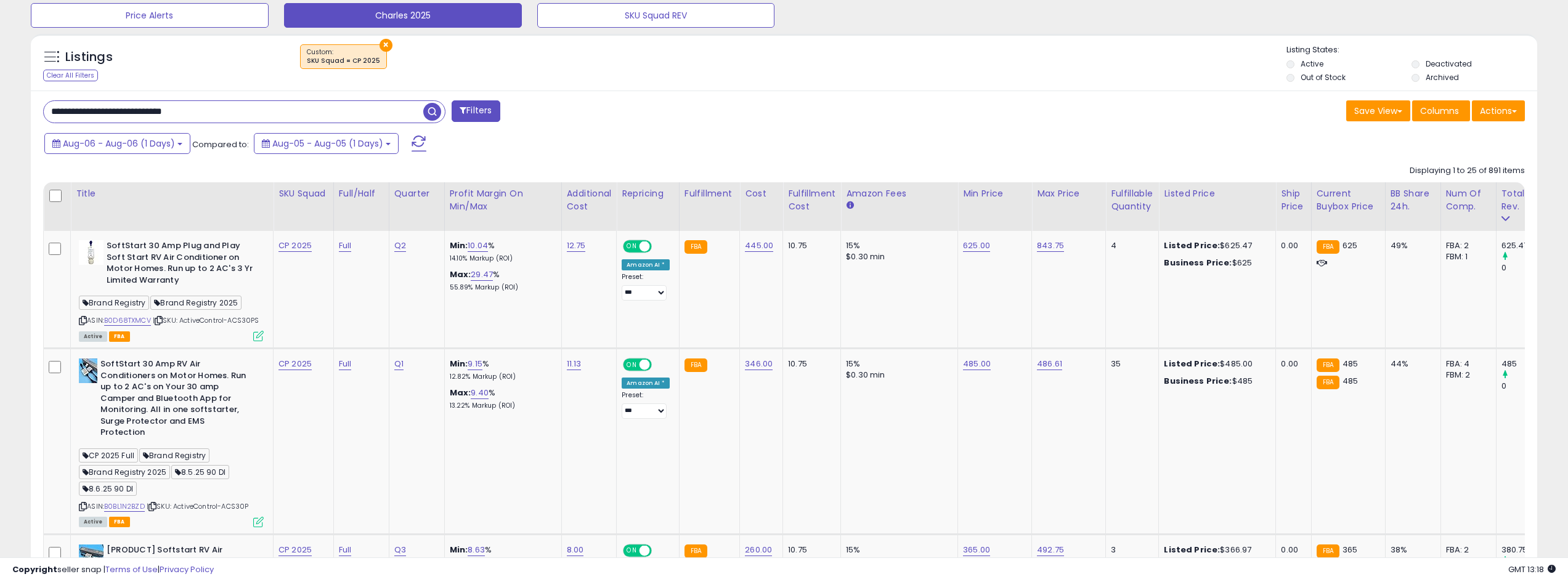 type on "**********" 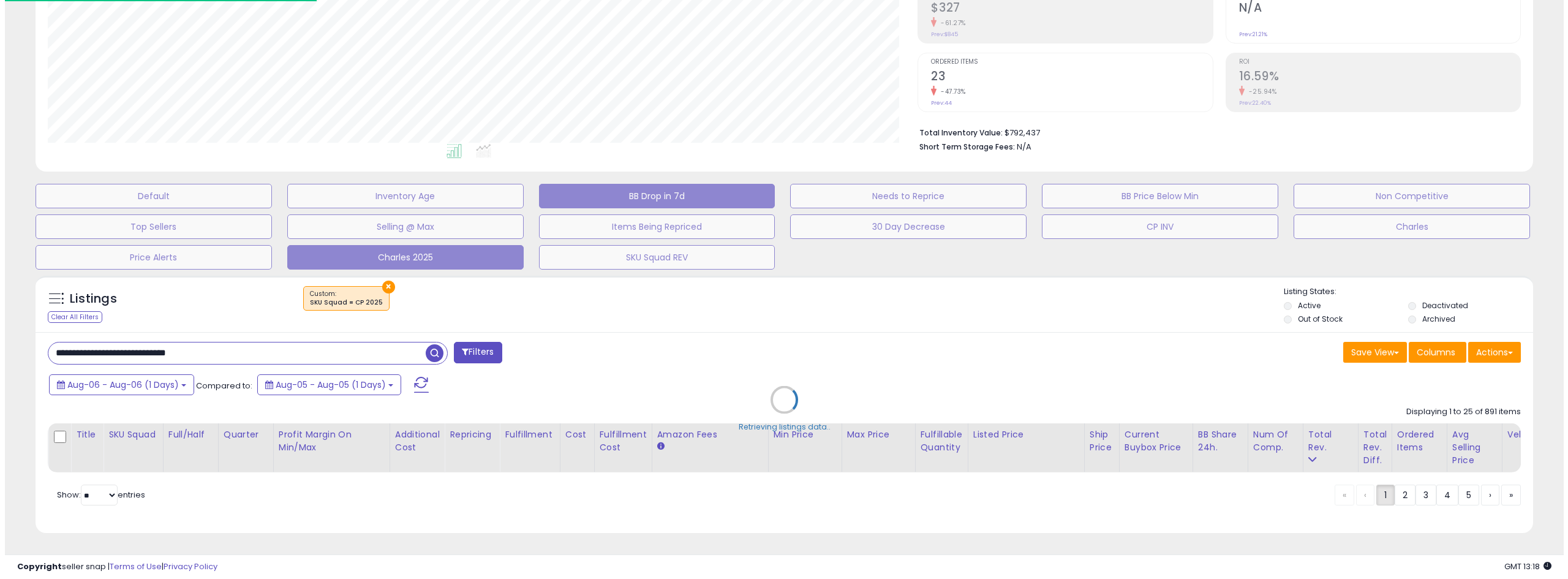scroll, scrollTop: 211, scrollLeft: 0, axis: vertical 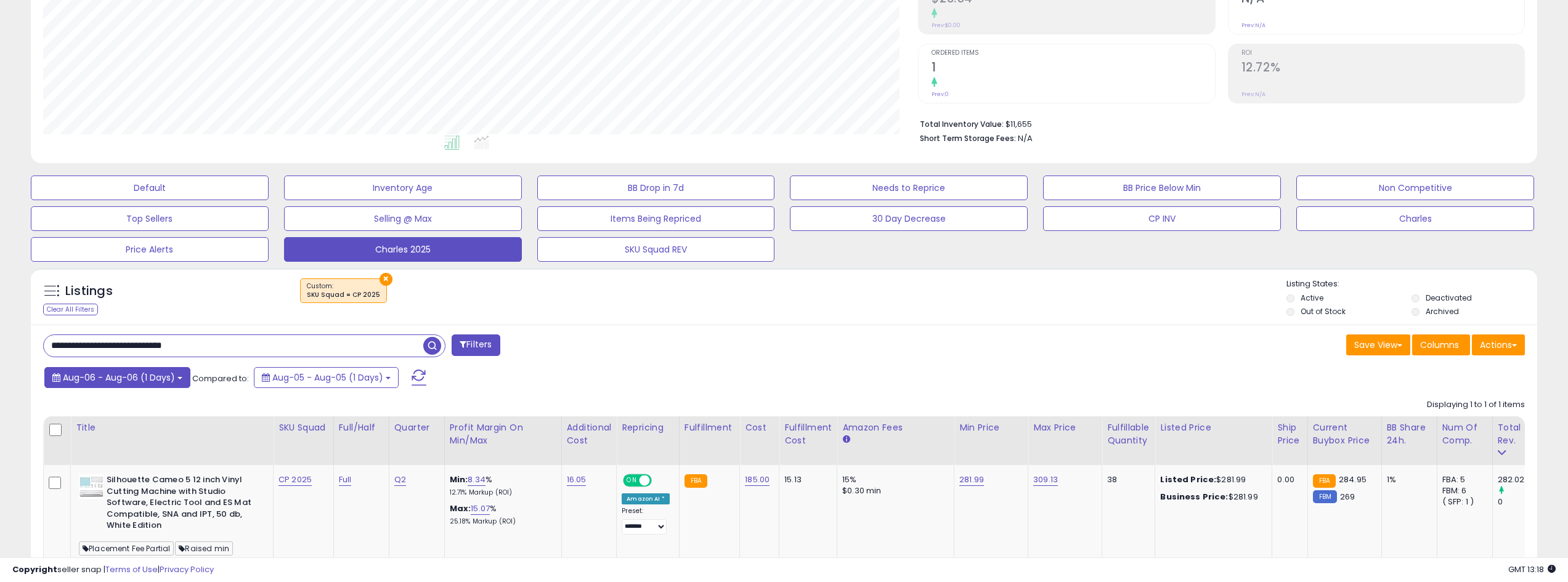 click at bounding box center [180, 378] 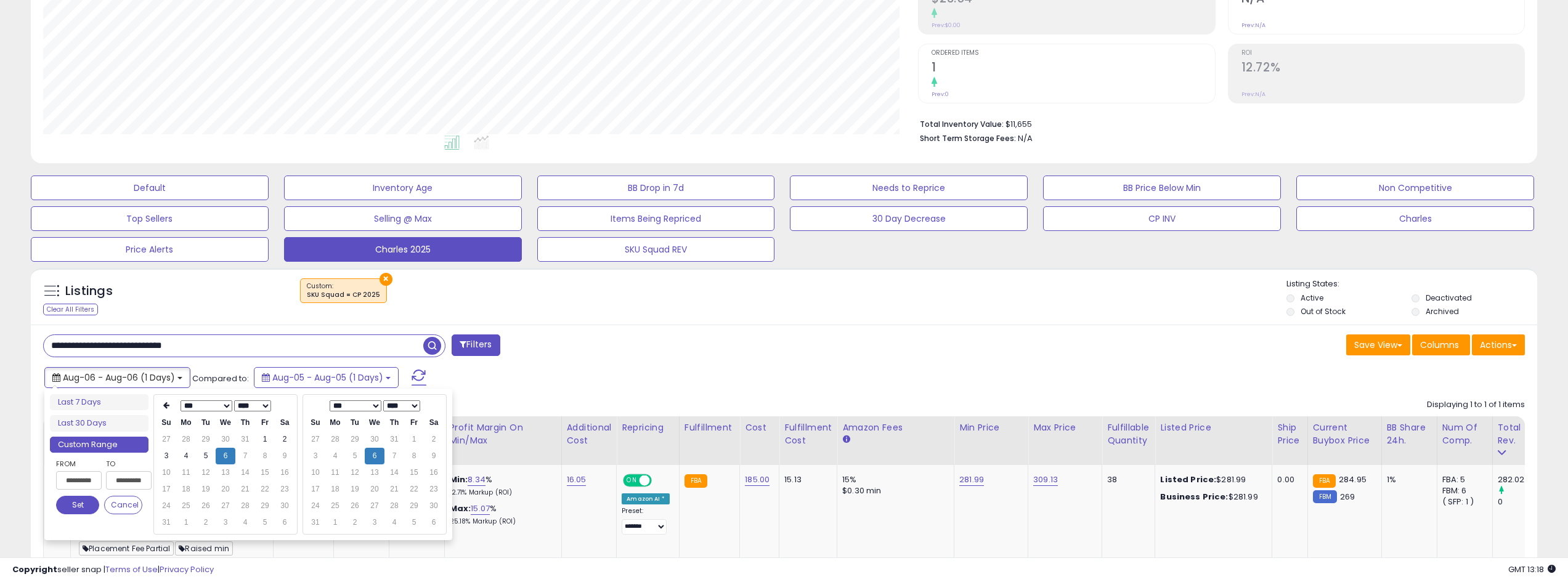 type on "**********" 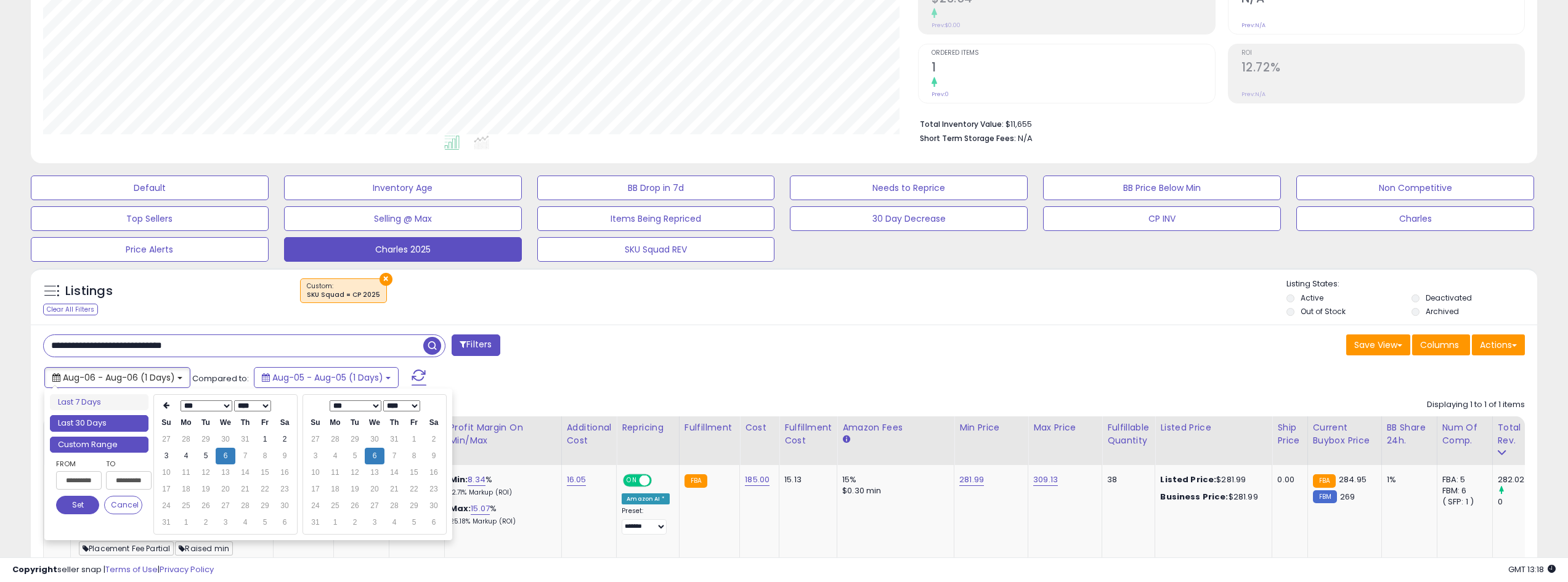 type on "**********" 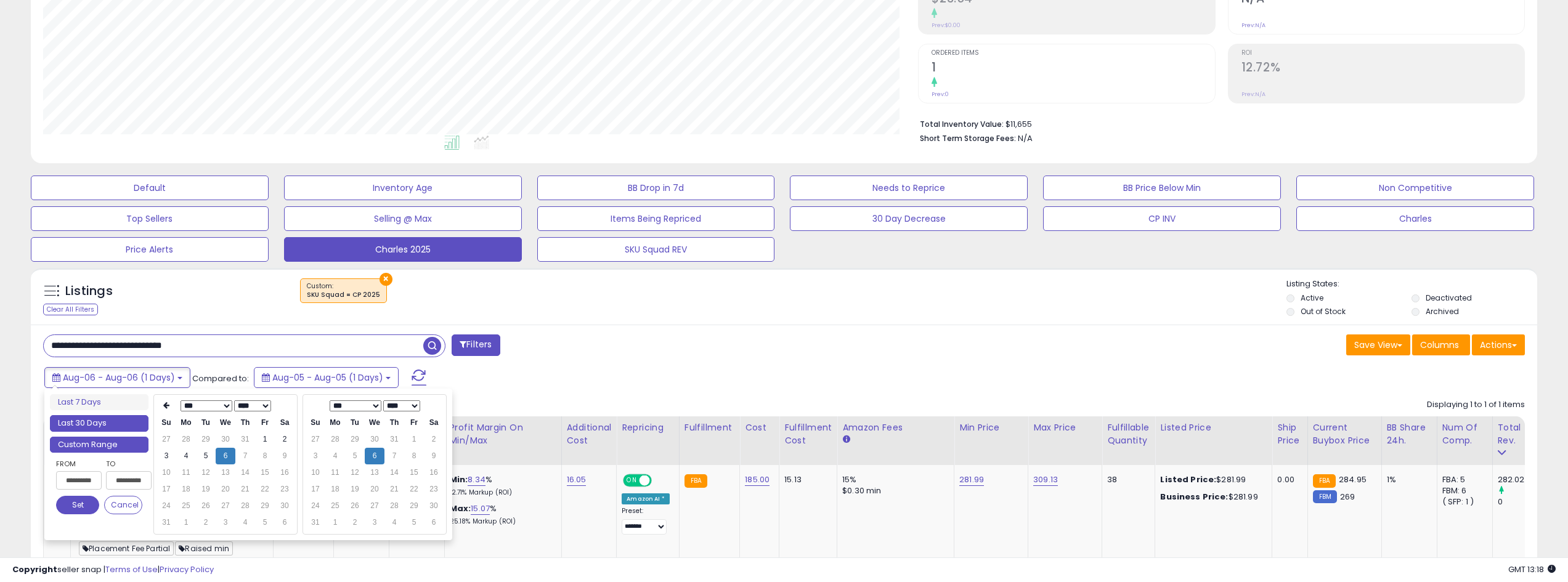 click on "Last 30 Days" at bounding box center (99, 423) 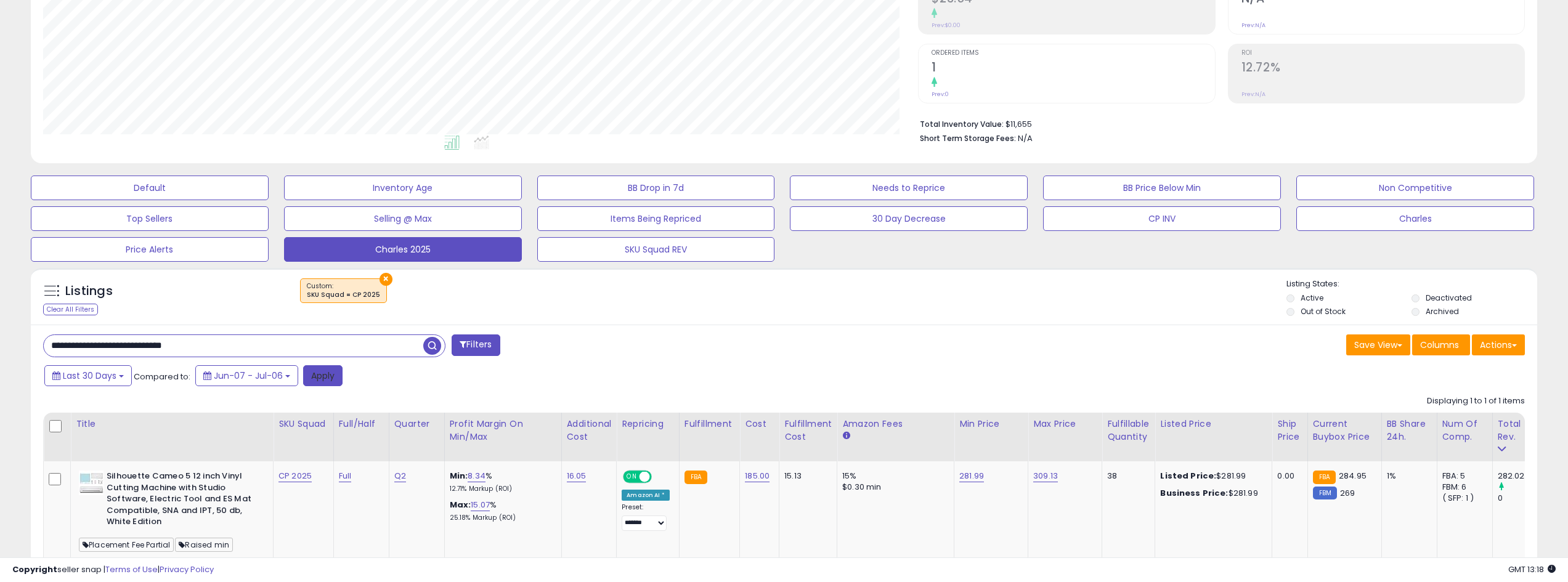 click on "Apply" at bounding box center (323, 376) 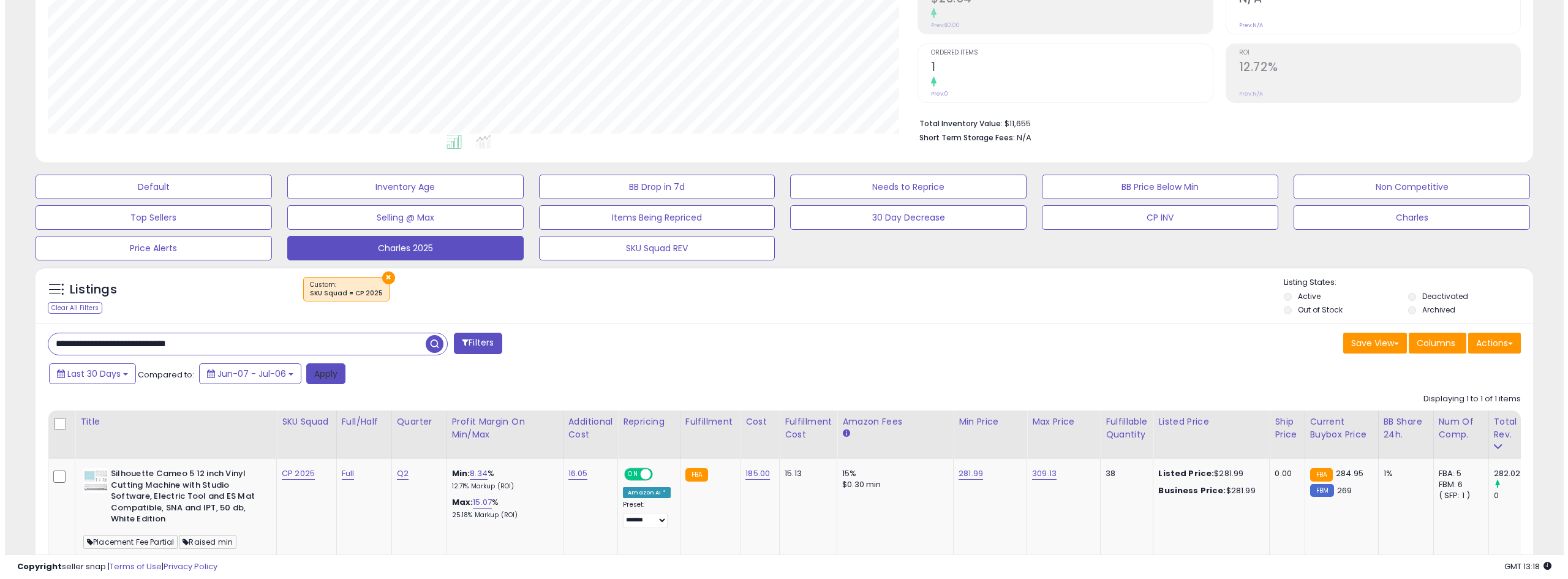scroll, scrollTop: 199, scrollLeft: 0, axis: vertical 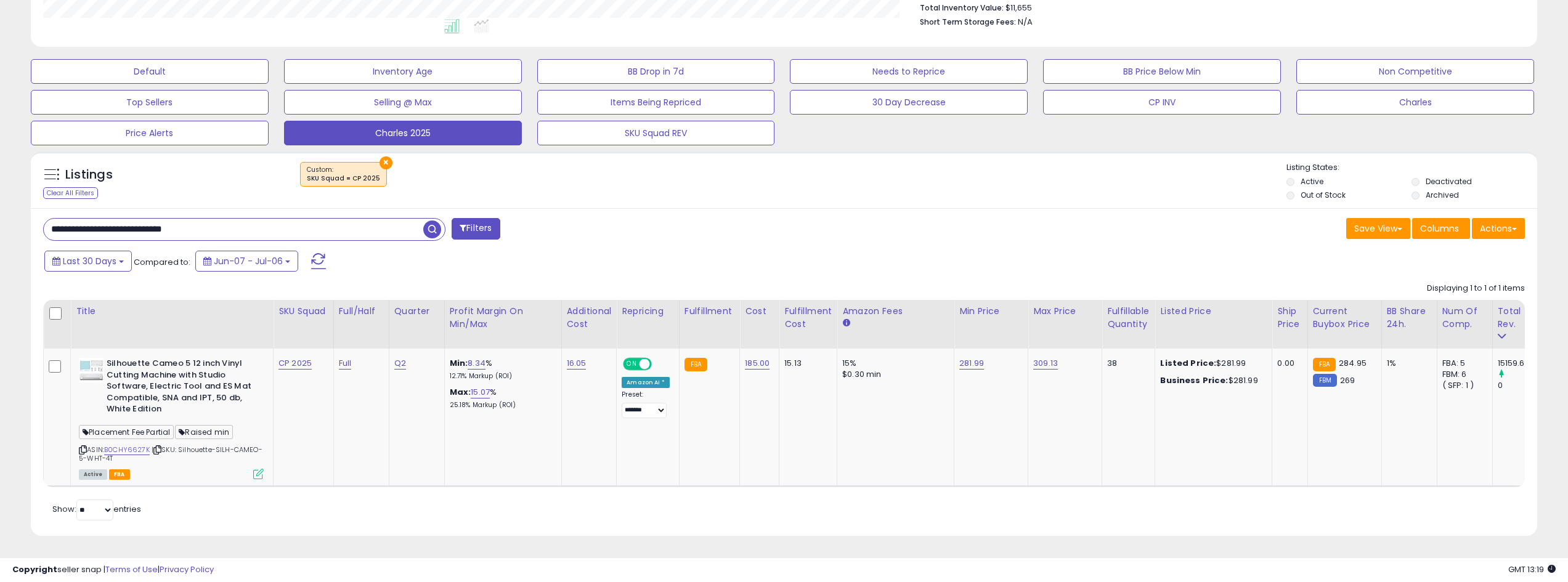 click on "**********" at bounding box center (234, 229) 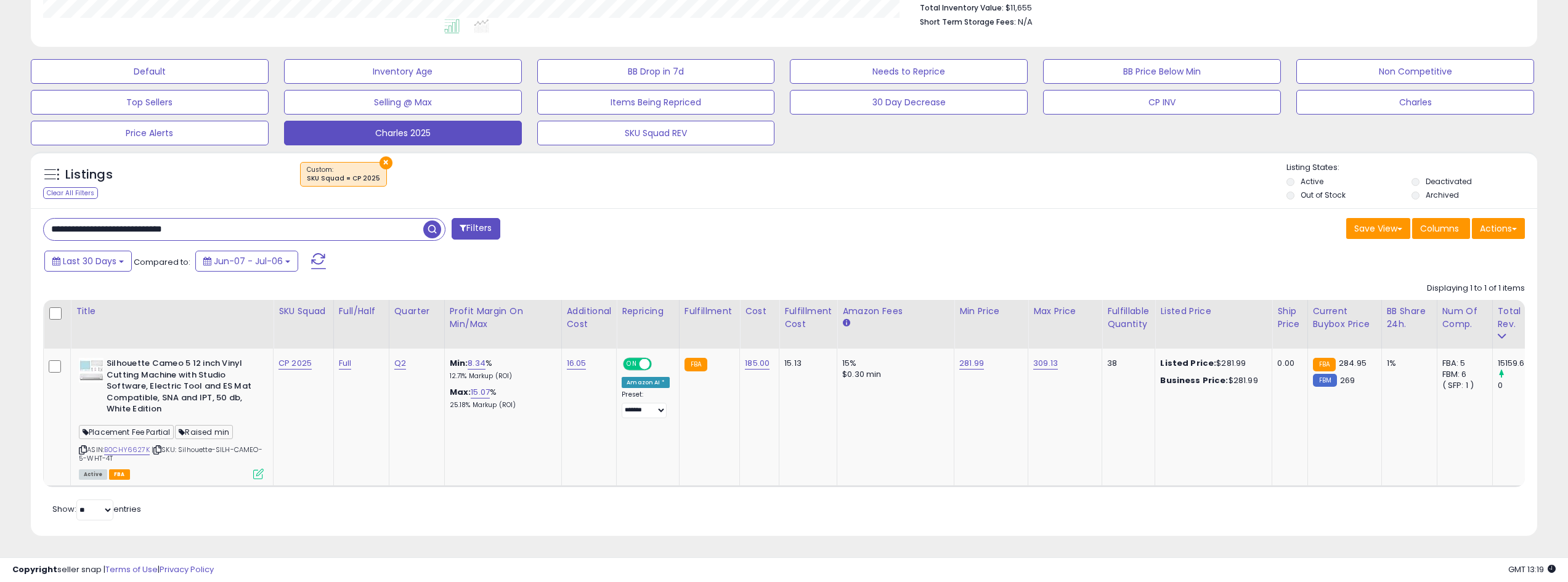 click on "**********" at bounding box center [234, 229] 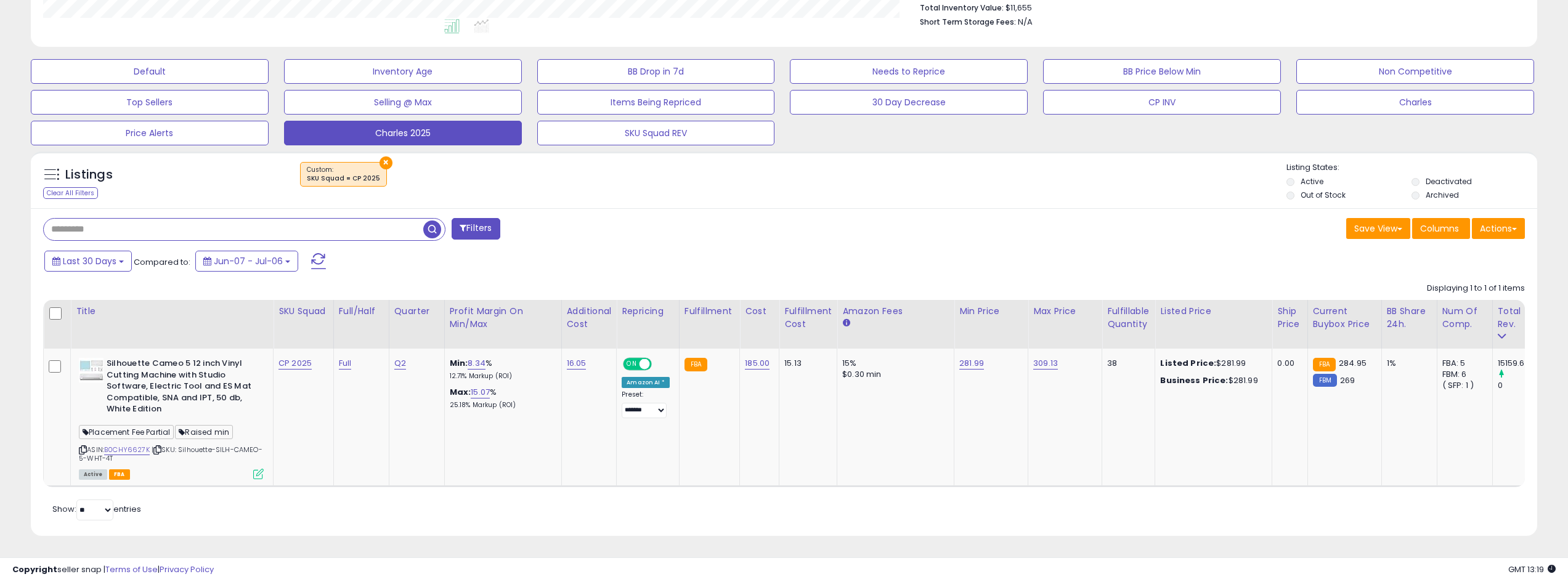 type 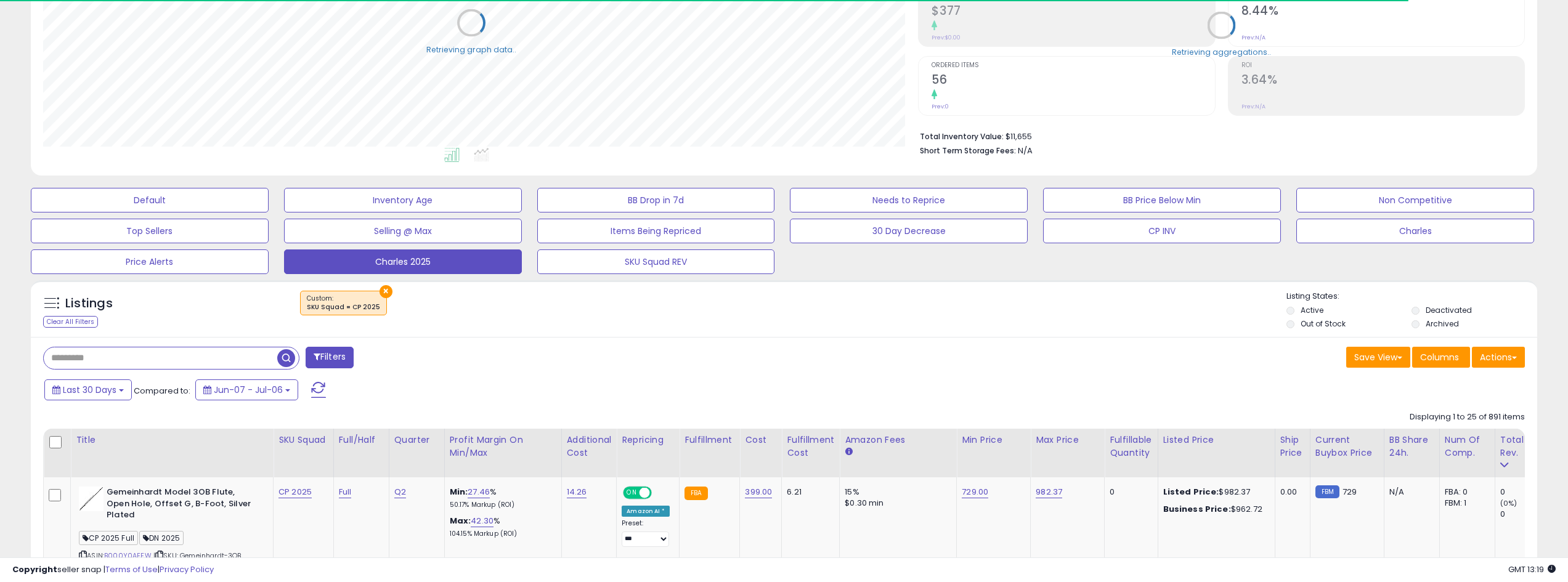 scroll, scrollTop: 253, scrollLeft: 875, axis: both 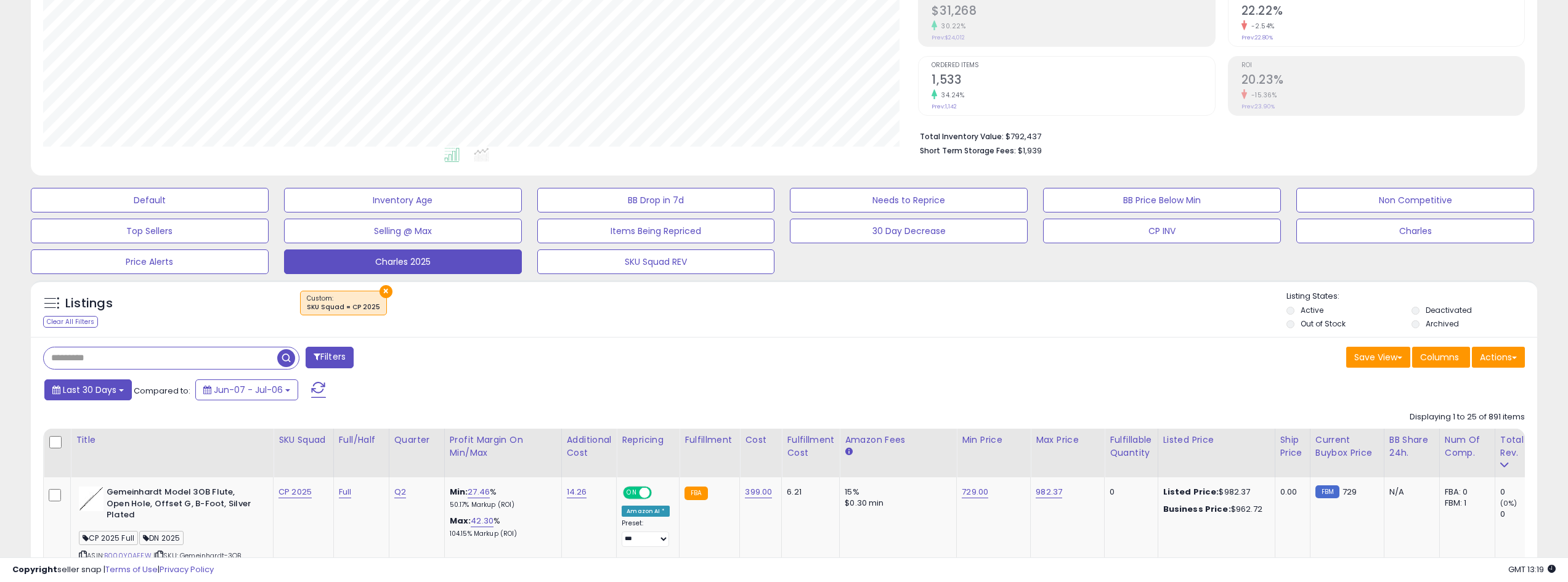 click at bounding box center [121, 390] 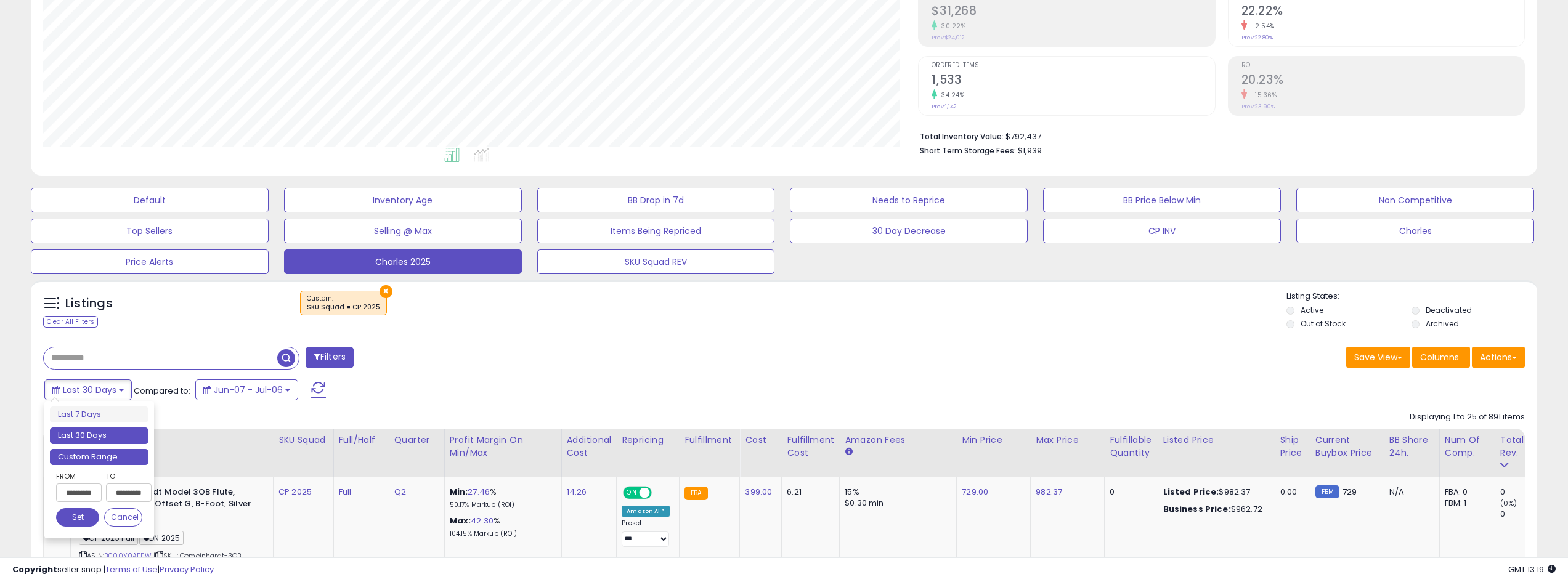 click on "Custom Range" at bounding box center [99, 457] 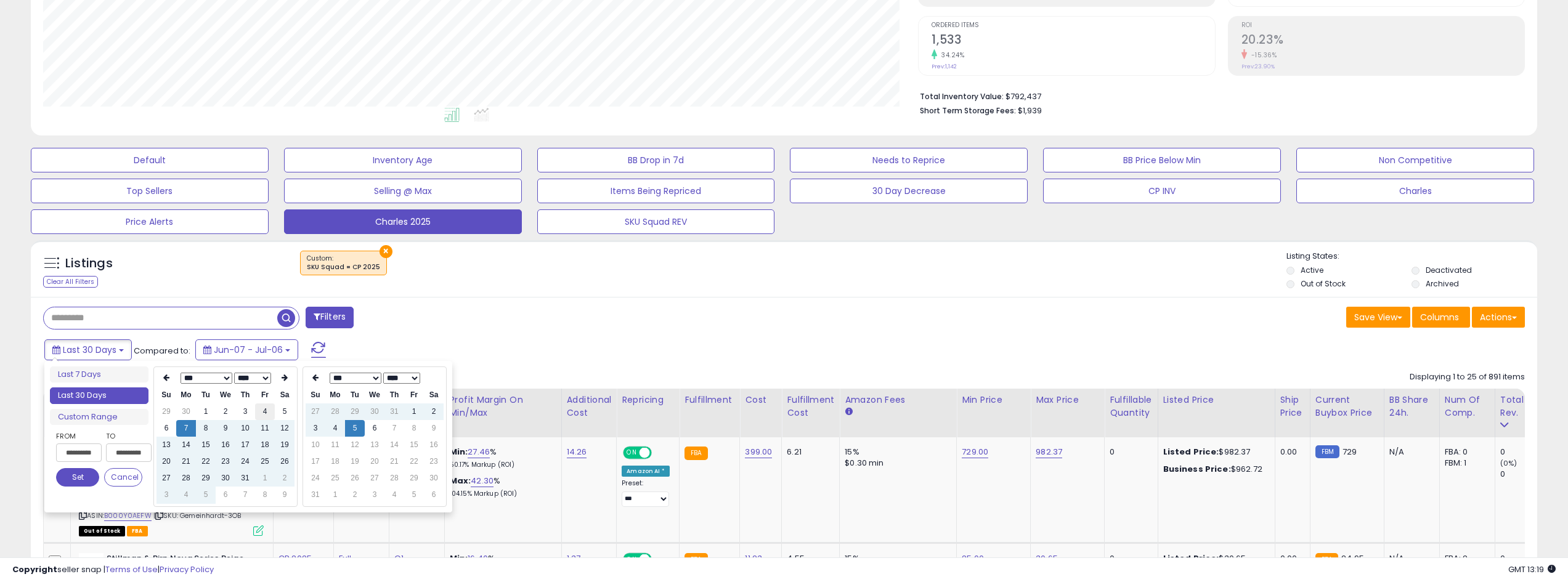 scroll, scrollTop: 262, scrollLeft: 0, axis: vertical 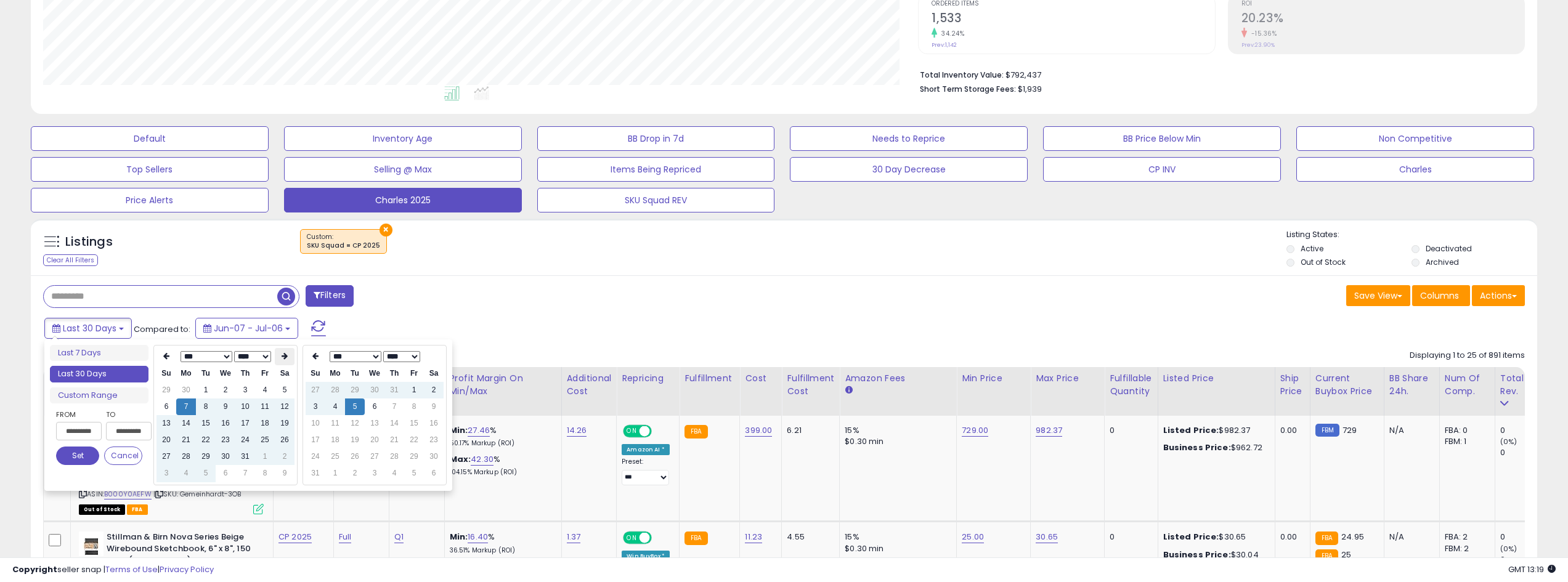 click at bounding box center (285, 357) 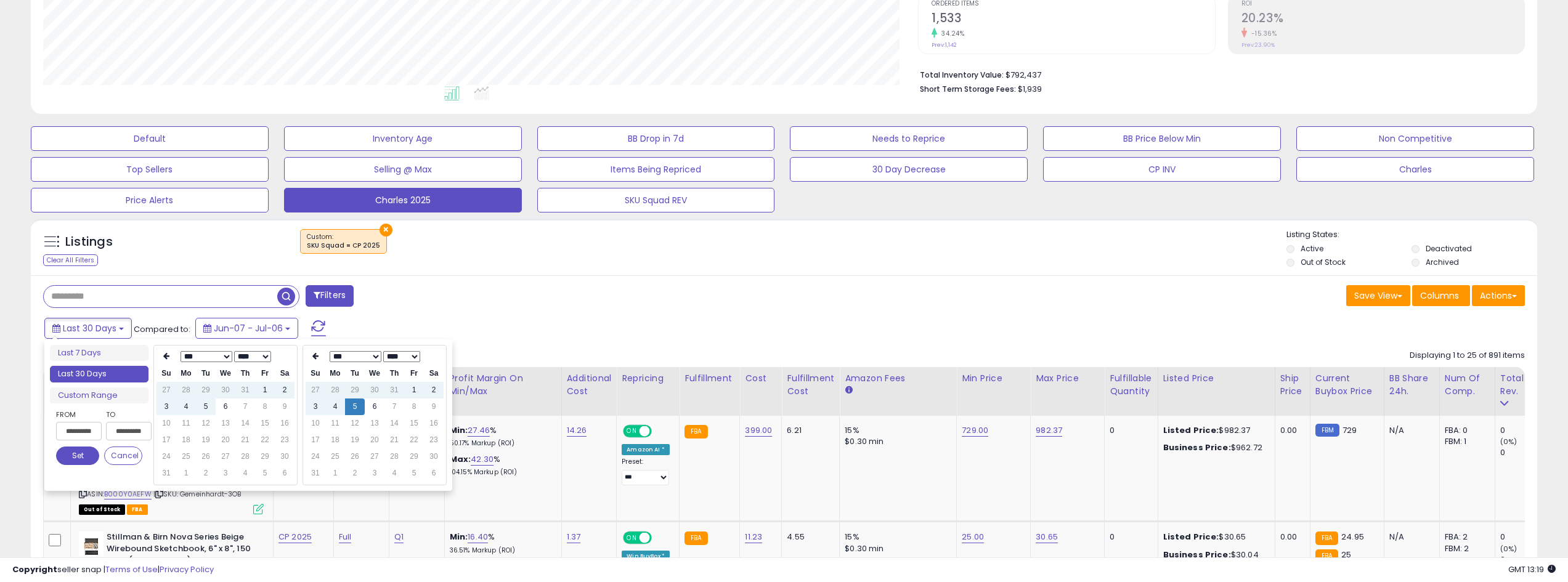 click at bounding box center (285, 357) 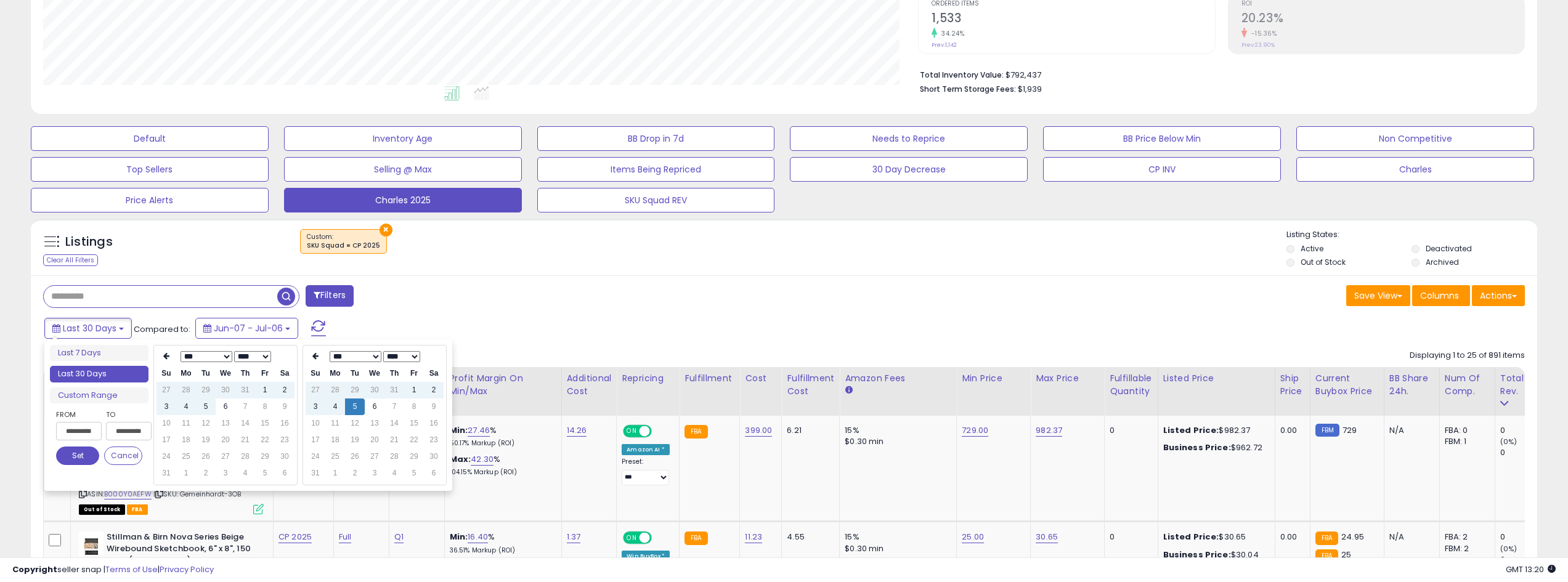 click at bounding box center [285, 357] 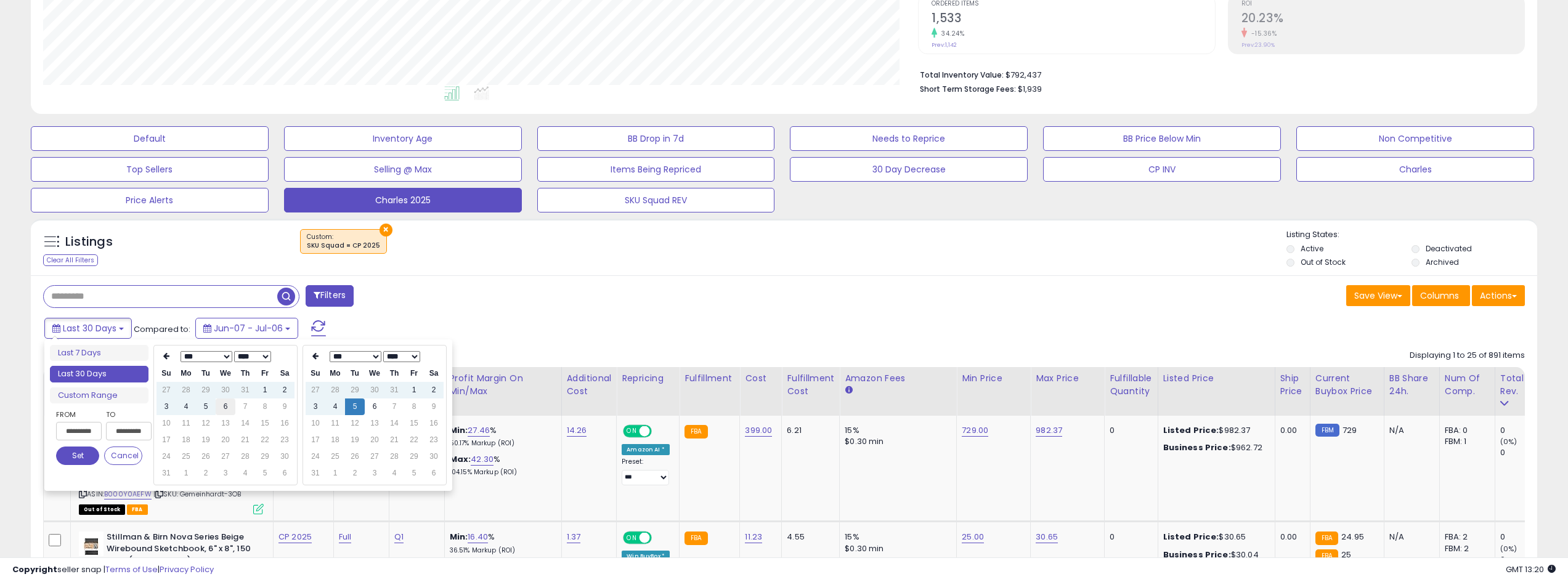 type on "**********" 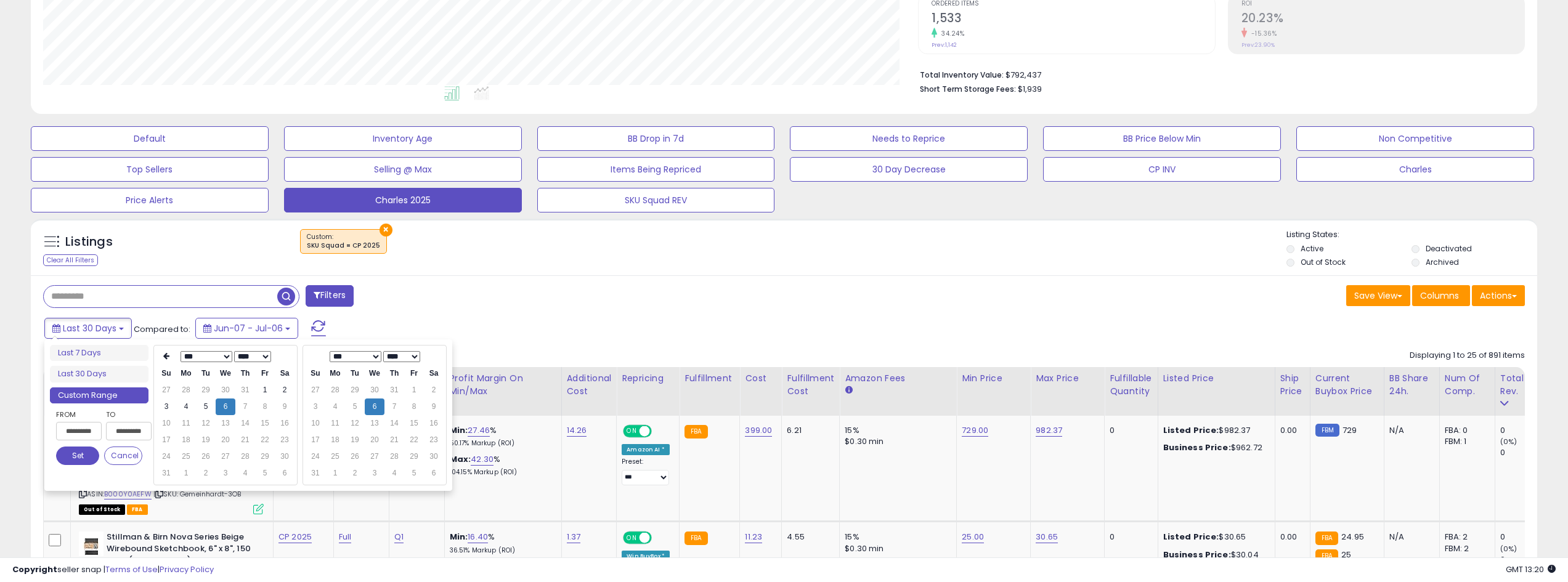 click on "Set" at bounding box center (78, 456) 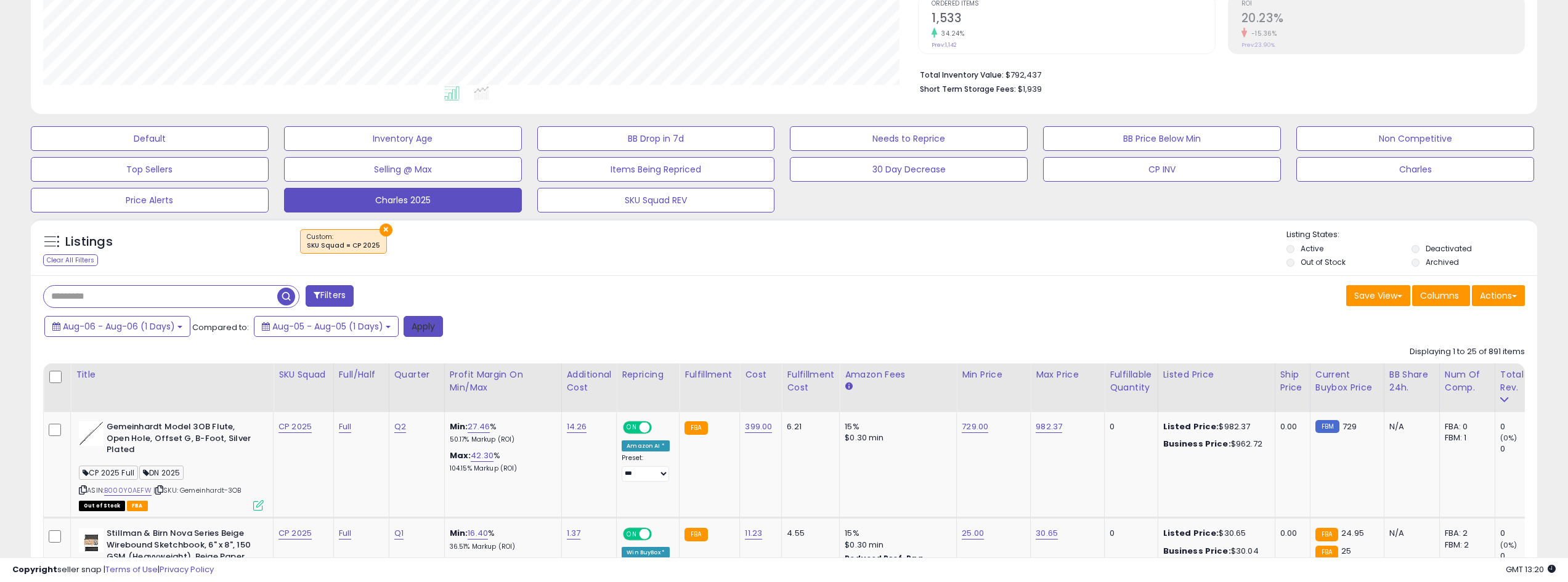 click on "Apply" at bounding box center [423, 326] 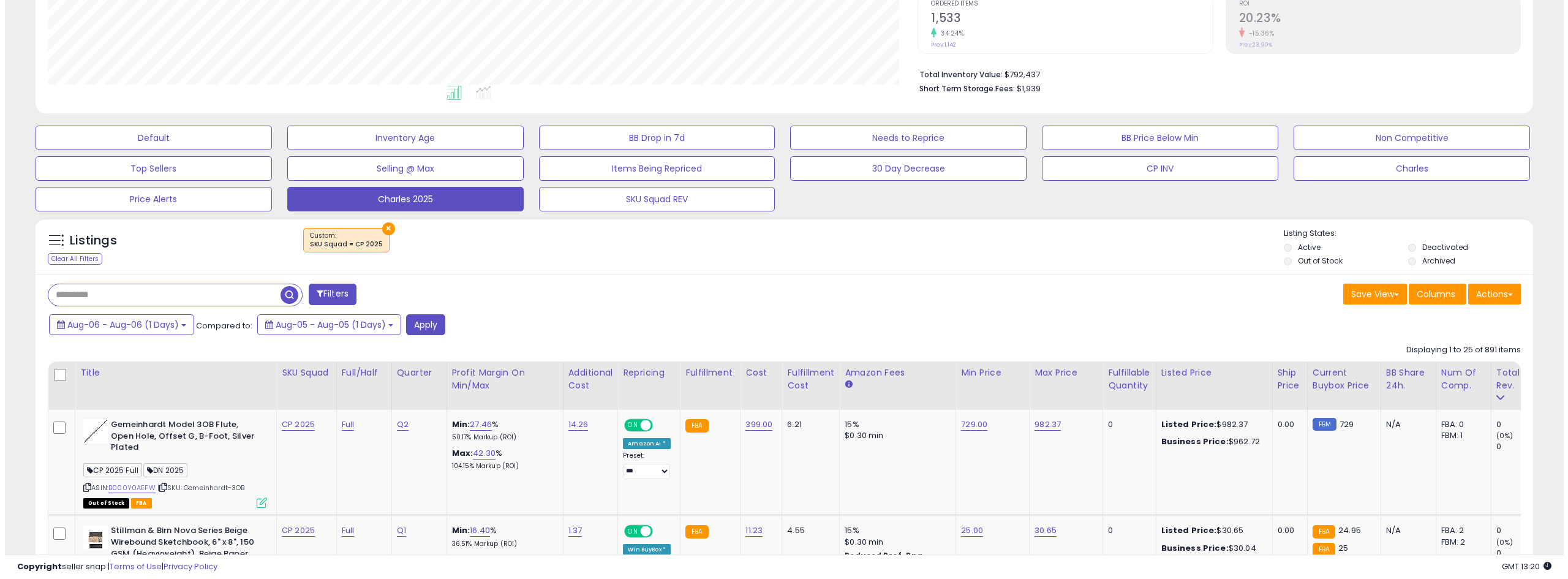 scroll, scrollTop: 211, scrollLeft: 0, axis: vertical 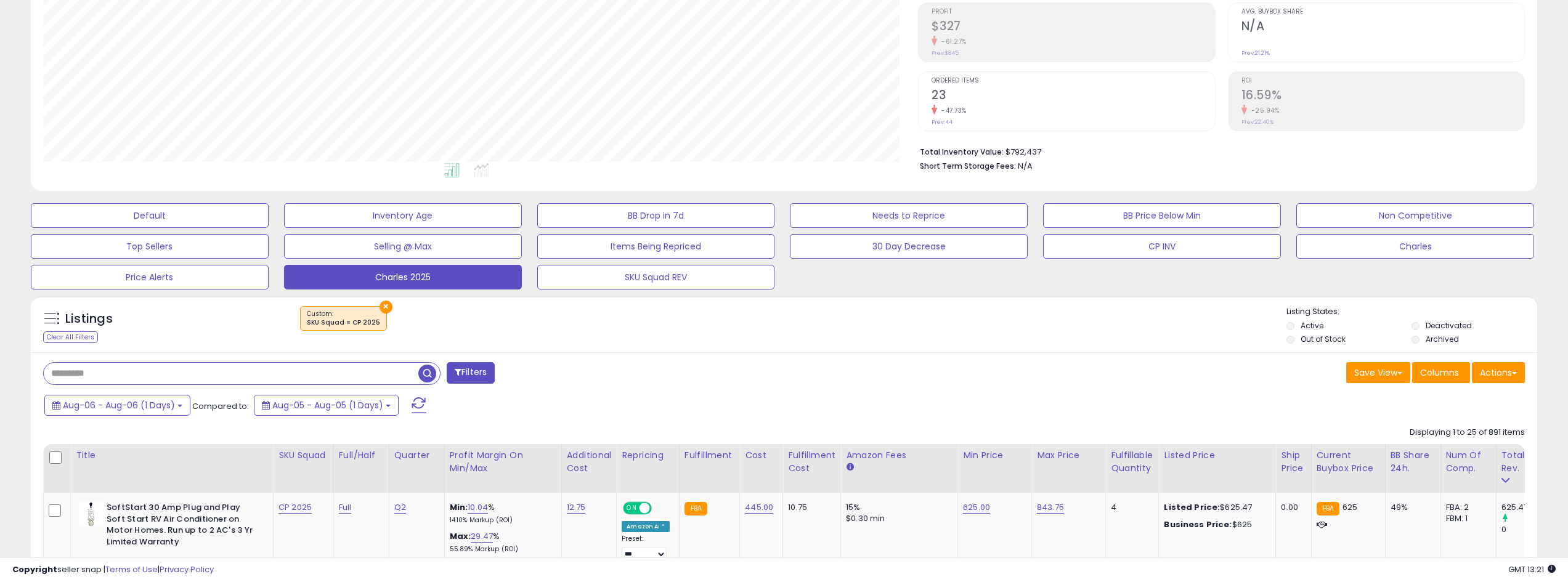 click at bounding box center (231, 373) 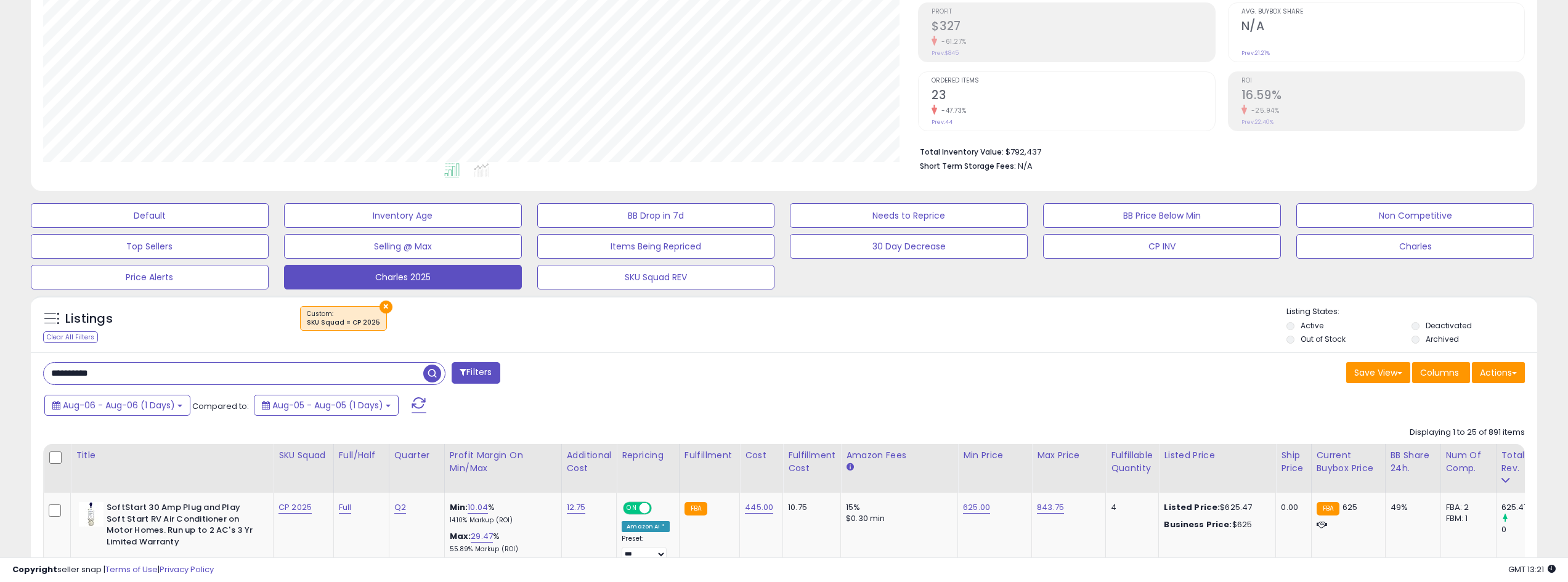 click on "**********" at bounding box center [234, 373] 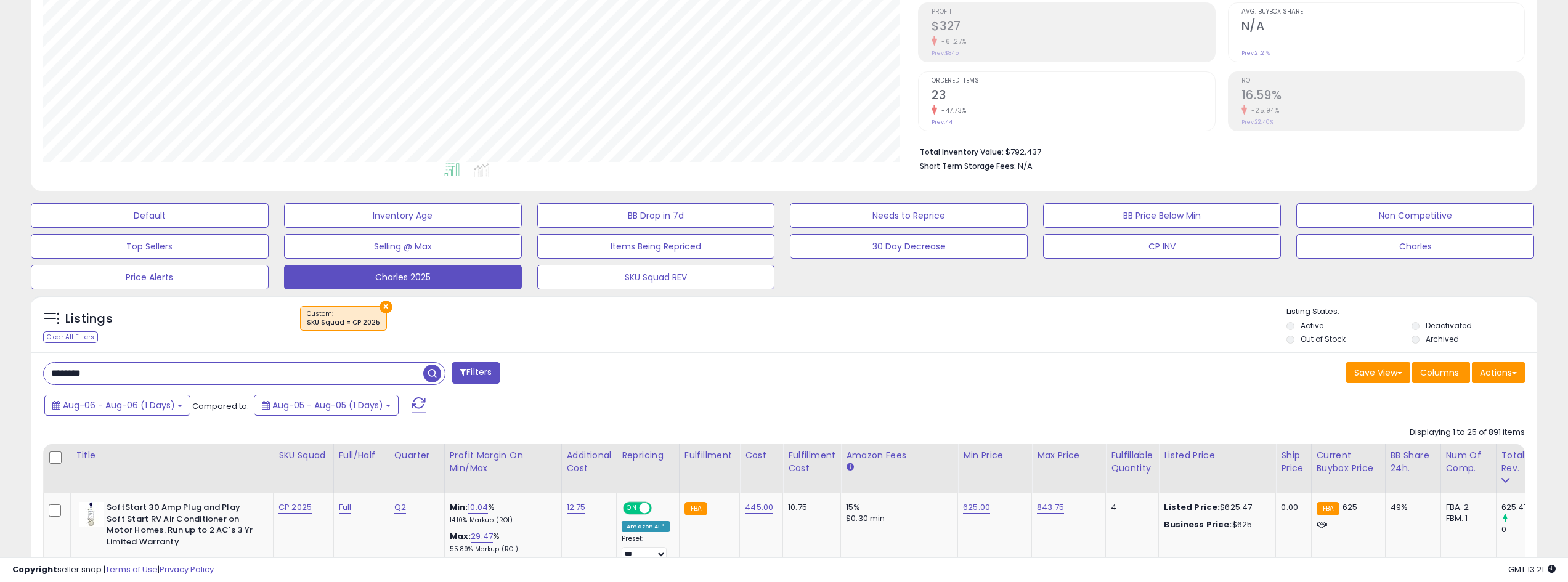 type on "********" 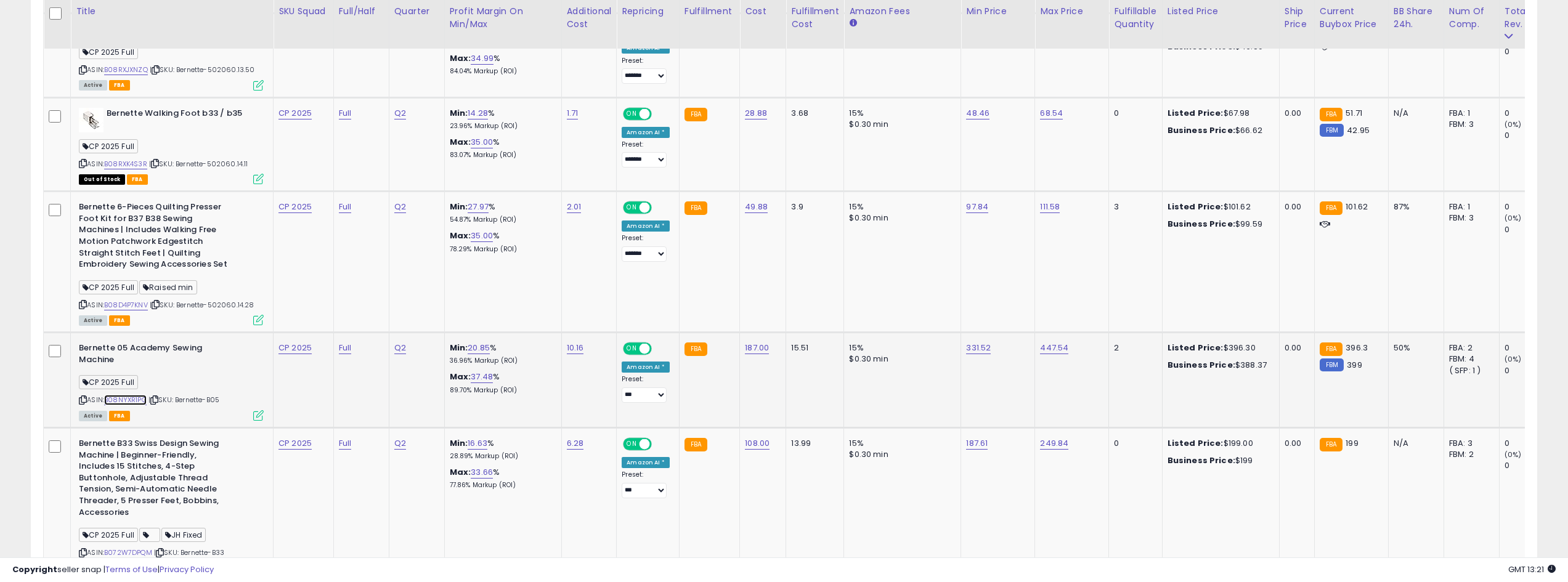 click on "B08NYXR1PG" at bounding box center [125, 400] 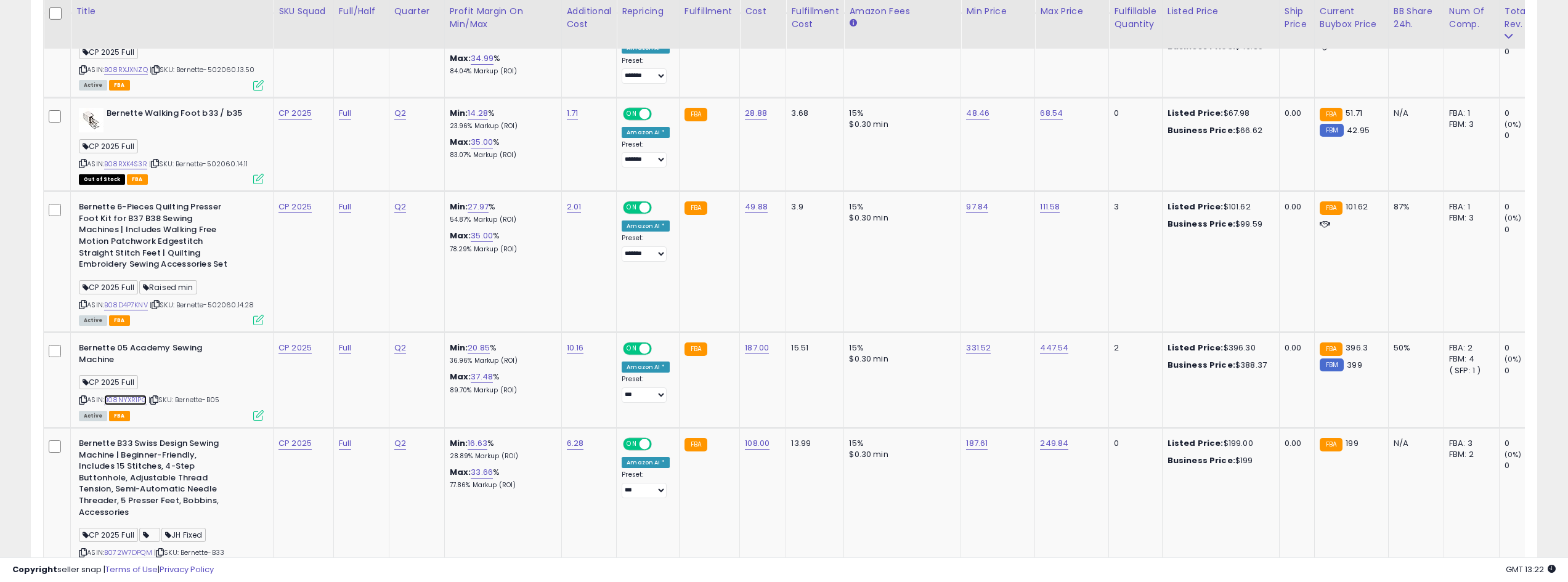 scroll, scrollTop: 0, scrollLeft: 665, axis: horizontal 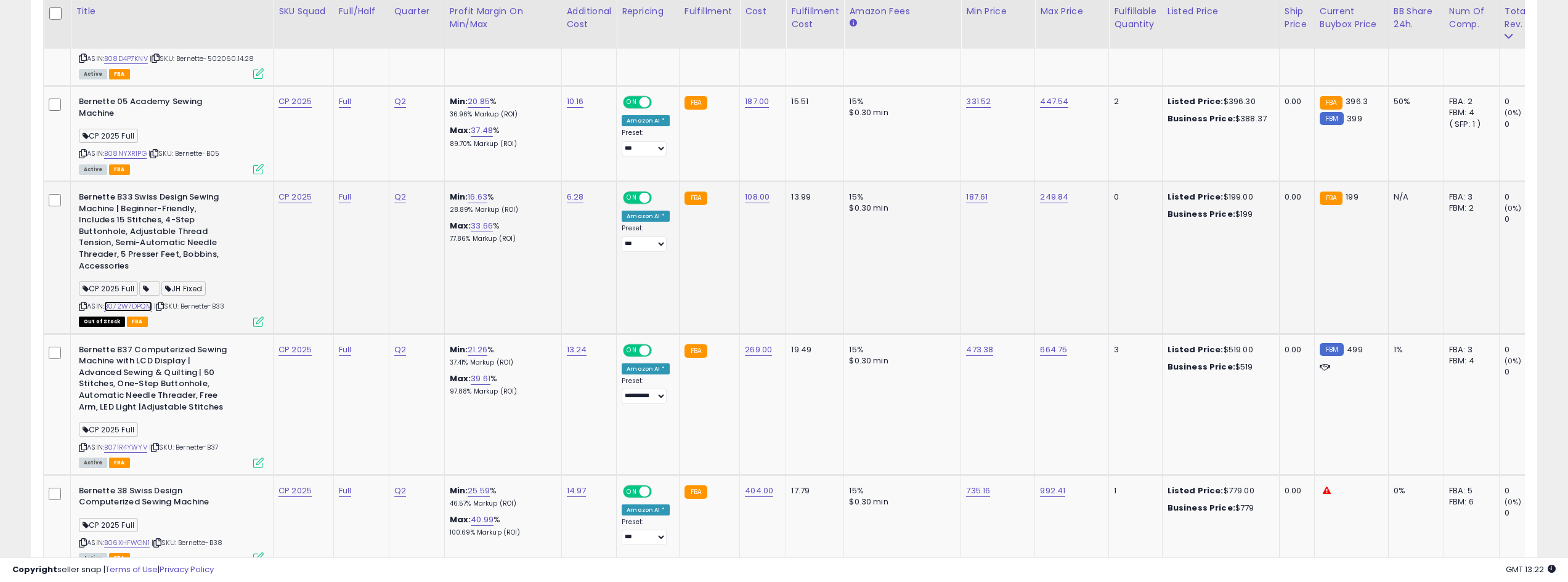 click on "B072W7DPQM" at bounding box center (128, 306) 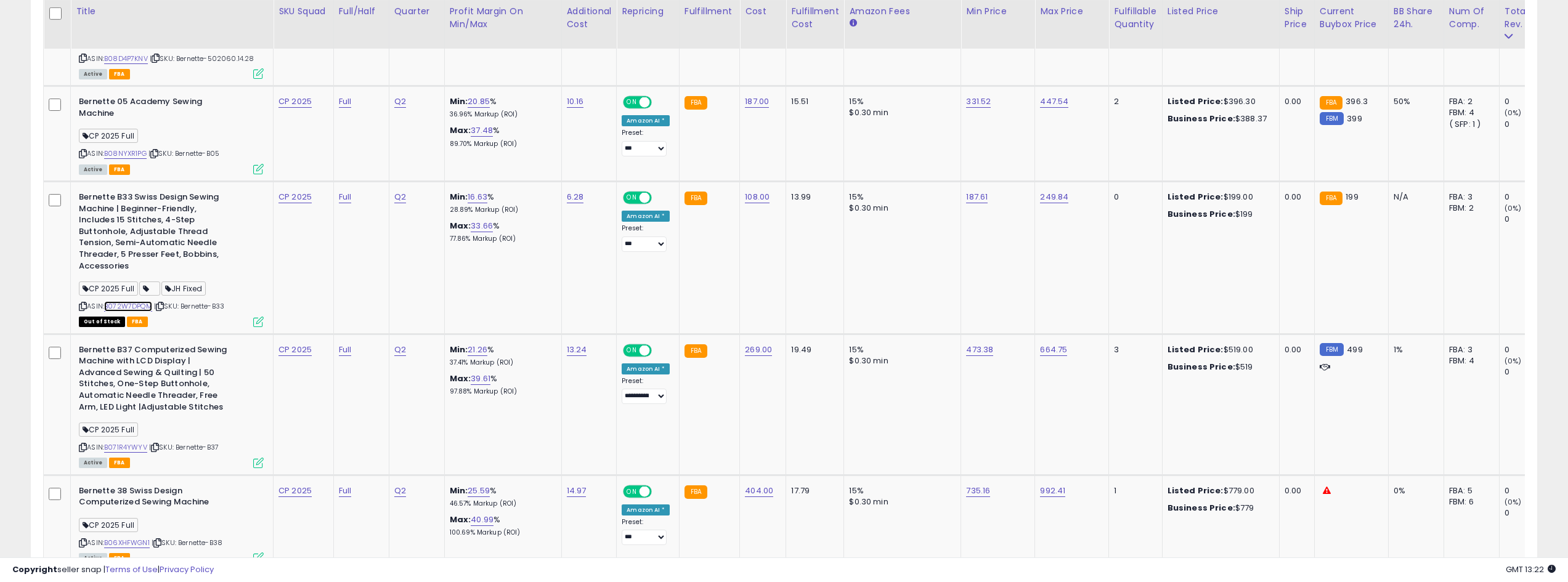 scroll, scrollTop: 0, scrollLeft: 171, axis: horizontal 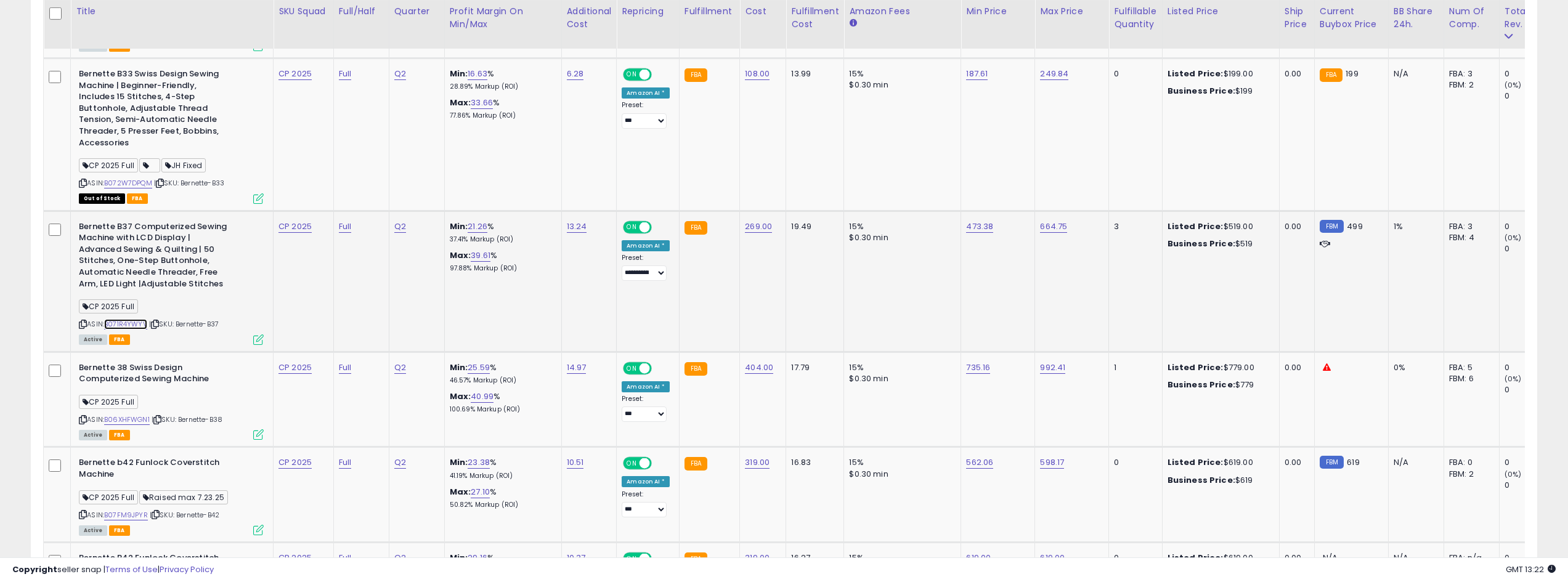 click on "B071R4YWYV" at bounding box center (126, 324) 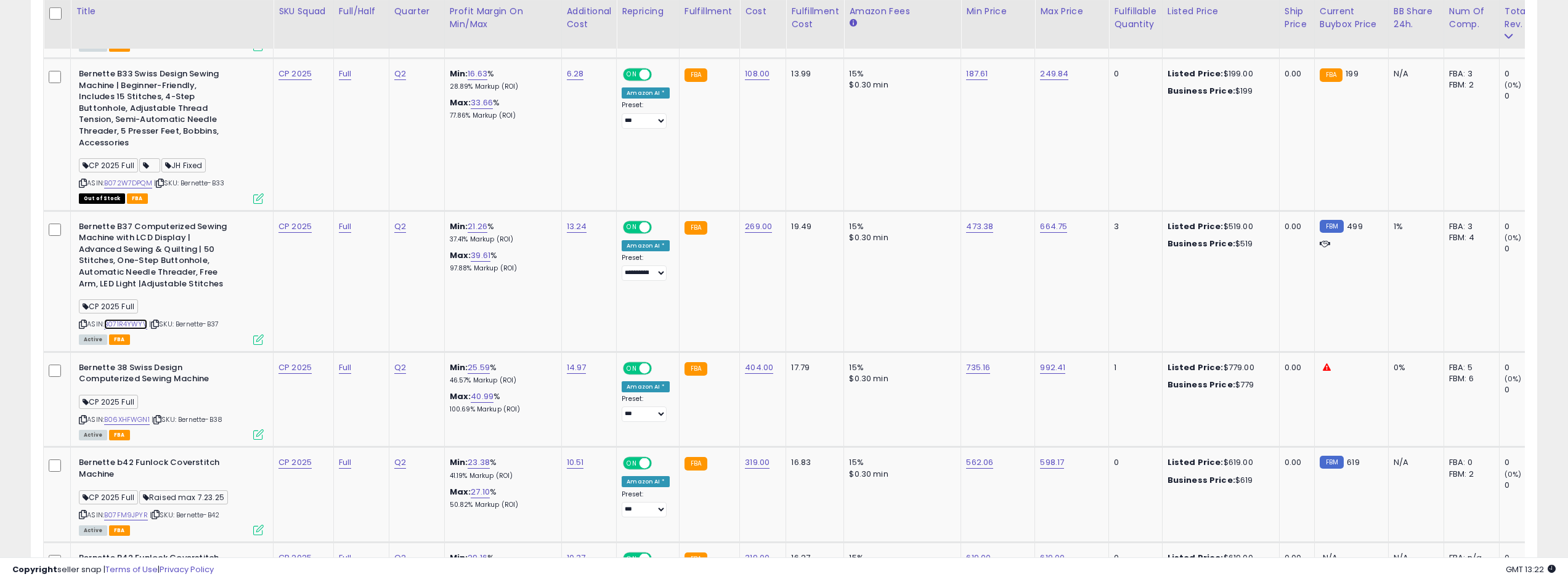 scroll, scrollTop: 0, scrollLeft: 30, axis: horizontal 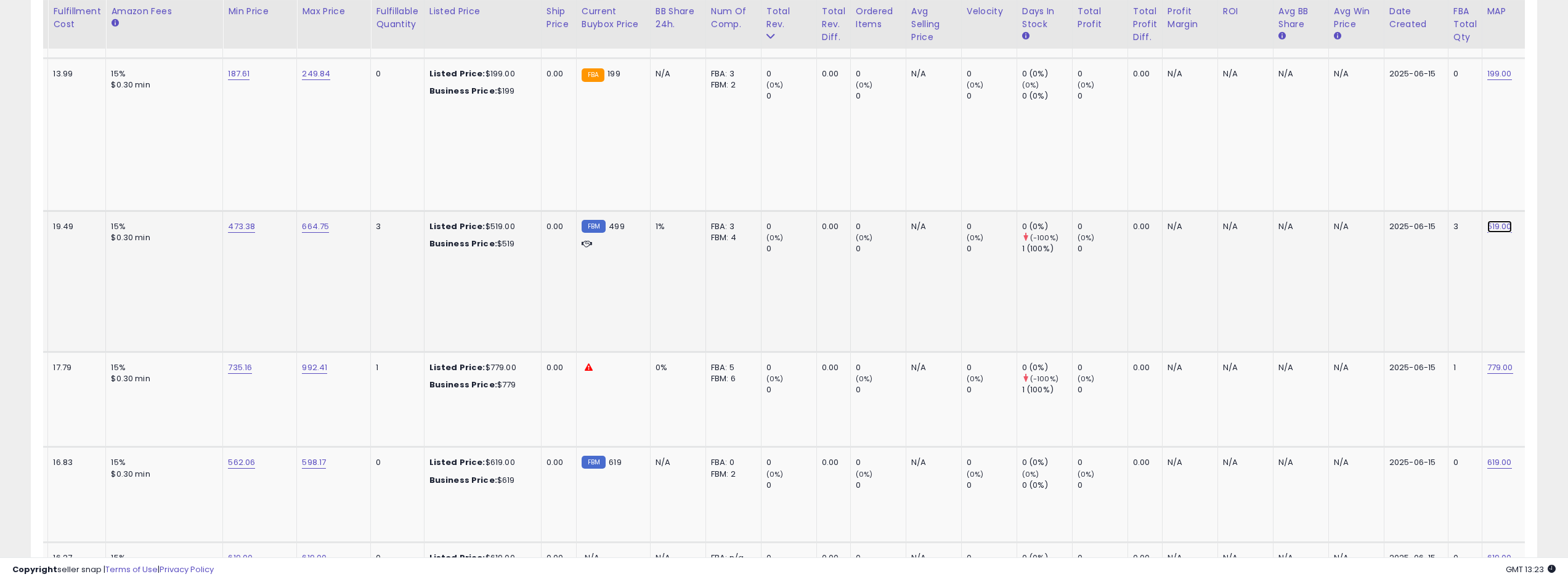 click on "519.00" at bounding box center (1495, -847) 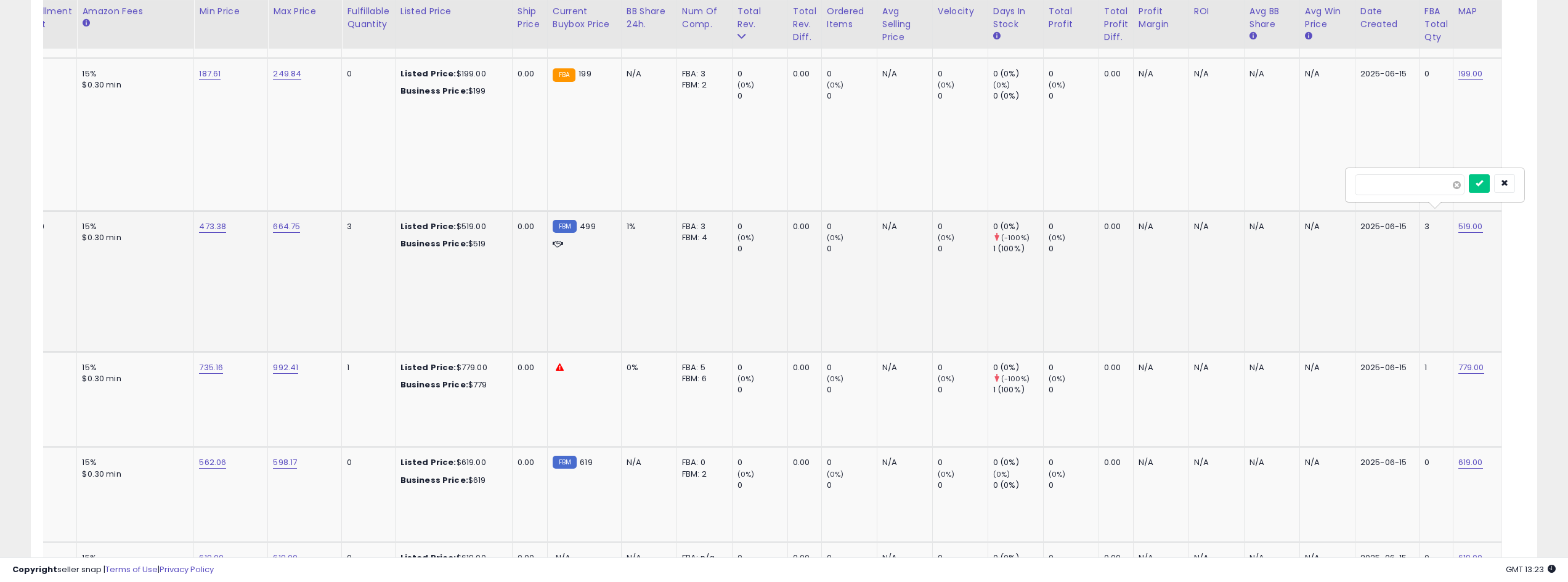 click at bounding box center (1456, 185) 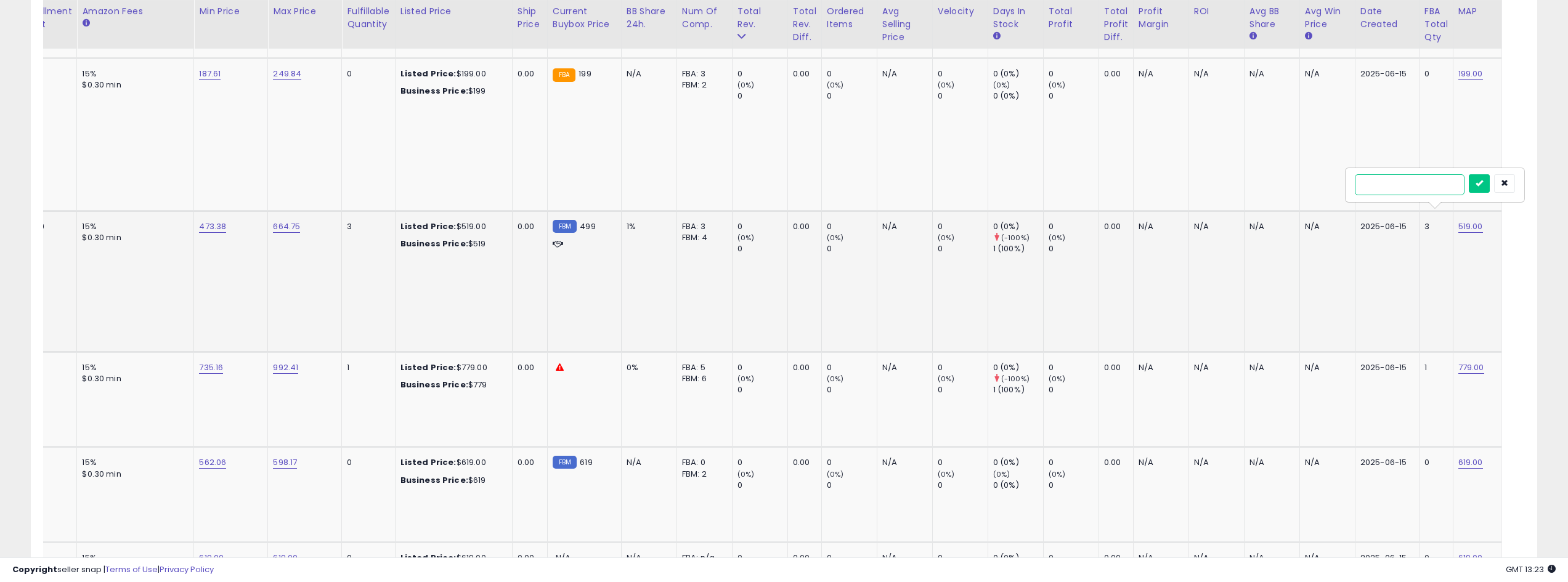 click at bounding box center [1410, 185] 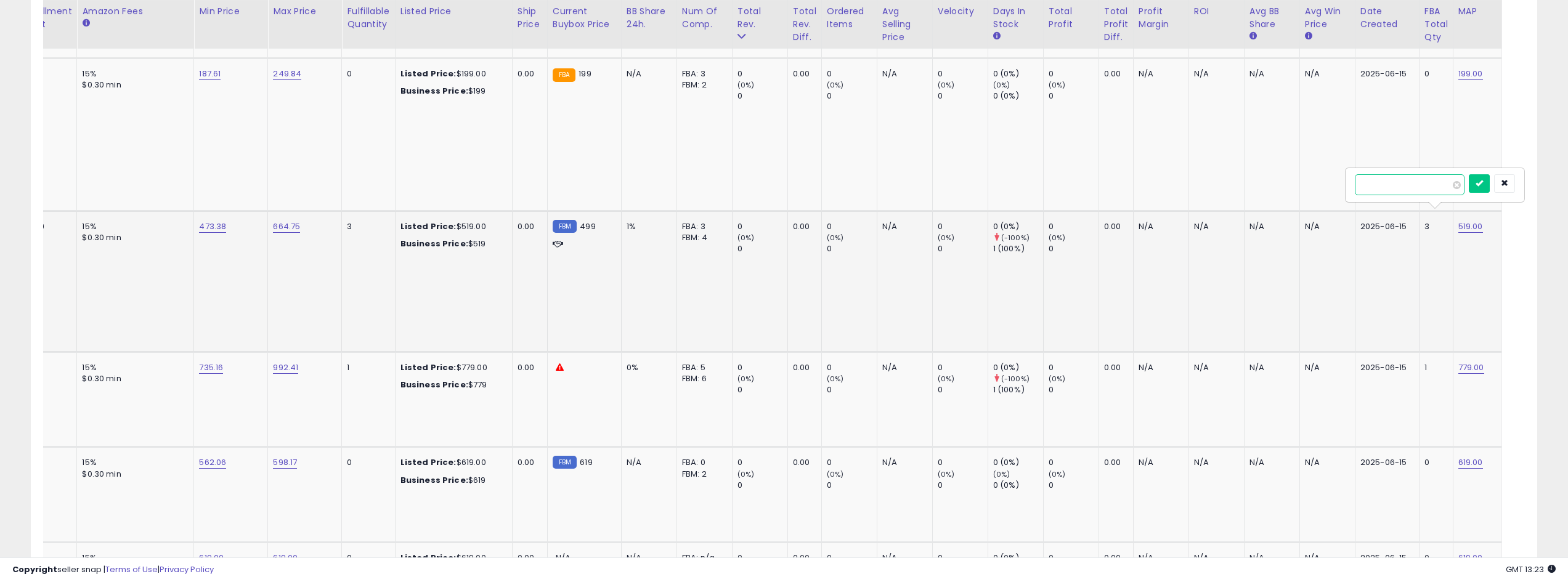 type on "***" 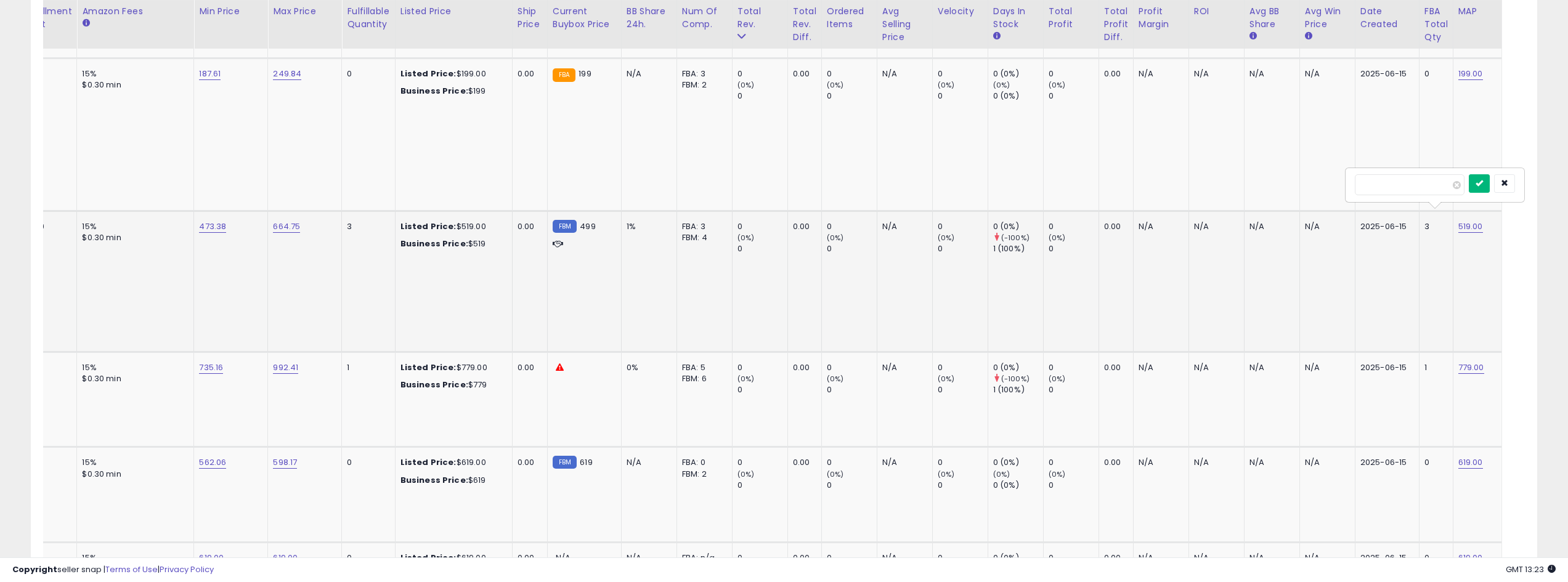 click at bounding box center (1479, 184) 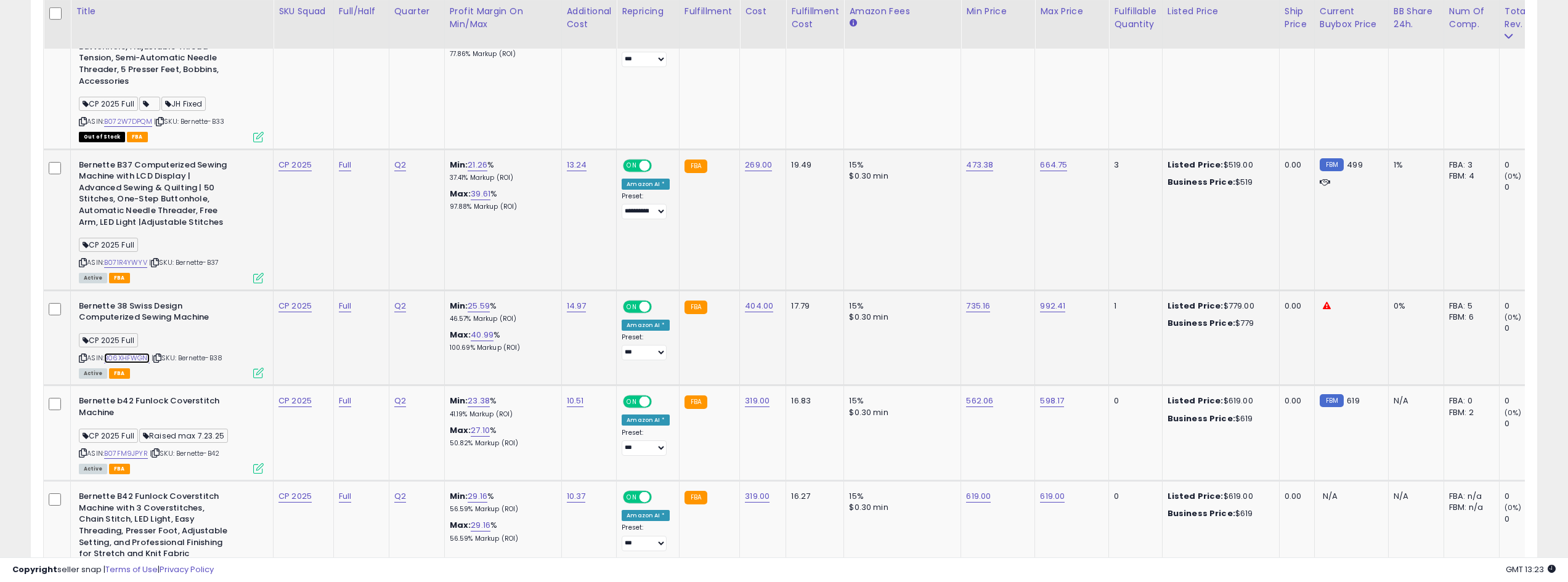 click on "B06XHFWGN1" at bounding box center (127, 358) 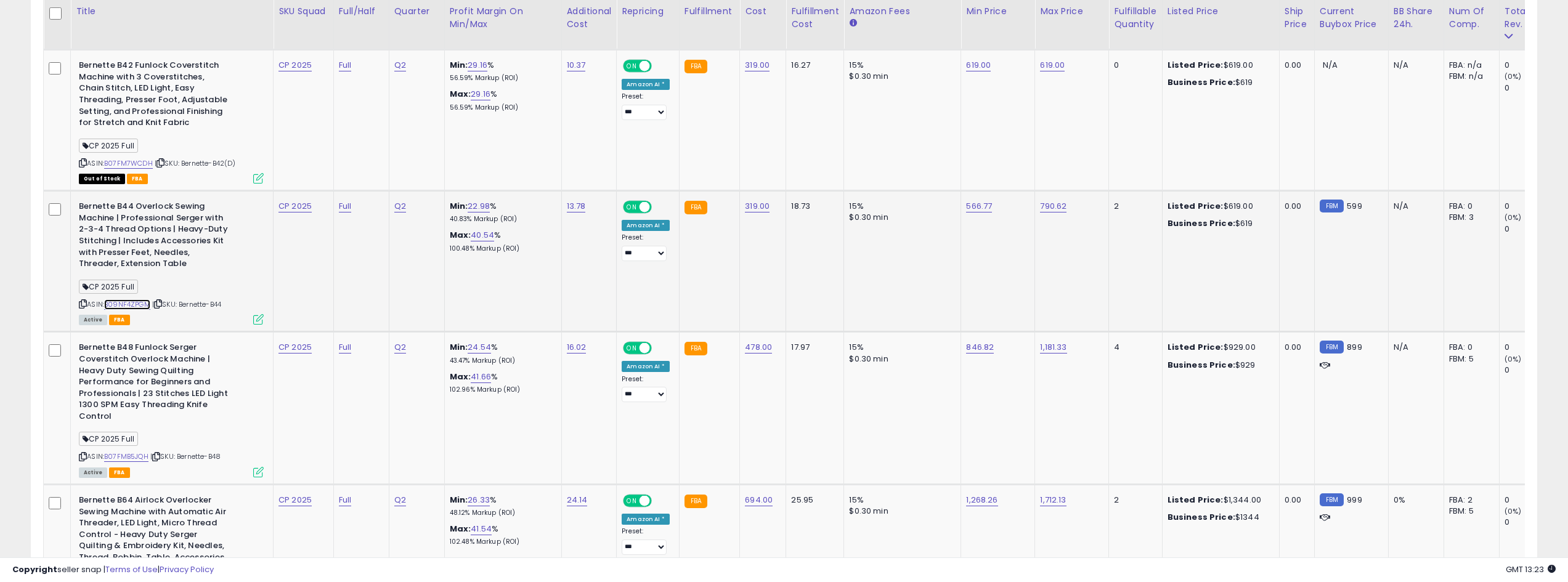 click on "B09NF4ZPGM" at bounding box center (127, 304) 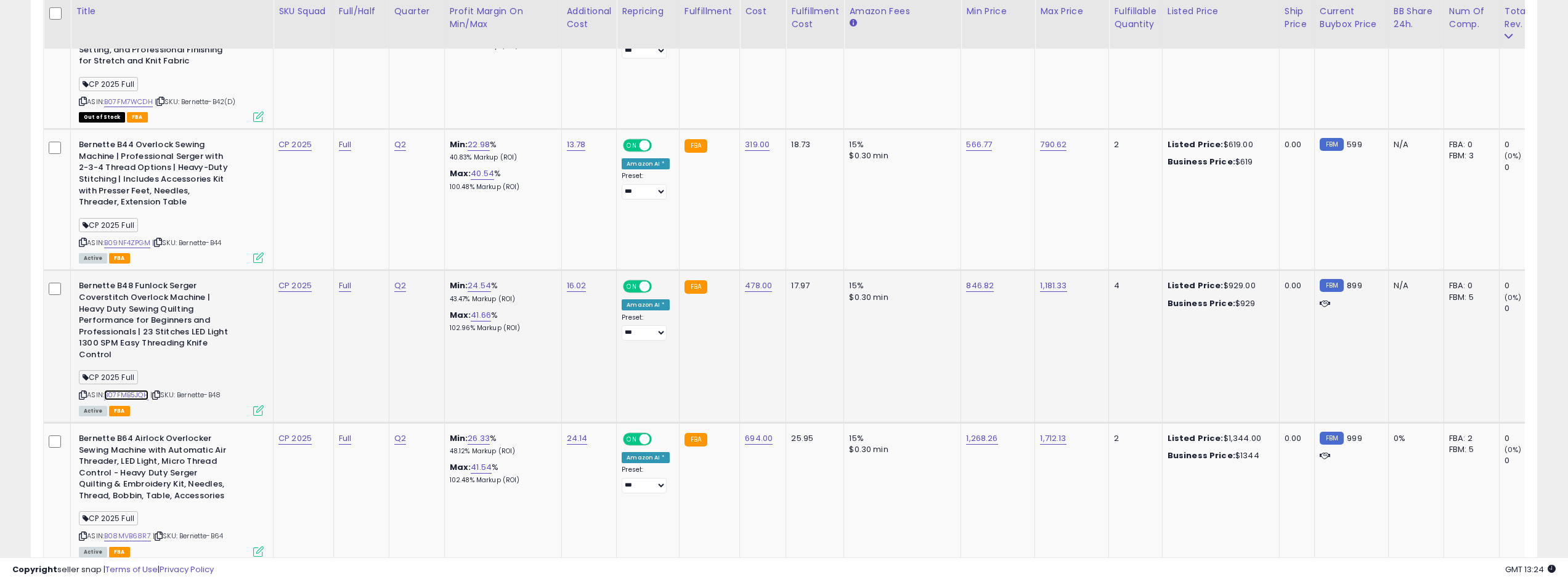 click on "B07FMB5JQH" at bounding box center [126, 395] 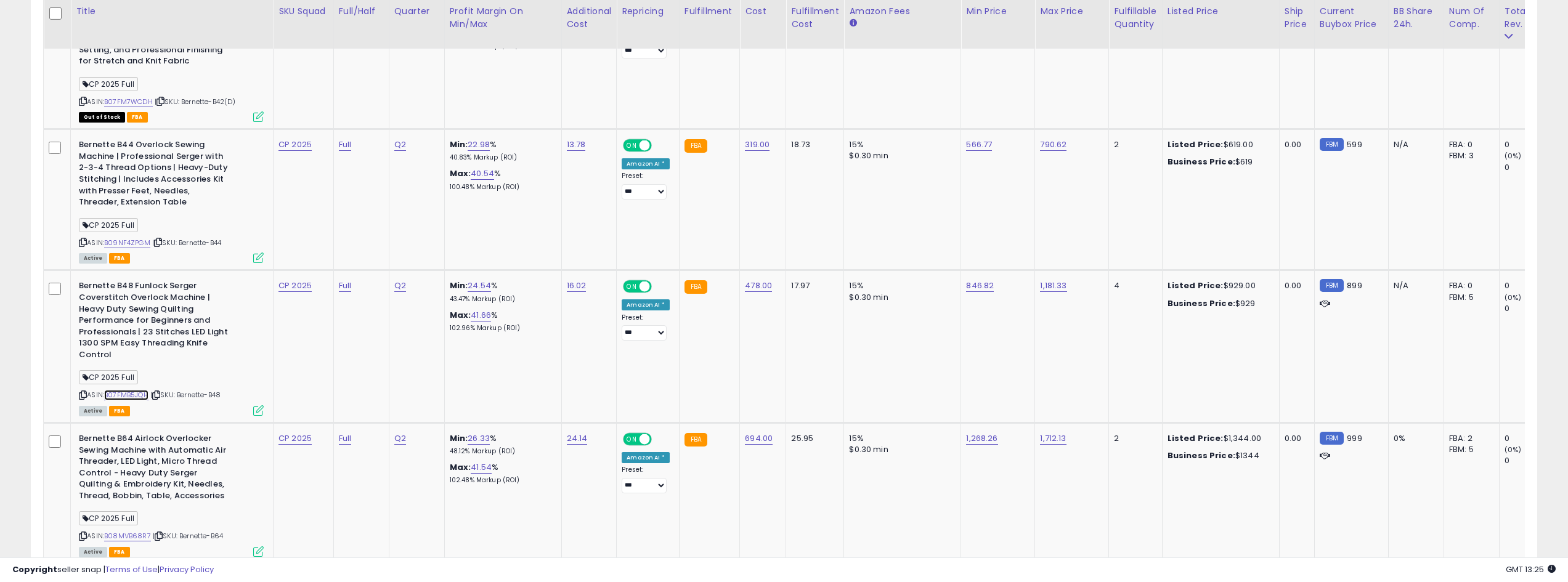 scroll, scrollTop: 0, scrollLeft: 29, axis: horizontal 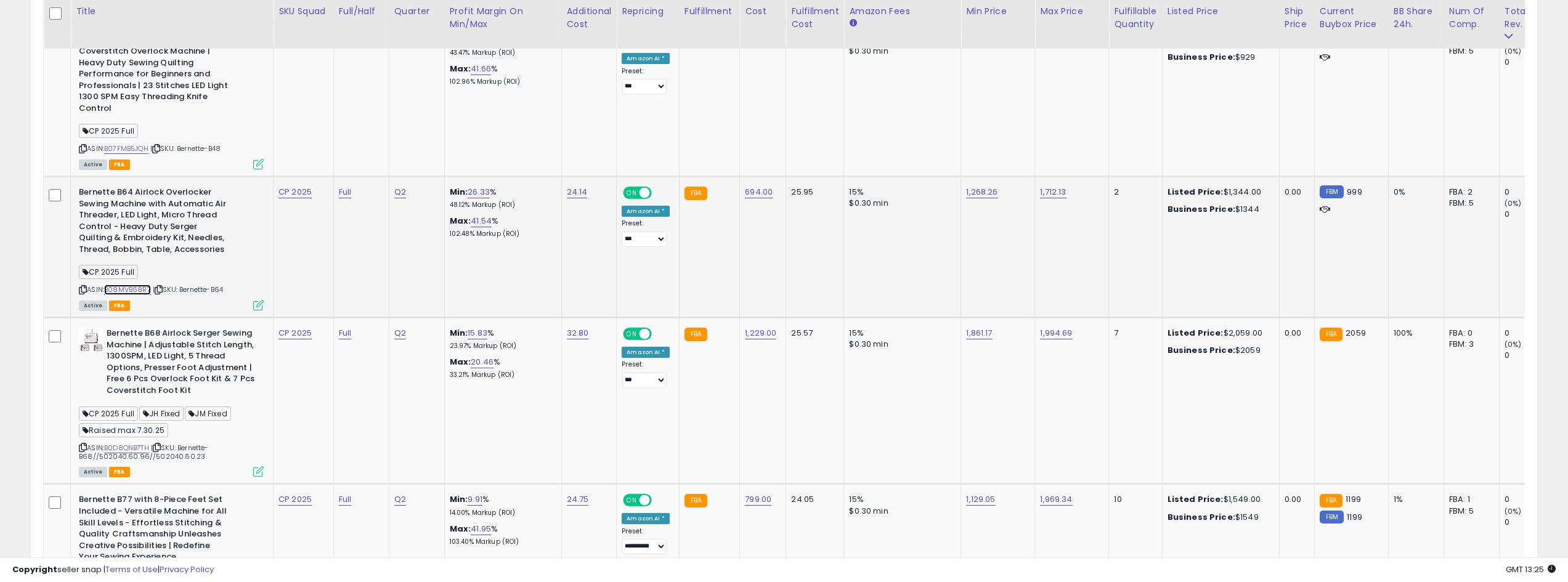 click on "B08MVB68R7" at bounding box center (128, 289) 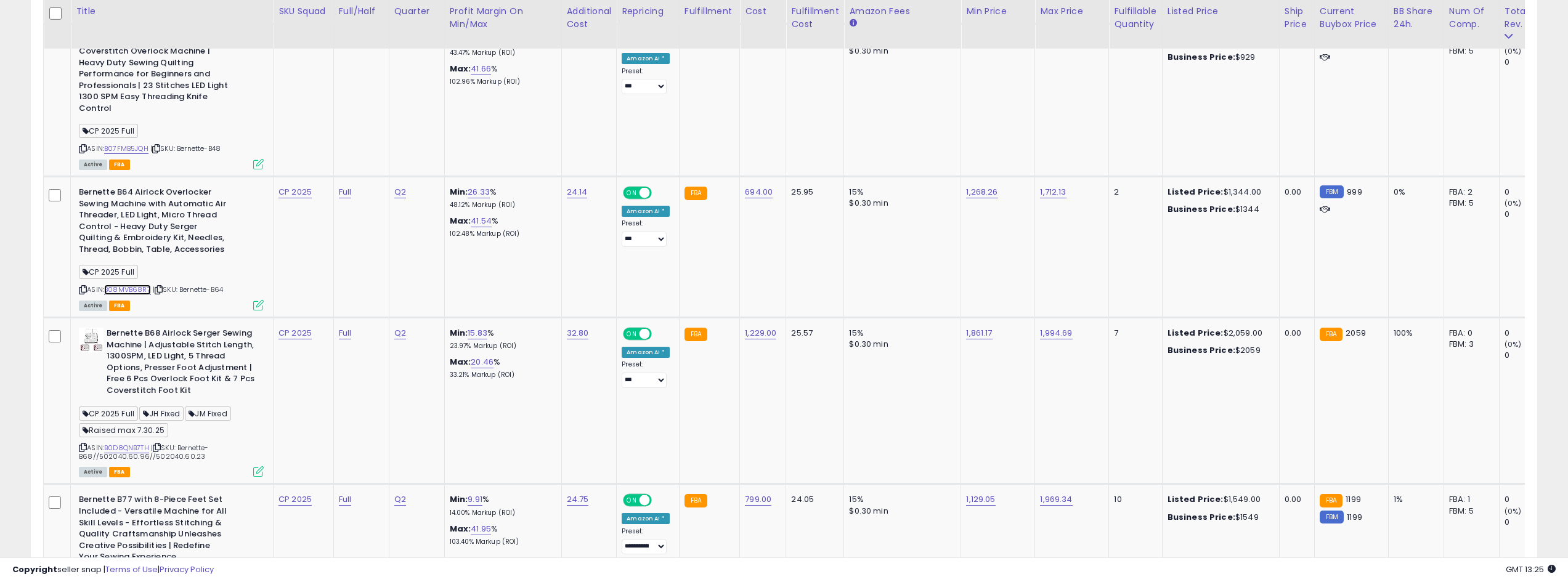 scroll, scrollTop: 0, scrollLeft: 566, axis: horizontal 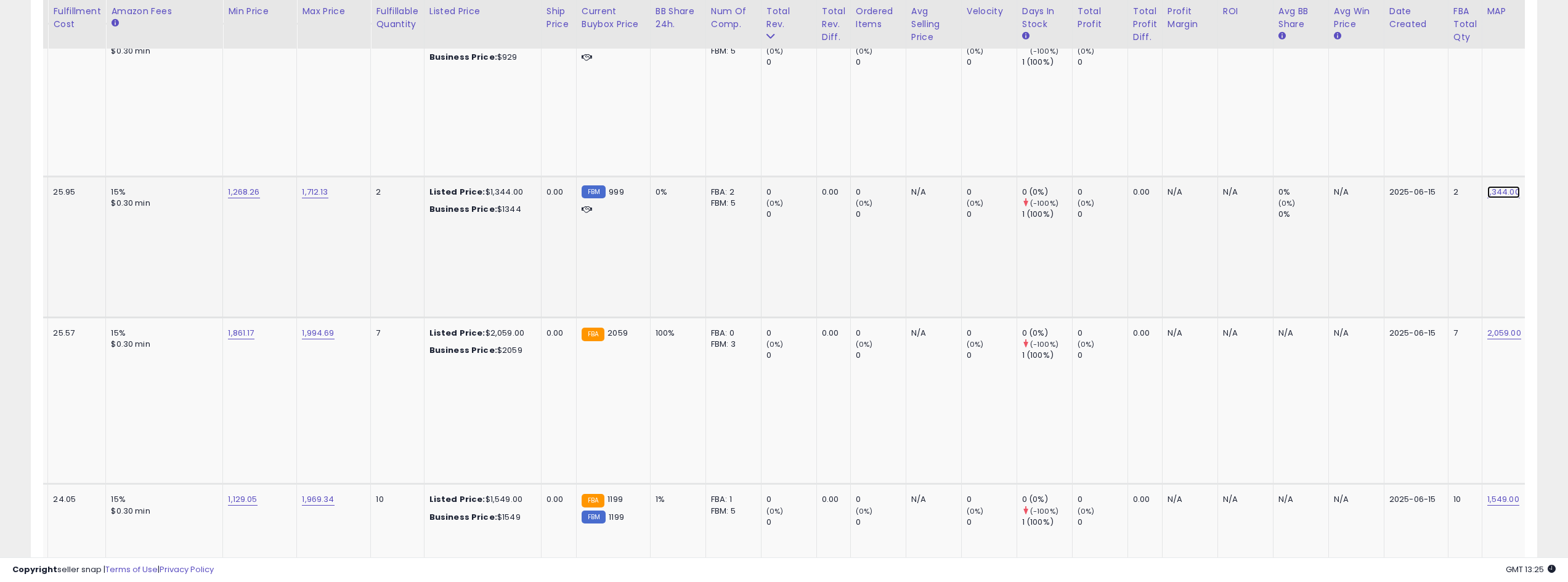 click on "1,344.00" at bounding box center (1495, -1648) 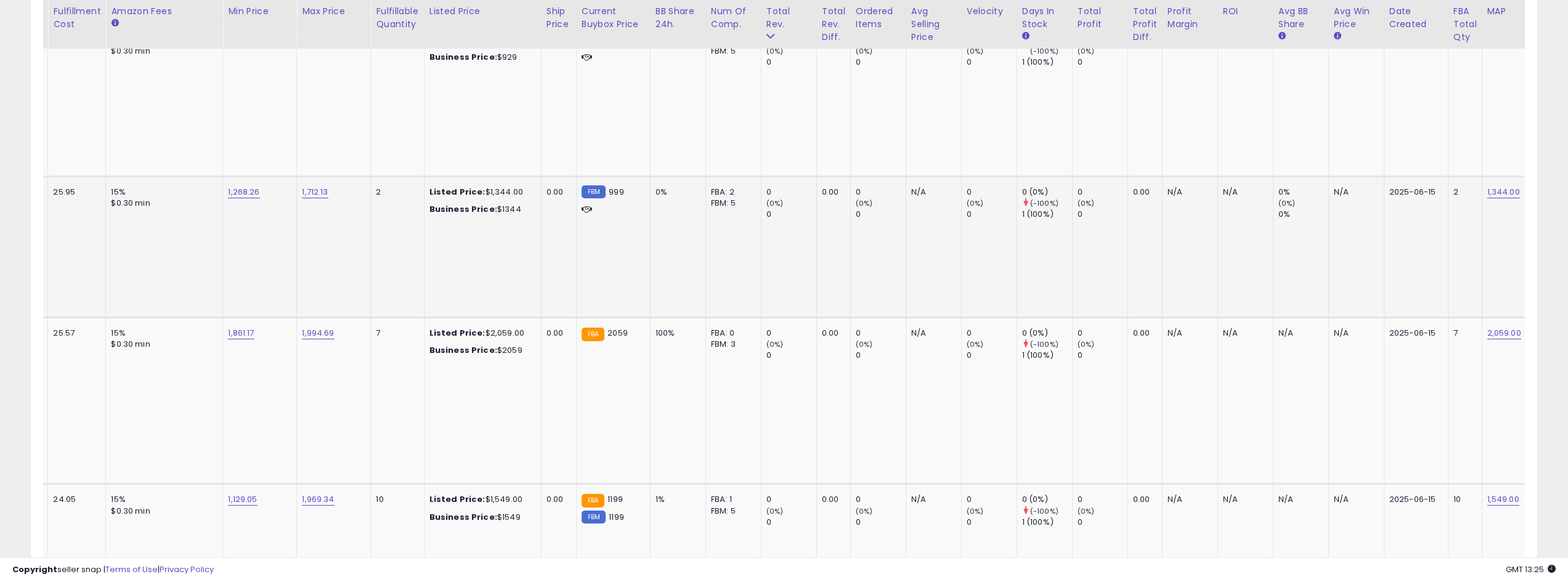 scroll, scrollTop: 0, scrollLeft: 788, axis: horizontal 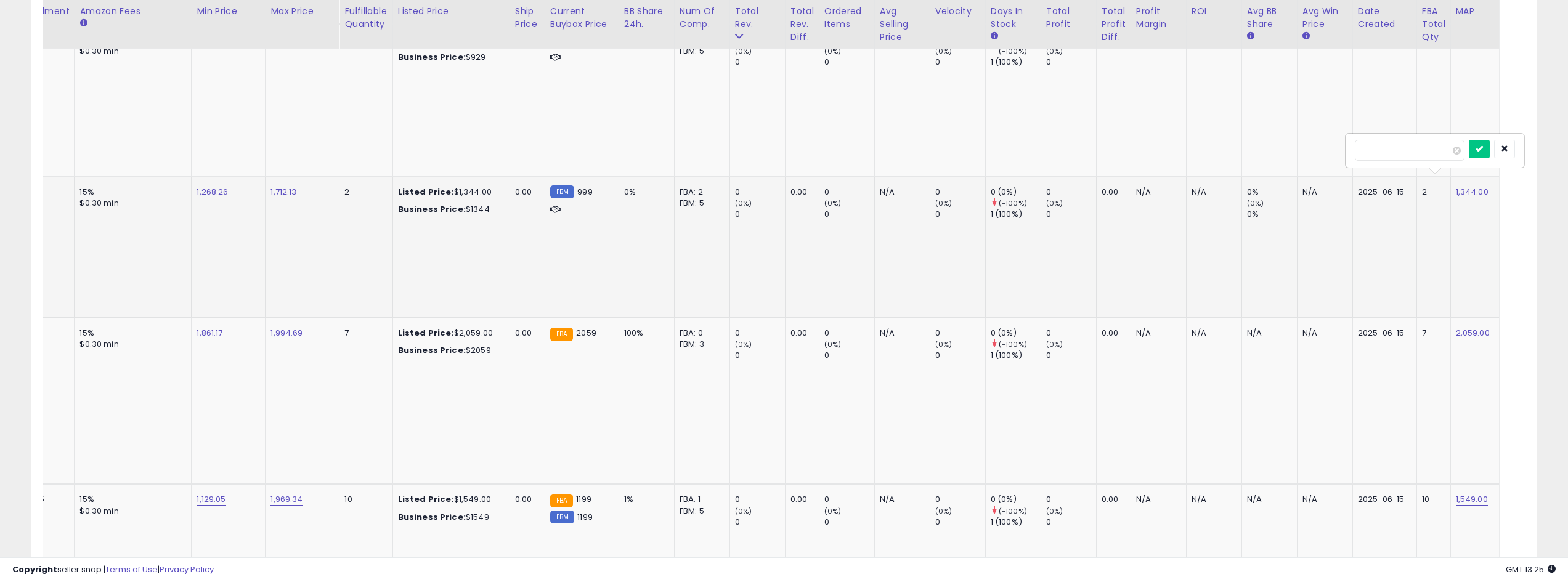 click at bounding box center (1410, 150) 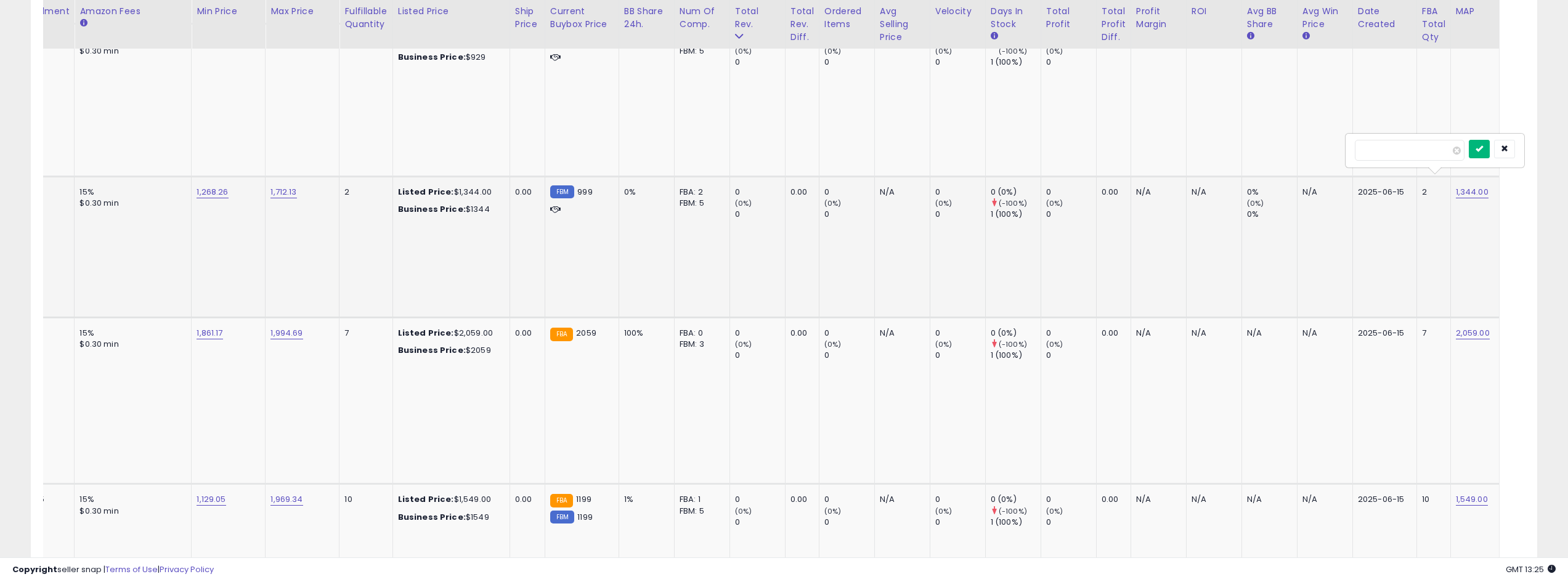 type on "****" 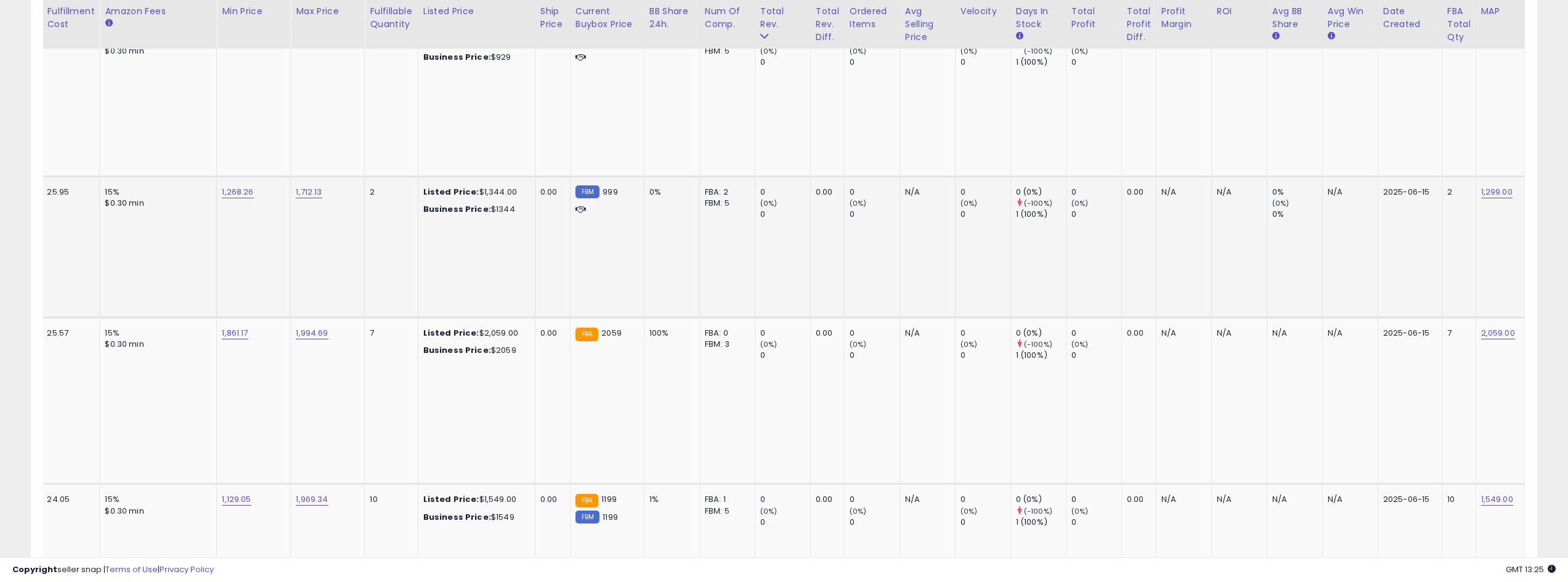 scroll, scrollTop: 0, scrollLeft: 739, axis: horizontal 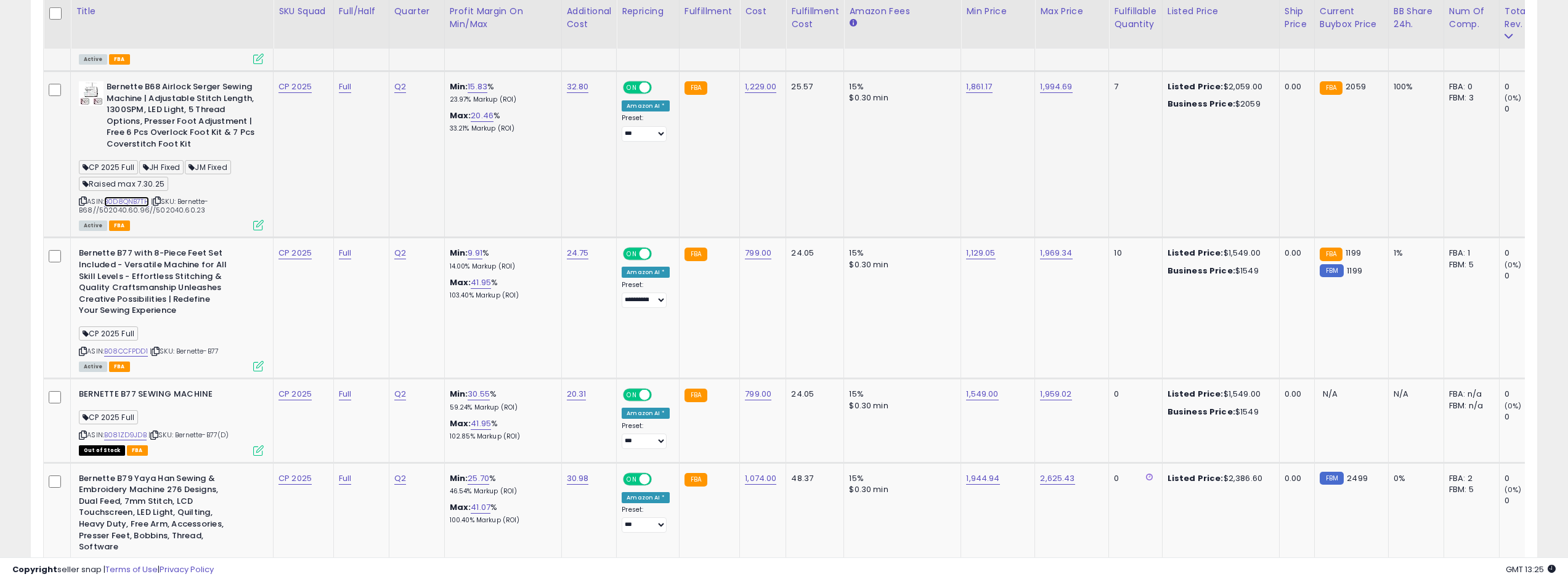 click on "B0D8QNB7TH" at bounding box center [126, 201] 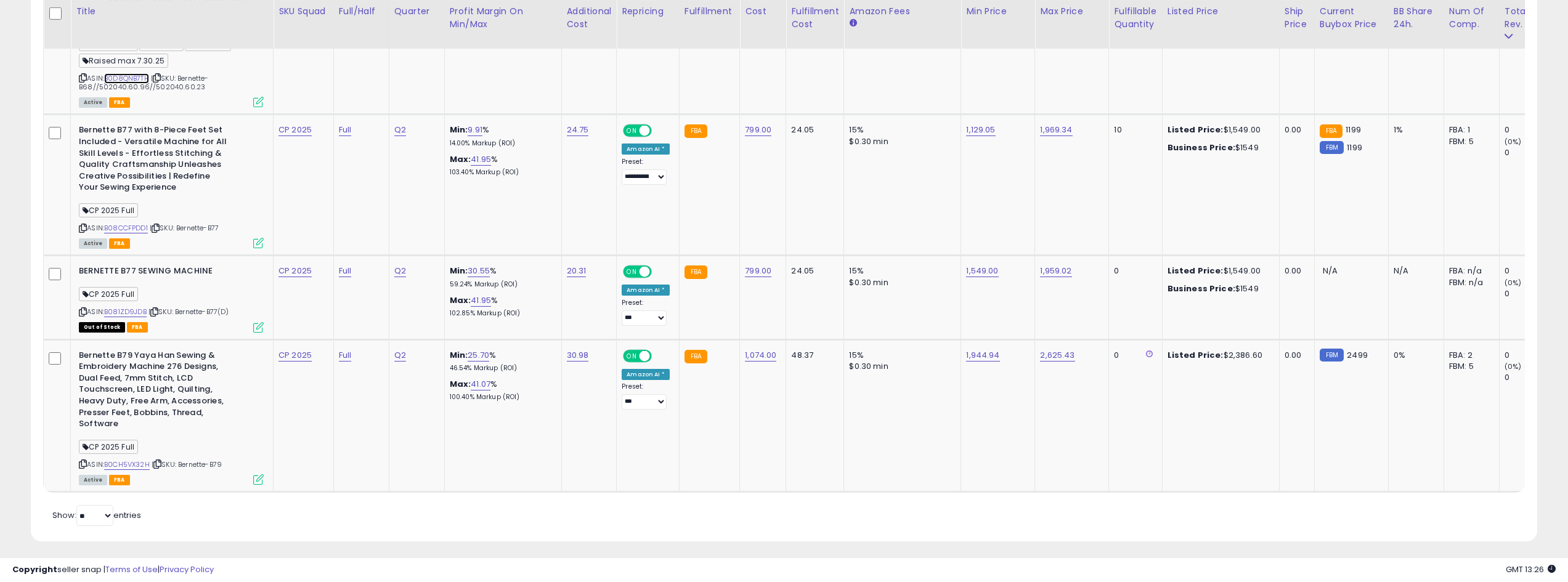scroll, scrollTop: 0, scrollLeft: 385, axis: horizontal 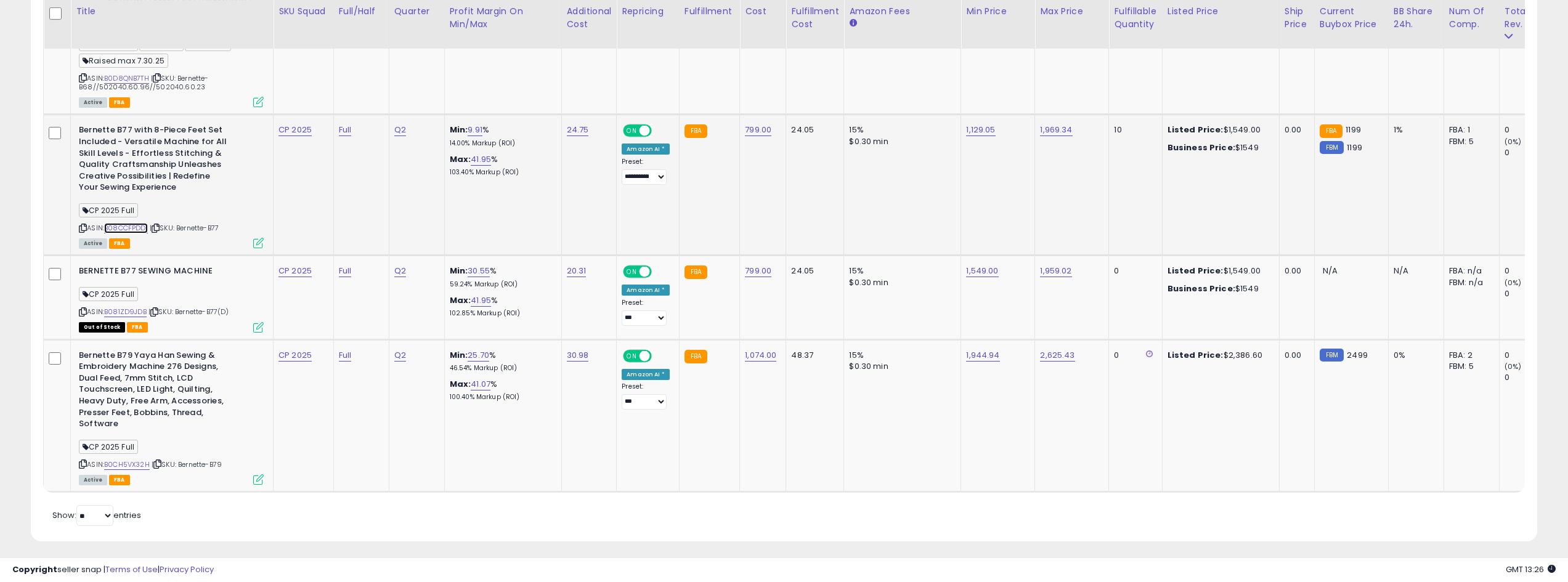 click on "B08CCFPDD1" at bounding box center (126, 228) 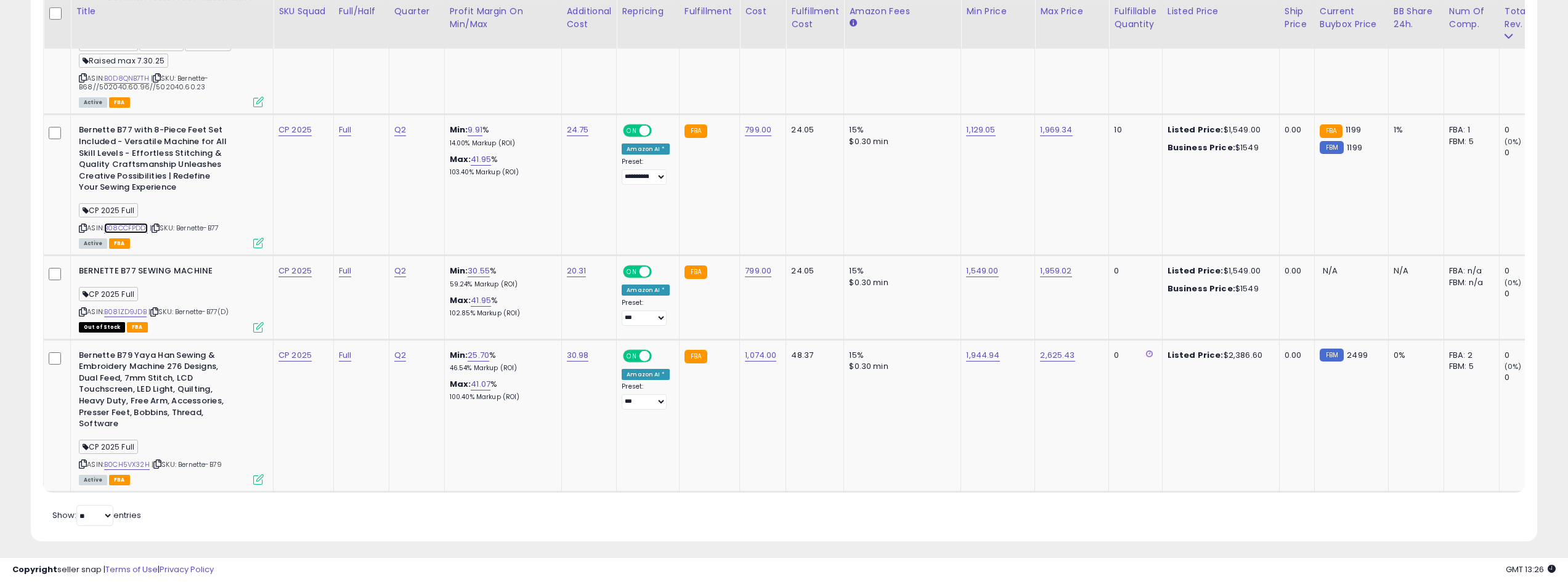 scroll, scrollTop: 0, scrollLeft: 497, axis: horizontal 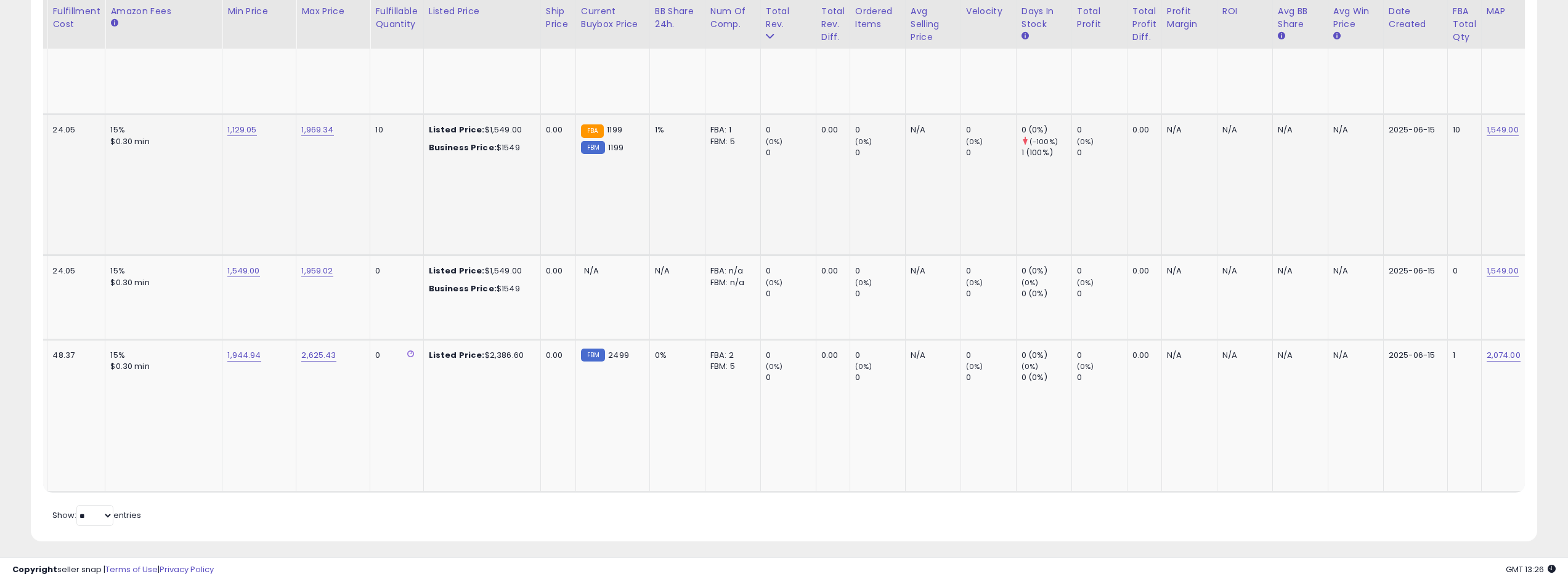 click on "1,549.00" 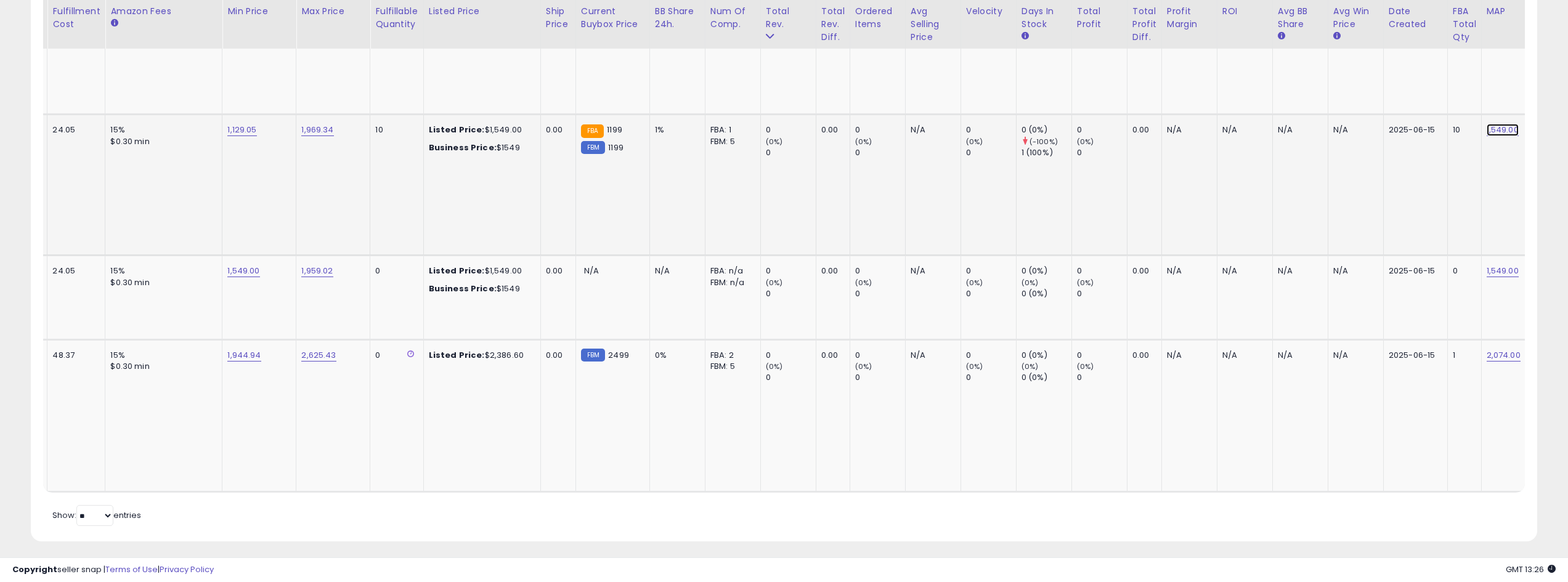 click on "1,549.00" at bounding box center [1494, -2018] 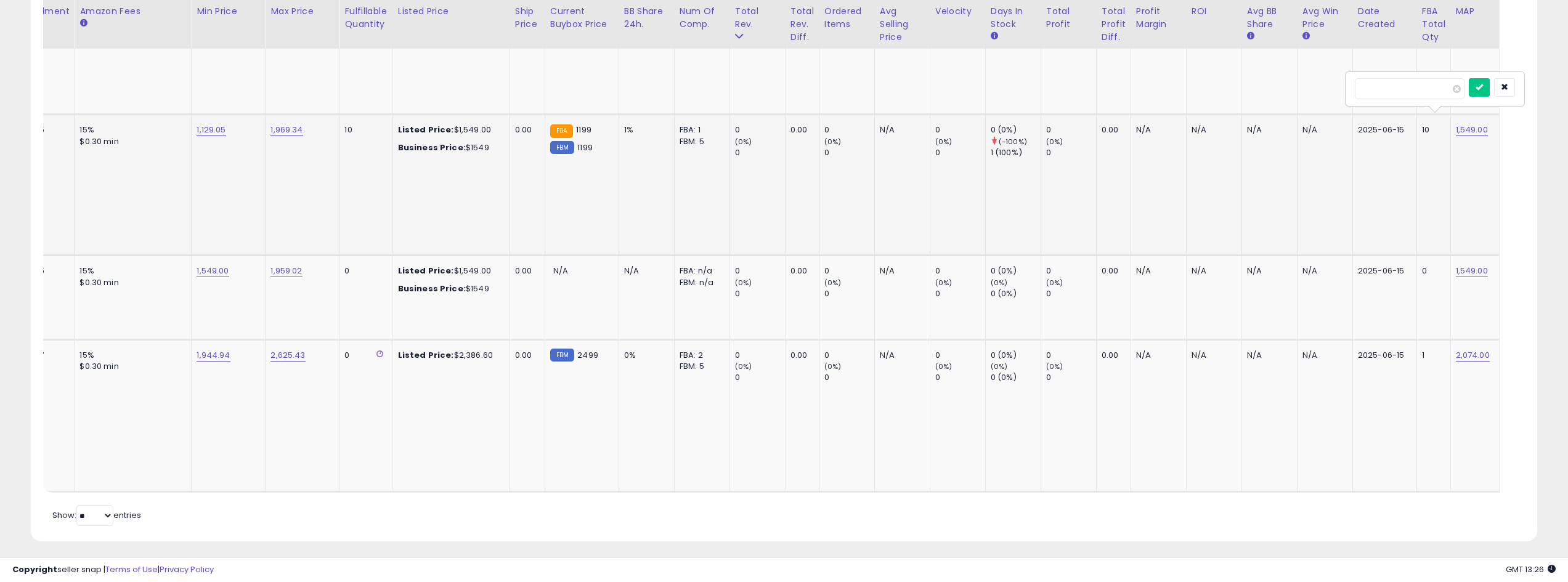 scroll, scrollTop: 0, scrollLeft: 788, axis: horizontal 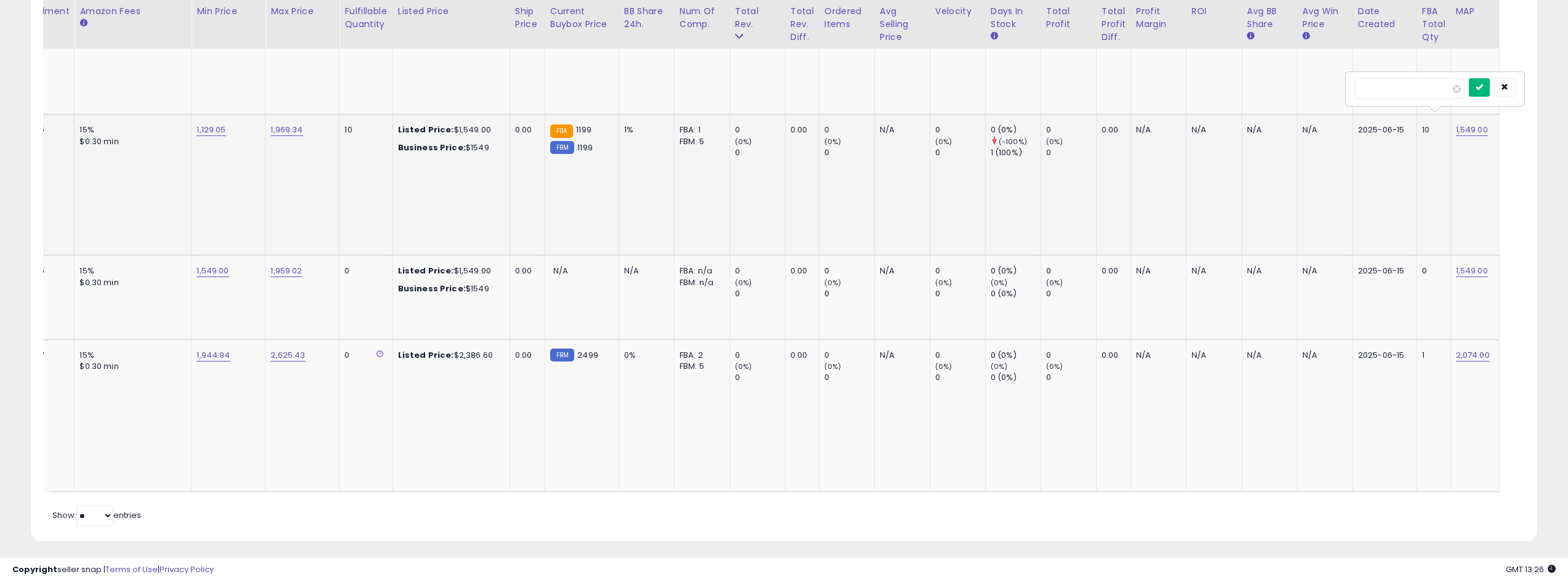 type on "****" 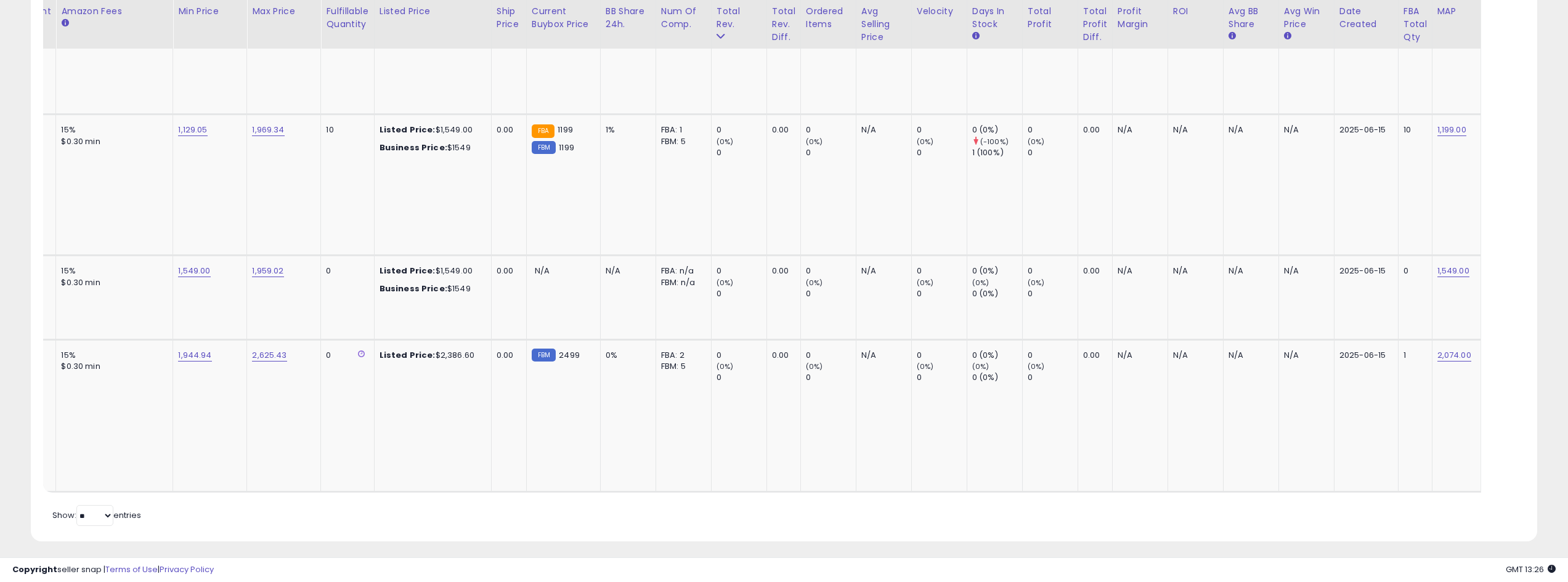 scroll, scrollTop: 0, scrollLeft: 739, axis: horizontal 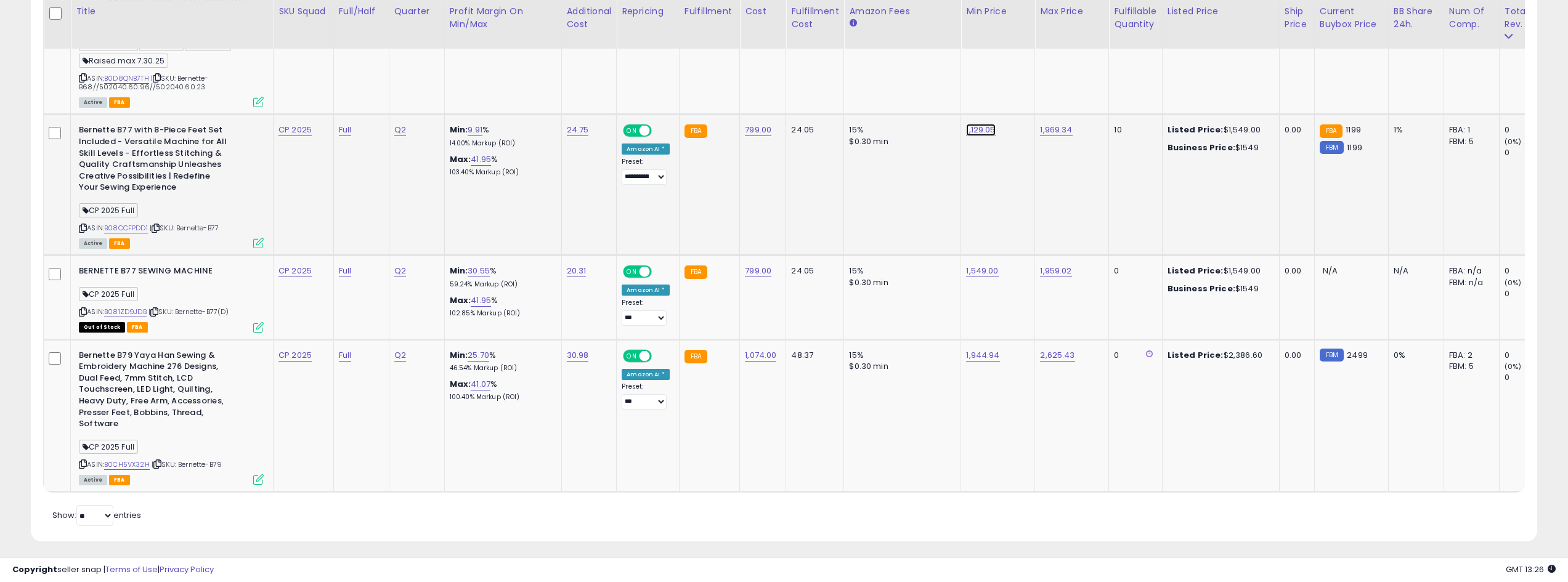 click on "1,129.05" at bounding box center [979, -2018] 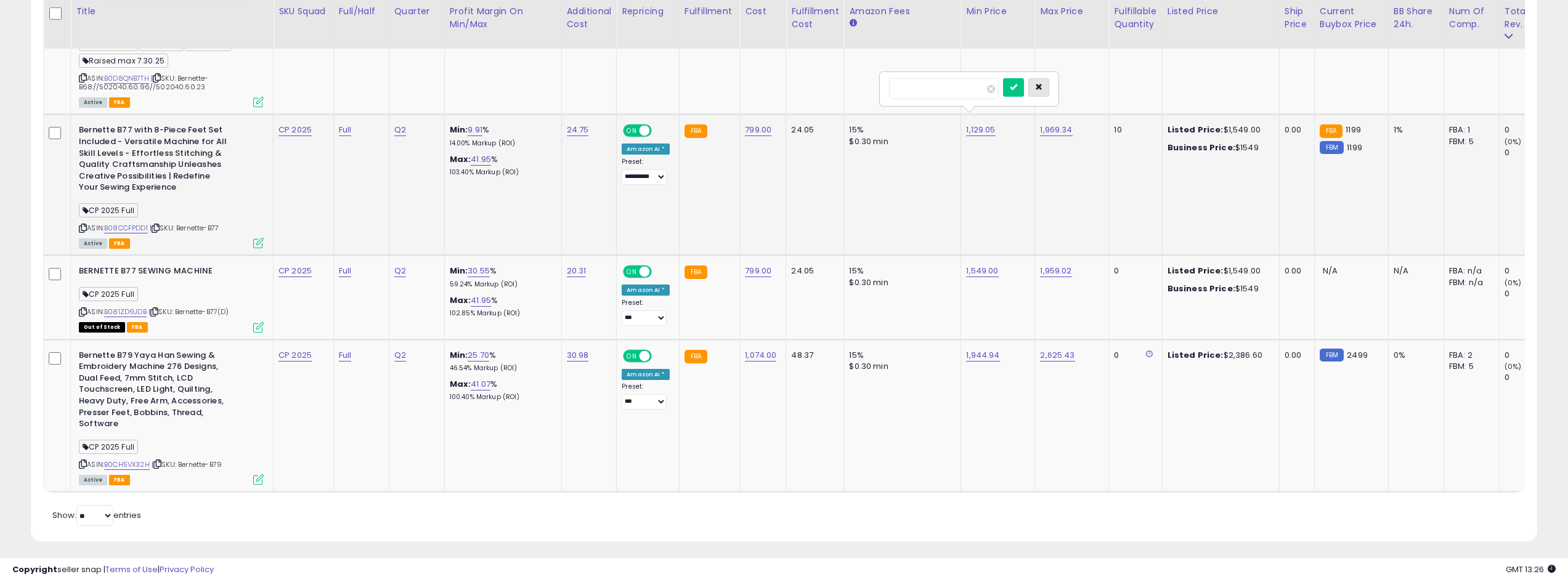 click at bounding box center [1039, 87] 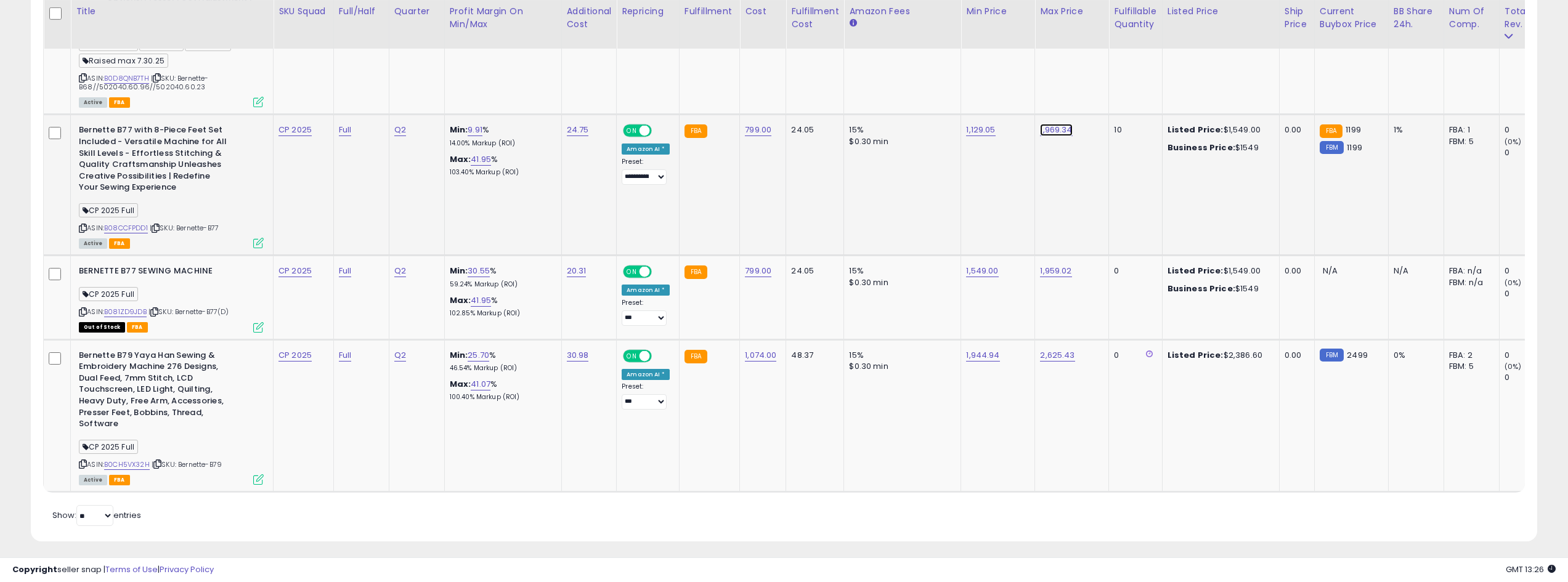 click on "1,969.34" at bounding box center (1054, -2018) 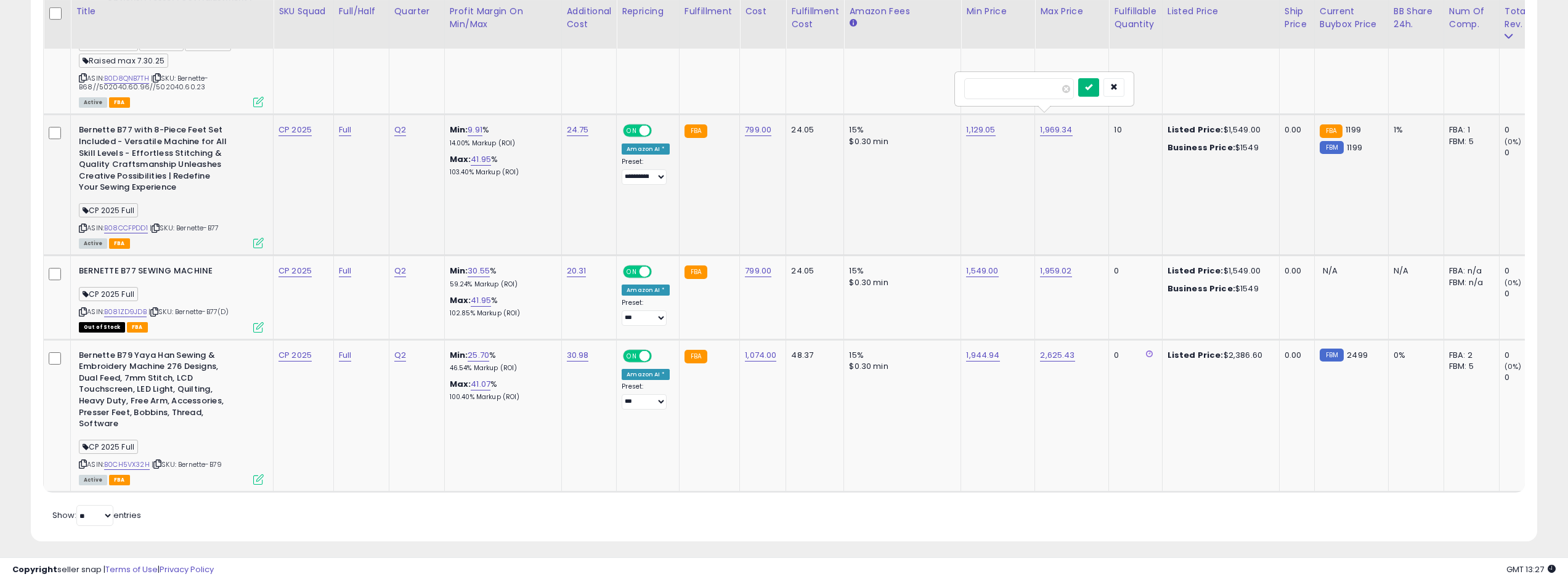 type on "****" 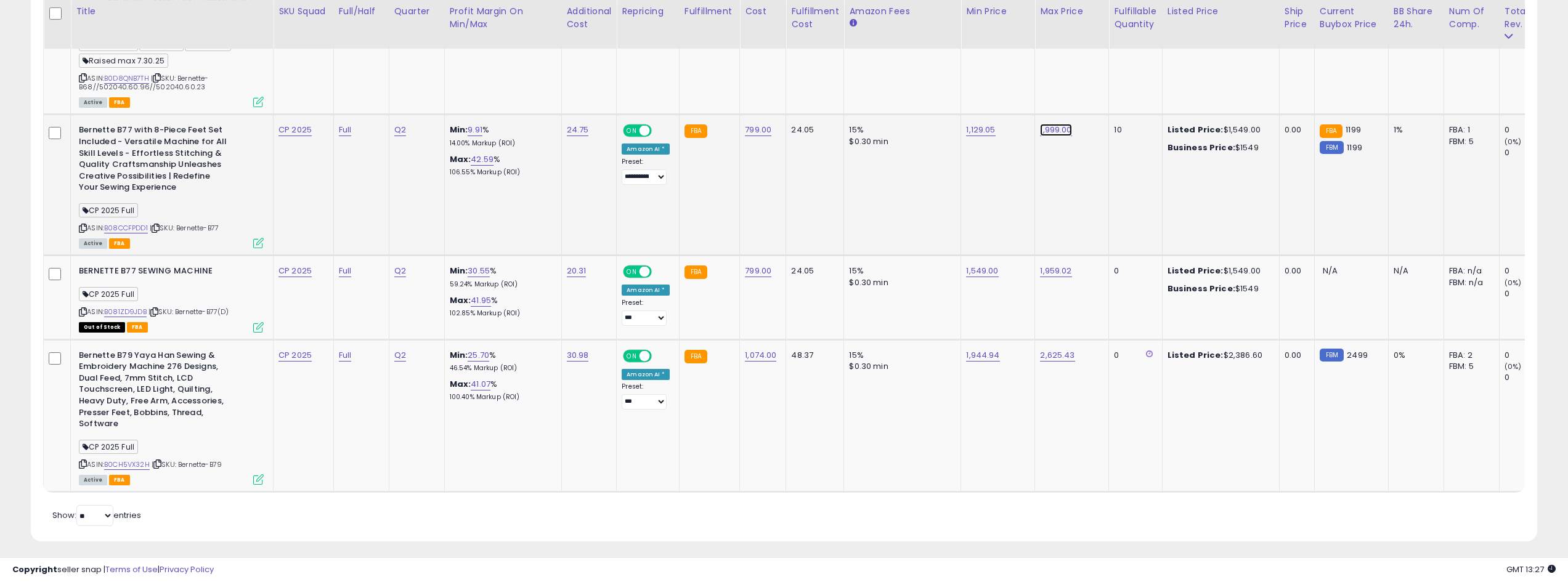 click on "1,999.00" at bounding box center [1054, -2018] 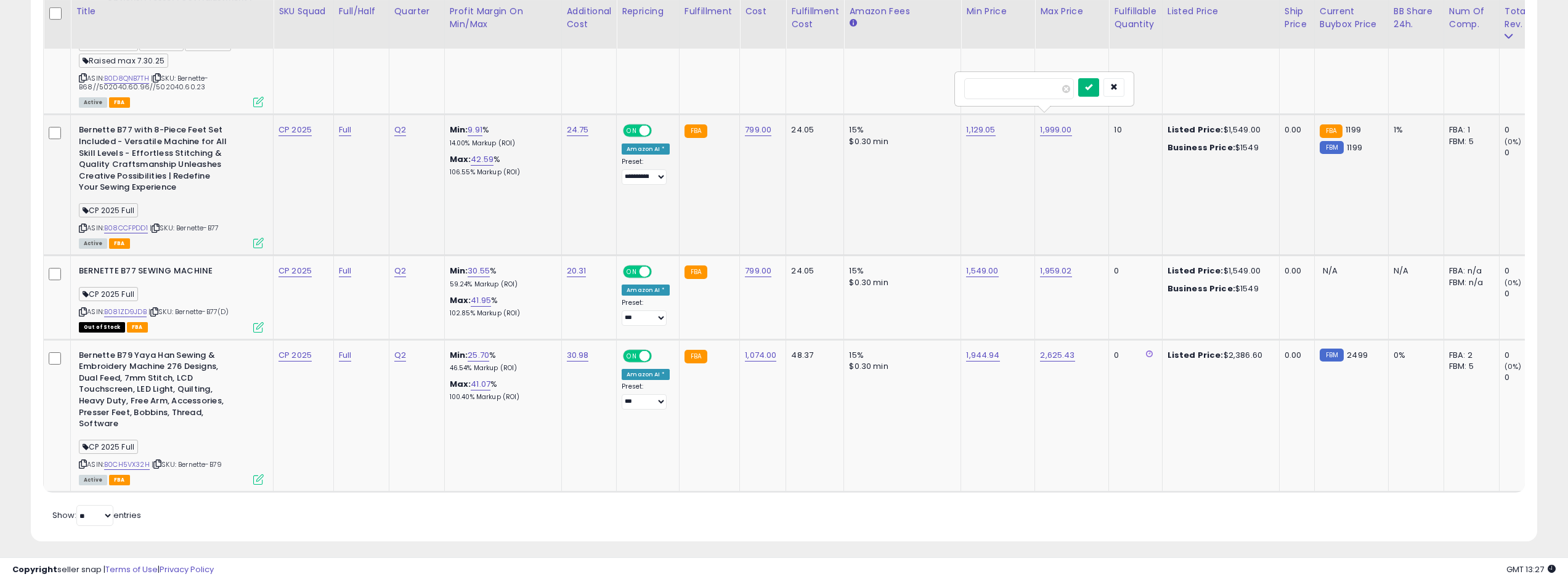 type on "****" 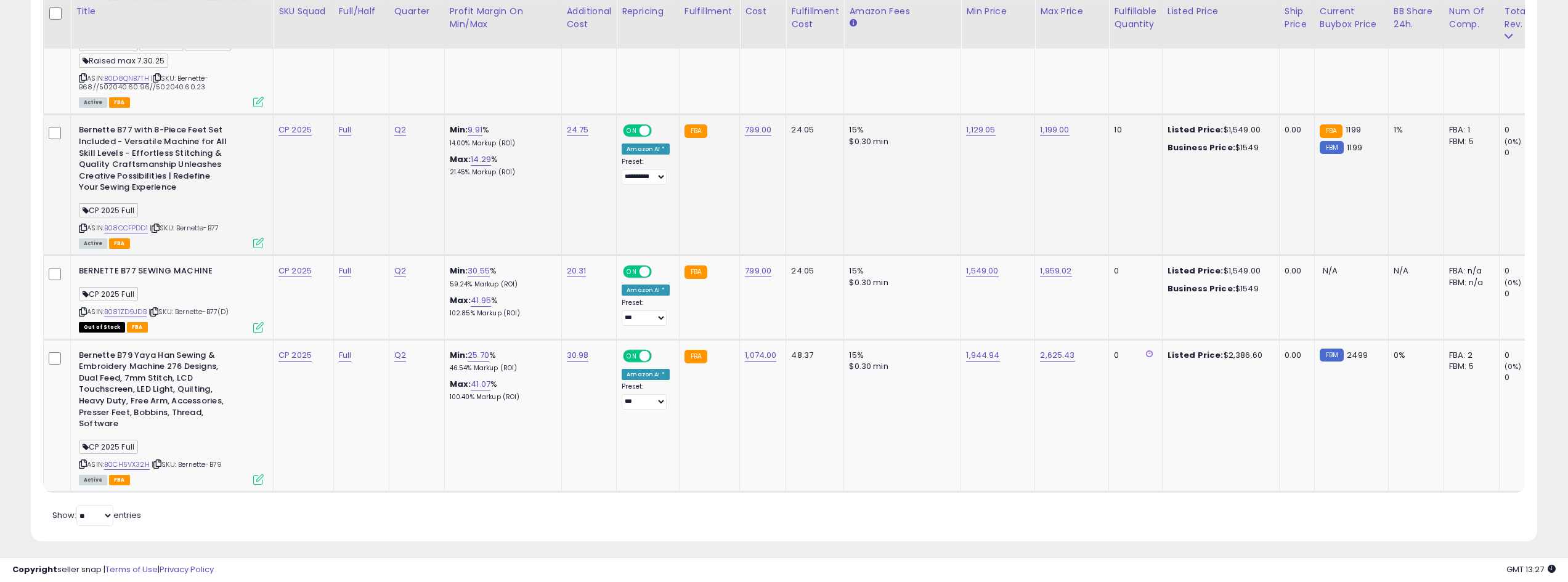 scroll, scrollTop: 0, scrollLeft: 420, axis: horizontal 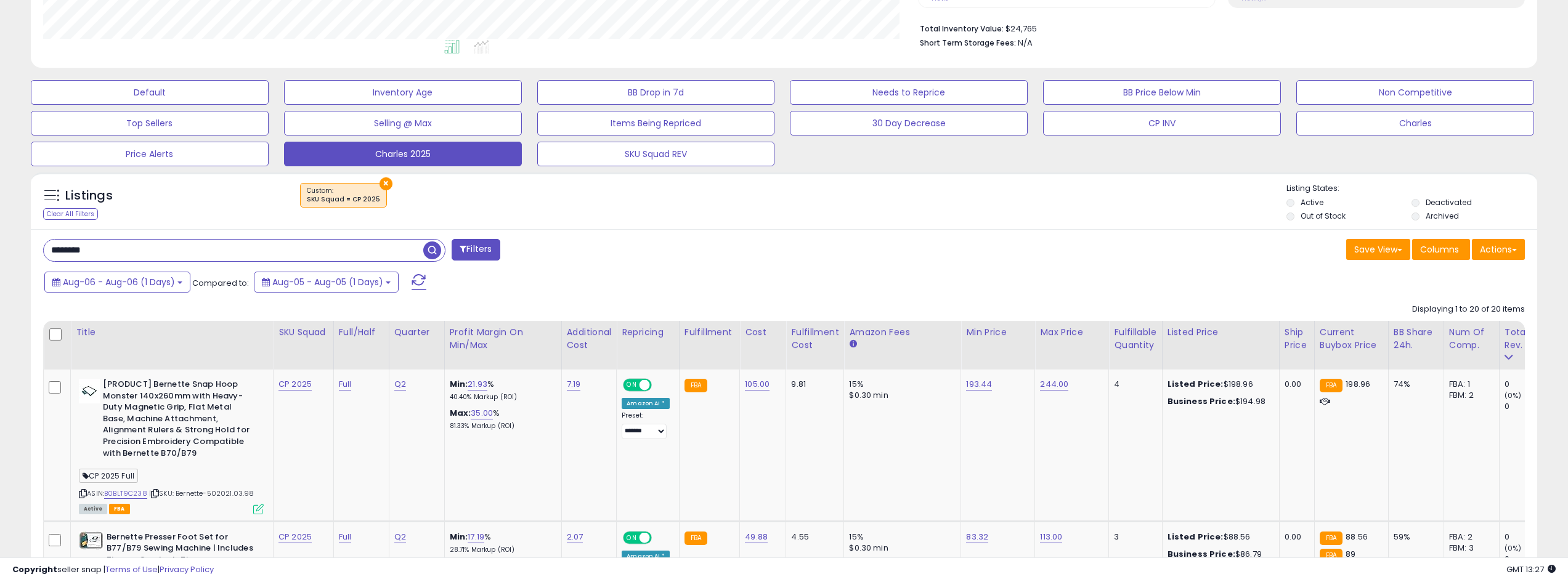 click on "********" at bounding box center (234, 250) 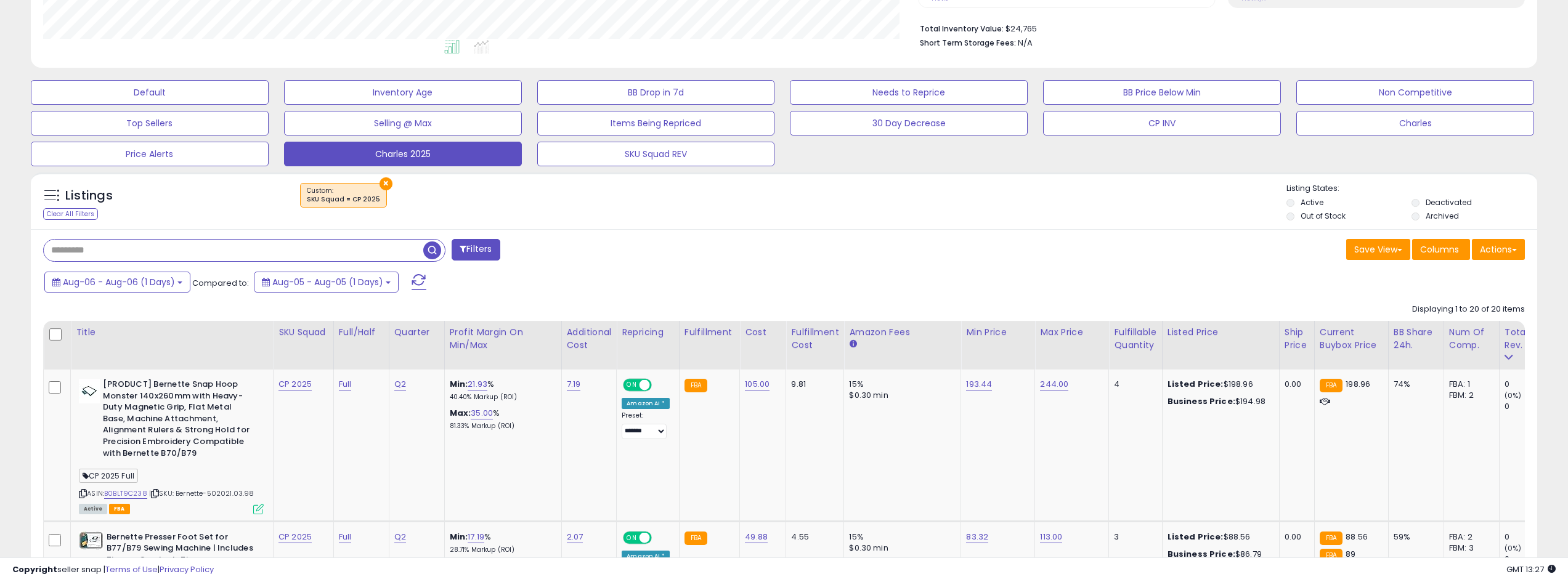 type 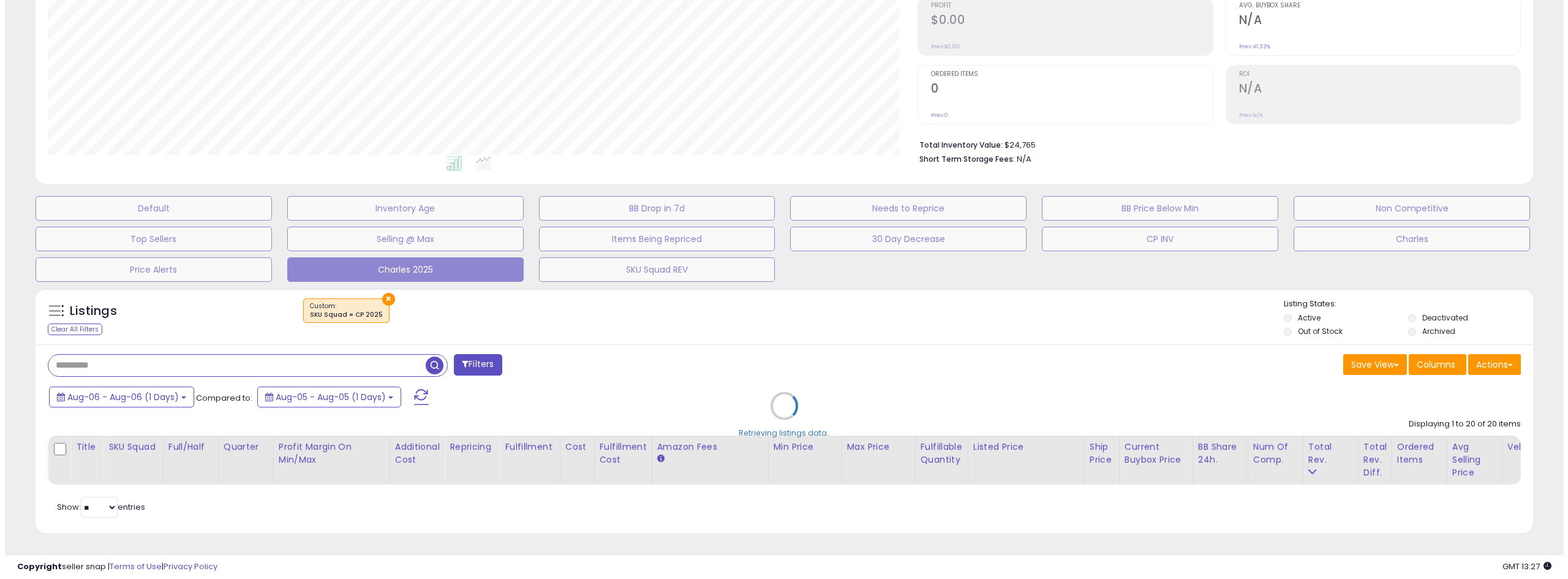 scroll, scrollTop: 199, scrollLeft: 0, axis: vertical 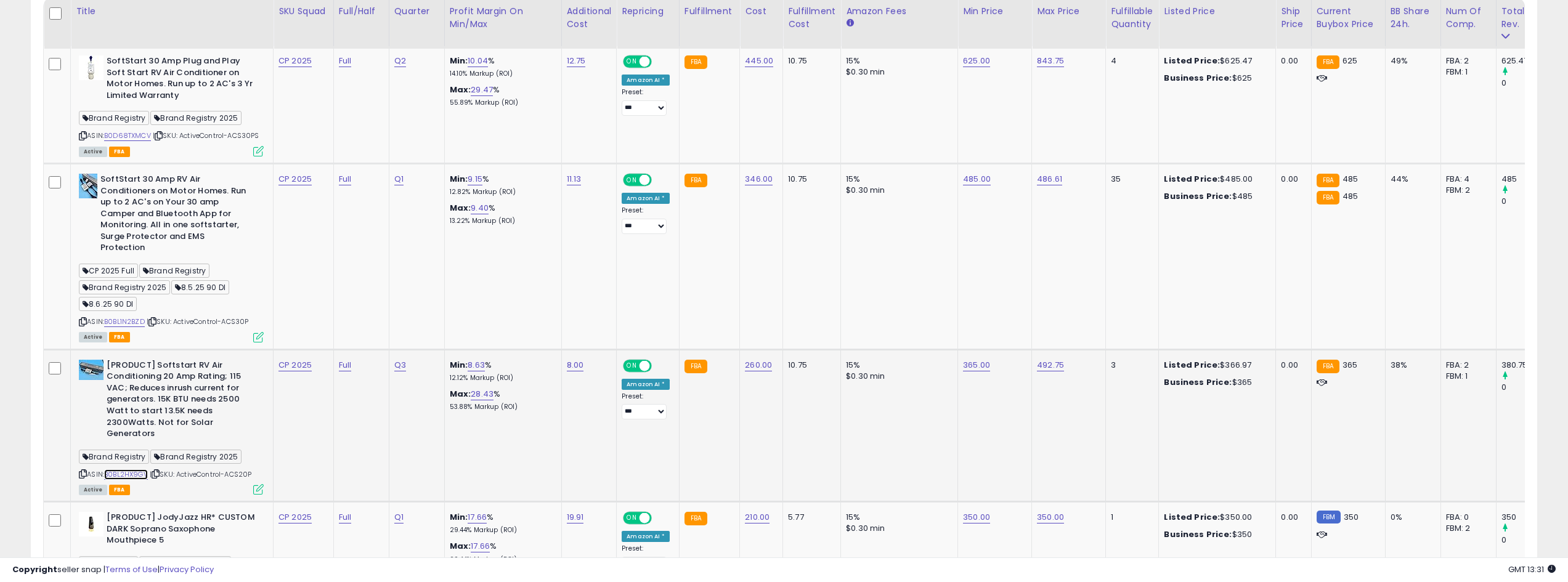 click on "B0BL2HX9GV" at bounding box center [126, 474] 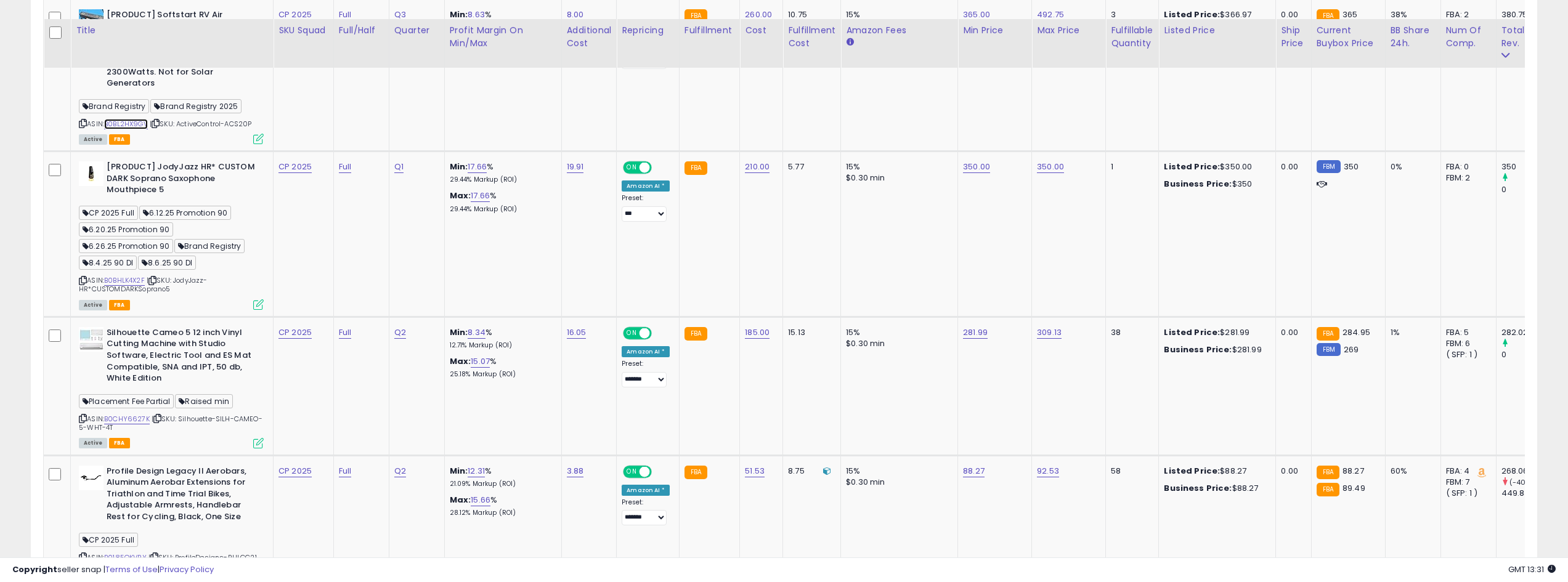scroll, scrollTop: 1001, scrollLeft: 0, axis: vertical 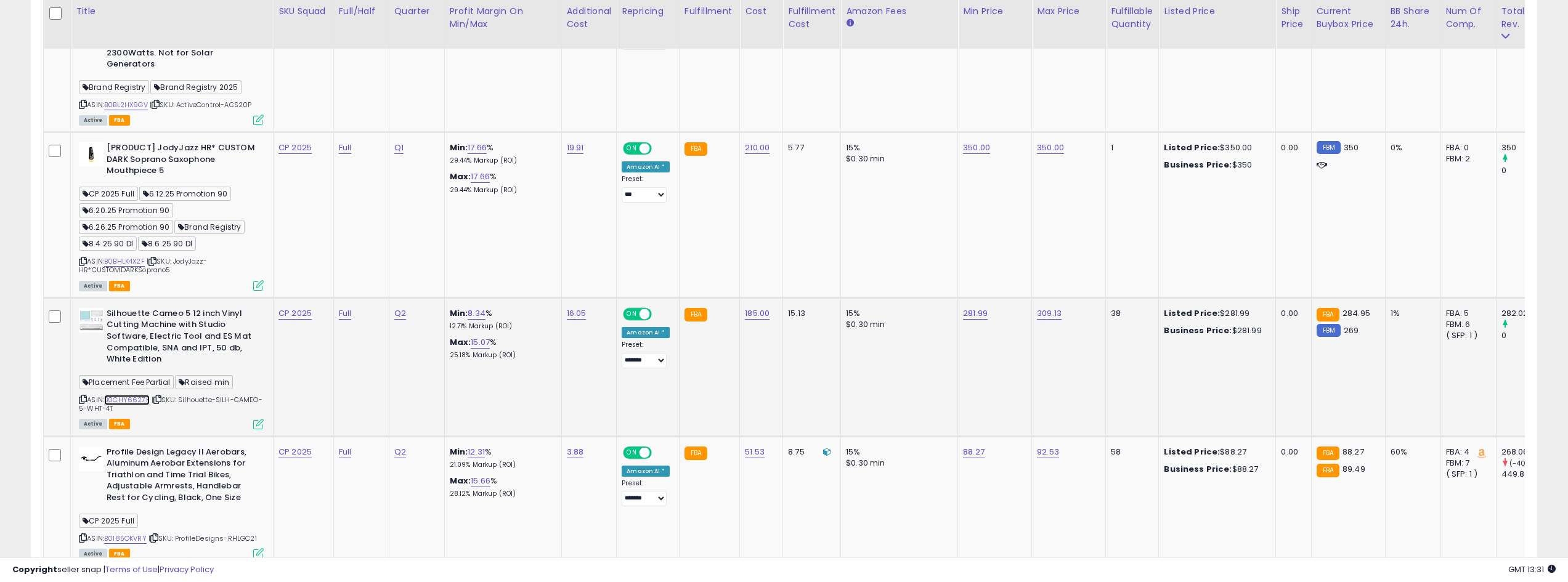click on "B0CHY6627K" at bounding box center [127, 400] 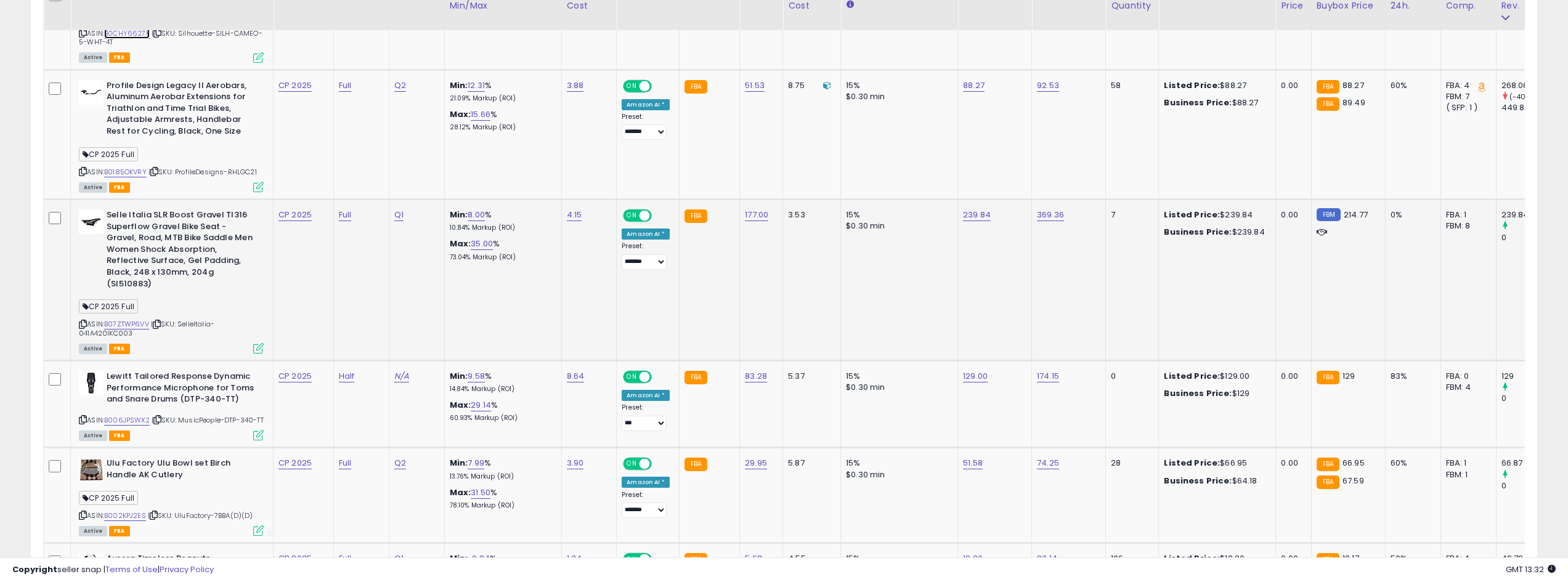scroll, scrollTop: 1370, scrollLeft: 0, axis: vertical 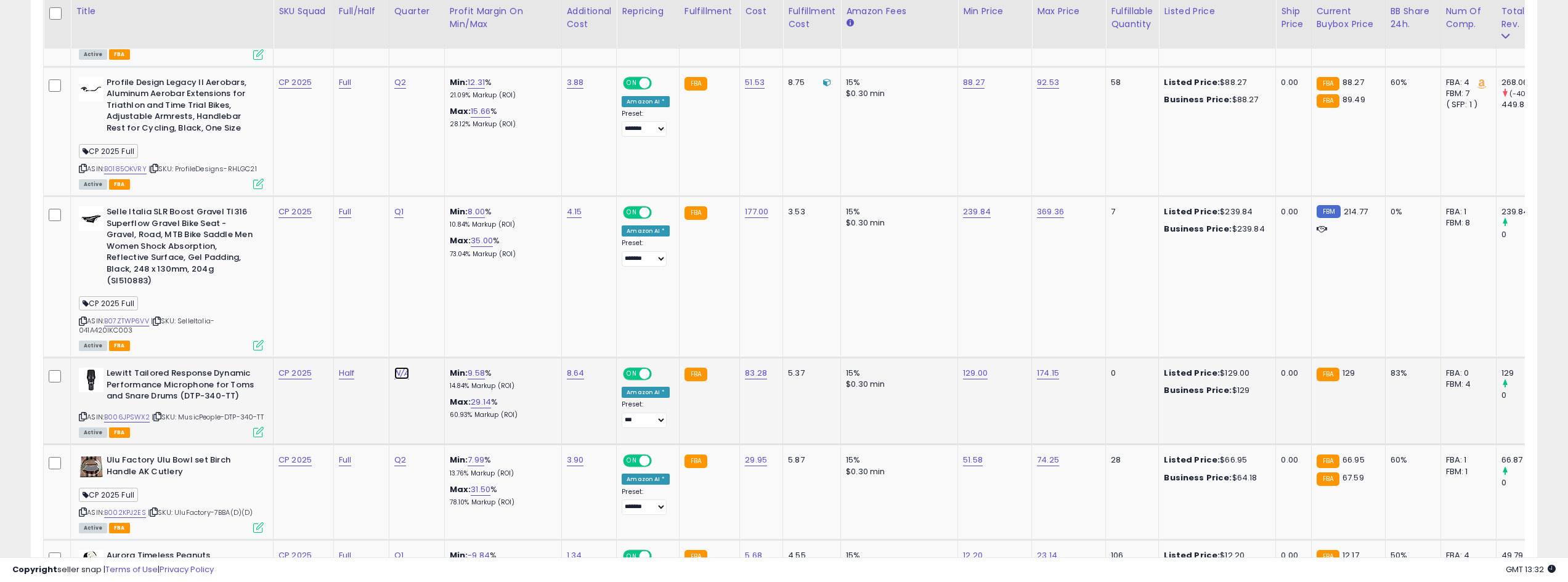 click on "N/A" at bounding box center [402, 373] 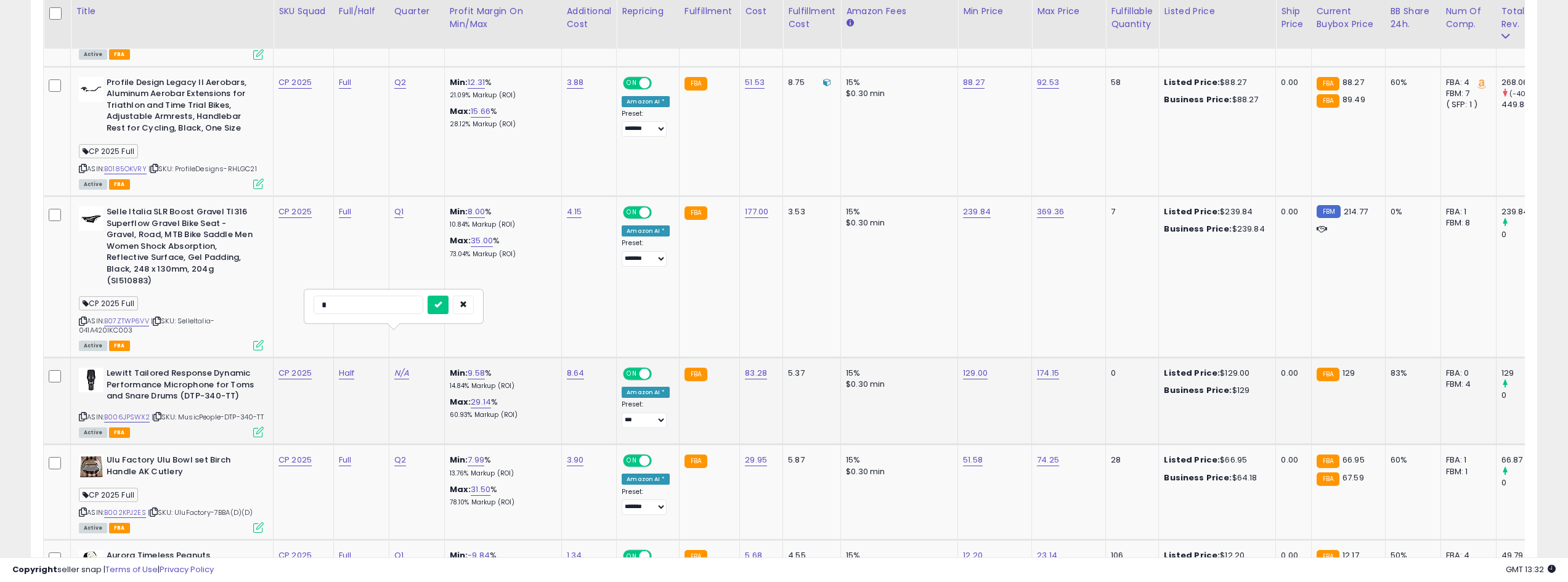 type on "**" 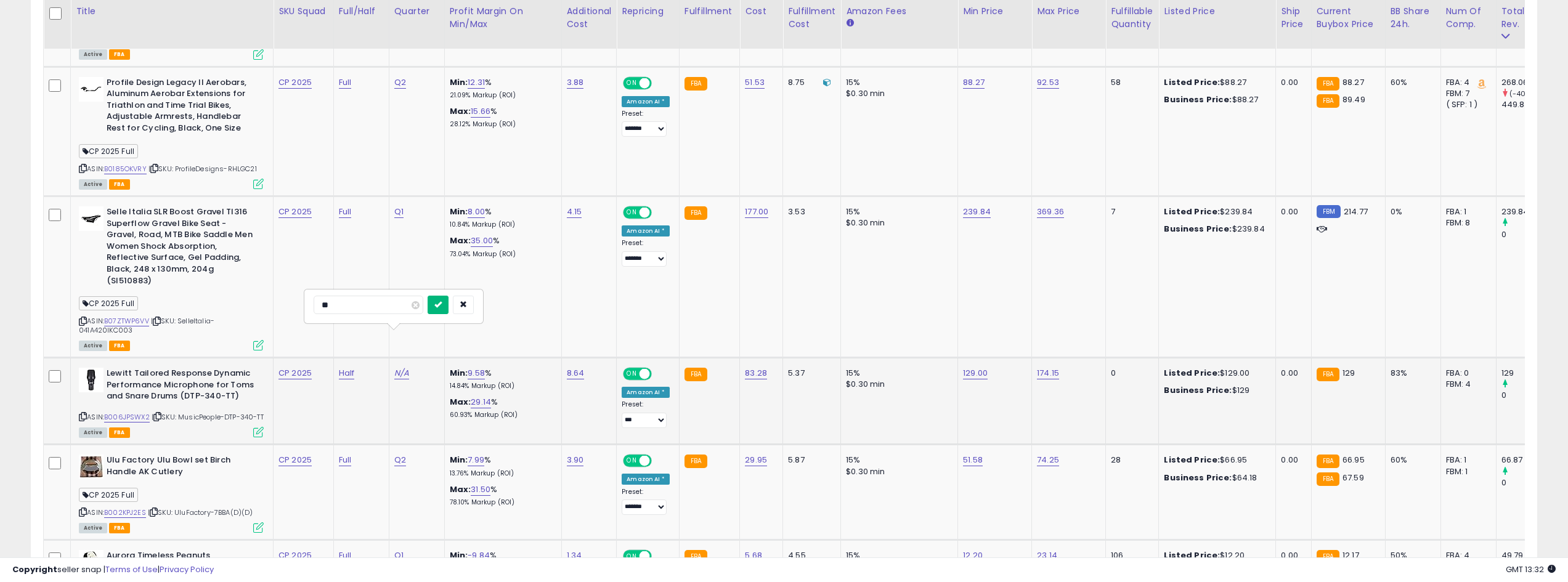 click at bounding box center [438, 305] 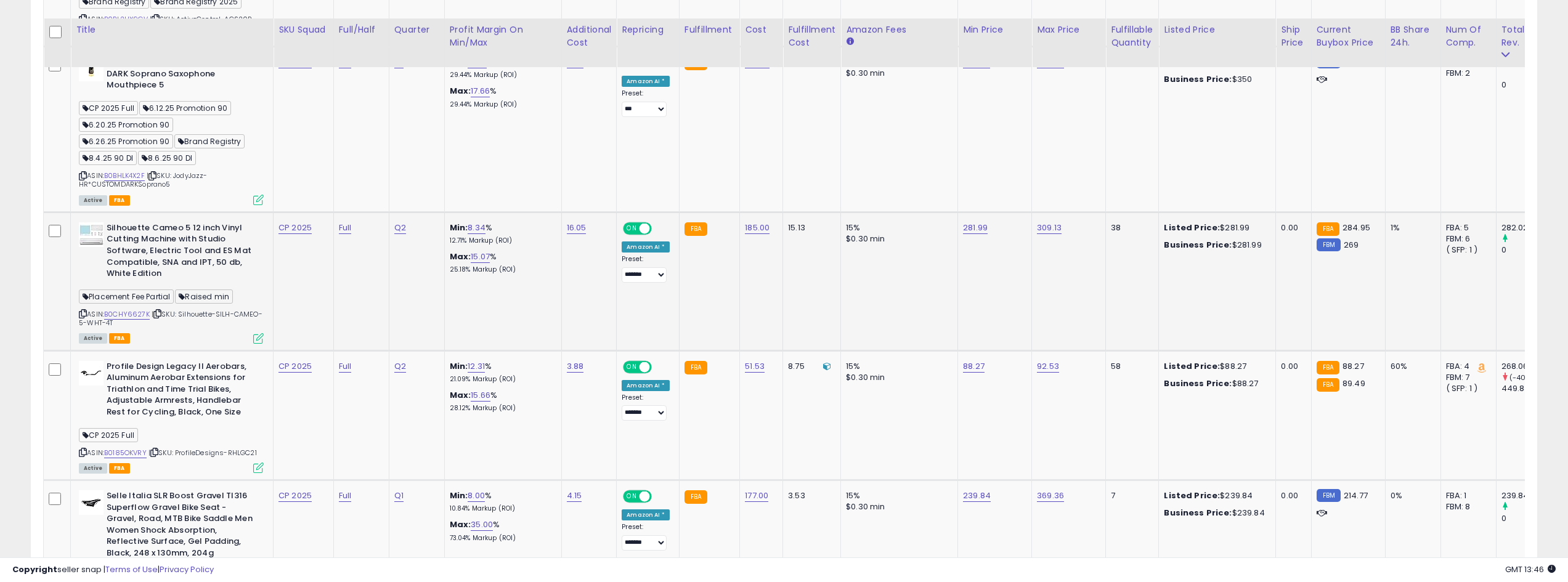 scroll, scrollTop: 1109, scrollLeft: 0, axis: vertical 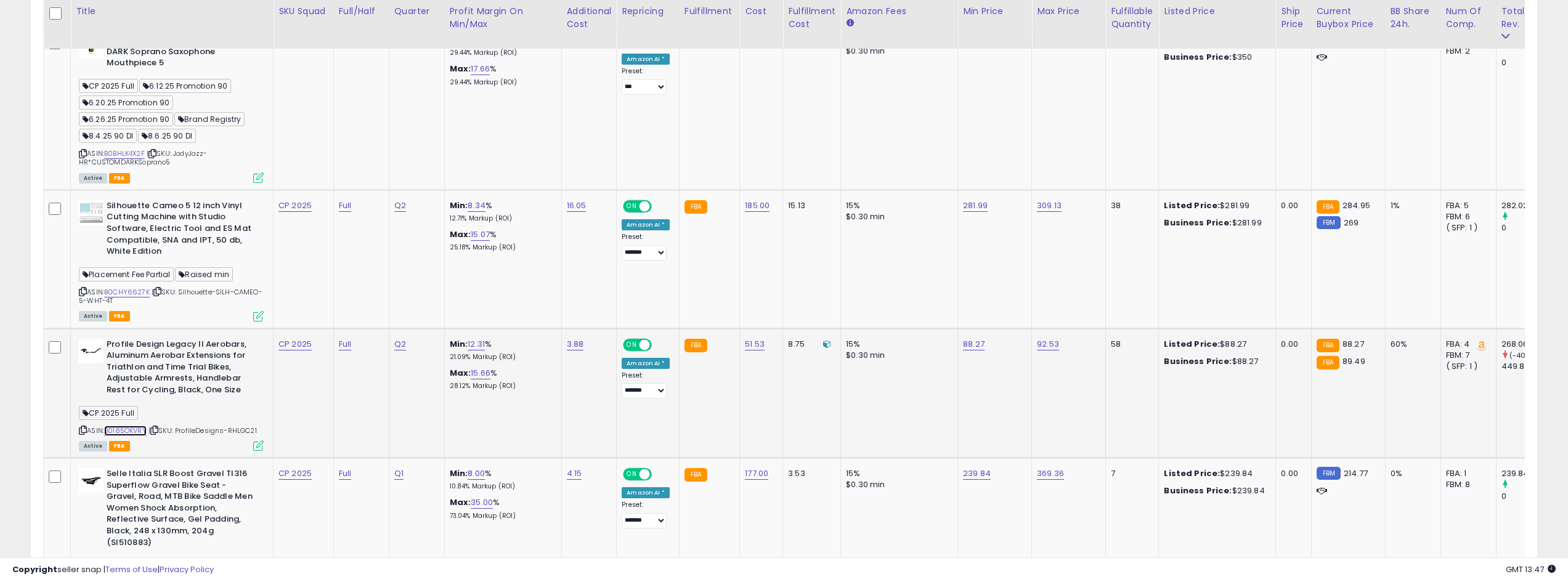 click on "B0185OKVRY" at bounding box center [125, 430] 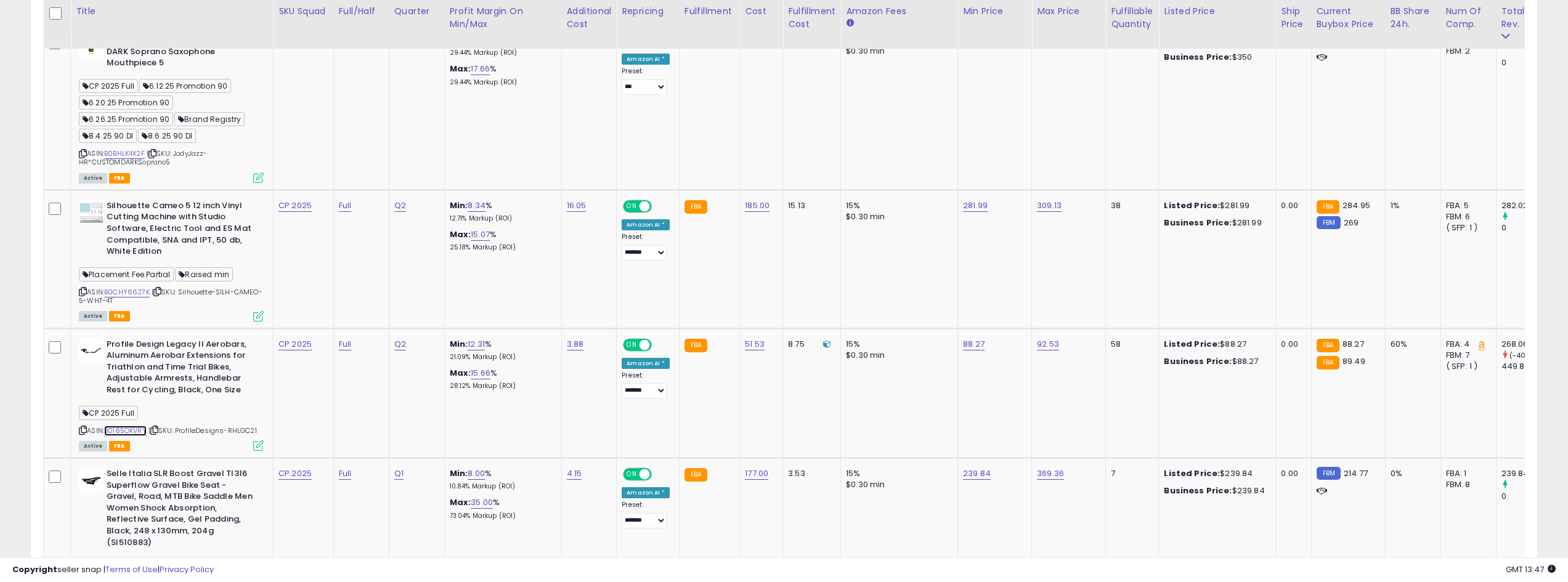 scroll, scrollTop: 0, scrollLeft: 13, axis: horizontal 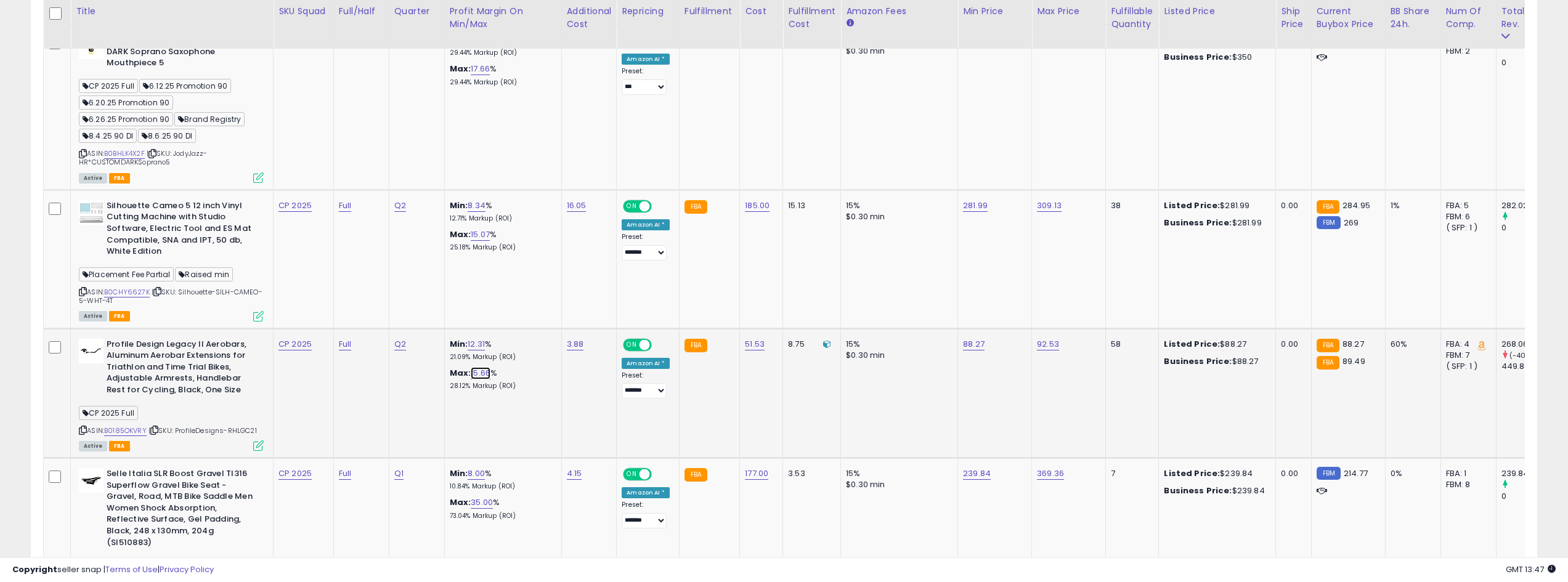 click on "15.66" at bounding box center [481, 373] 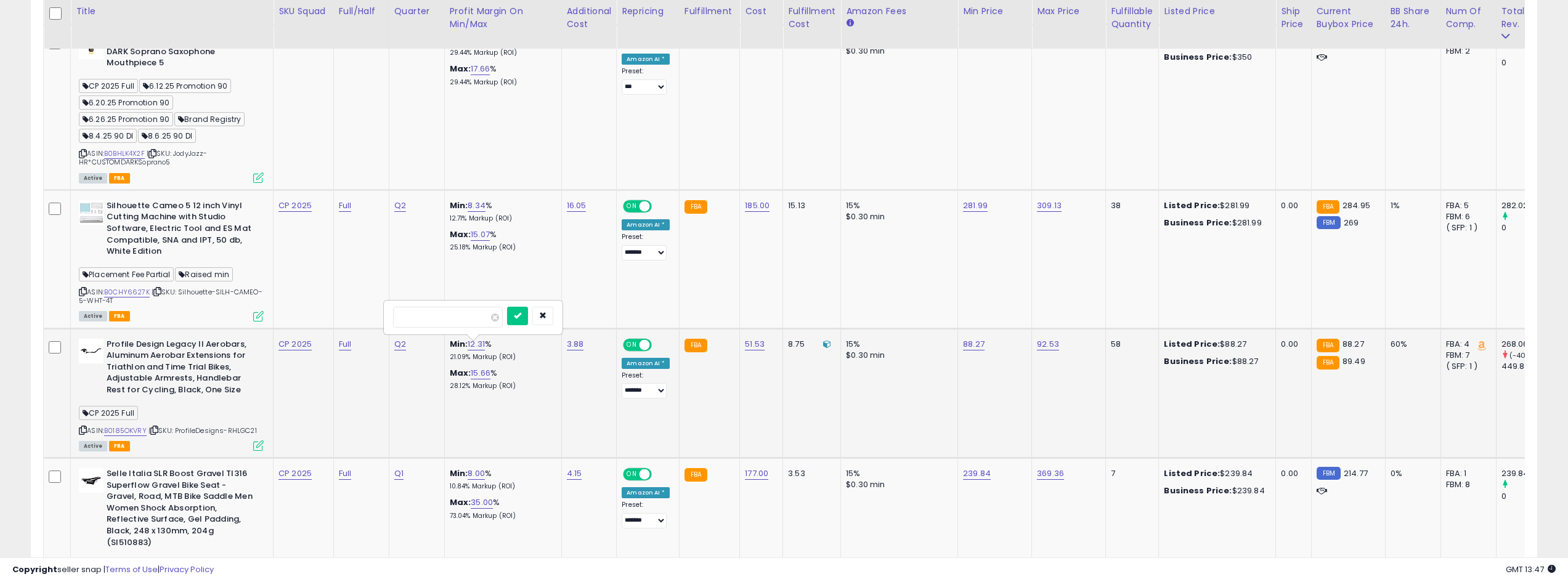 type on "*" 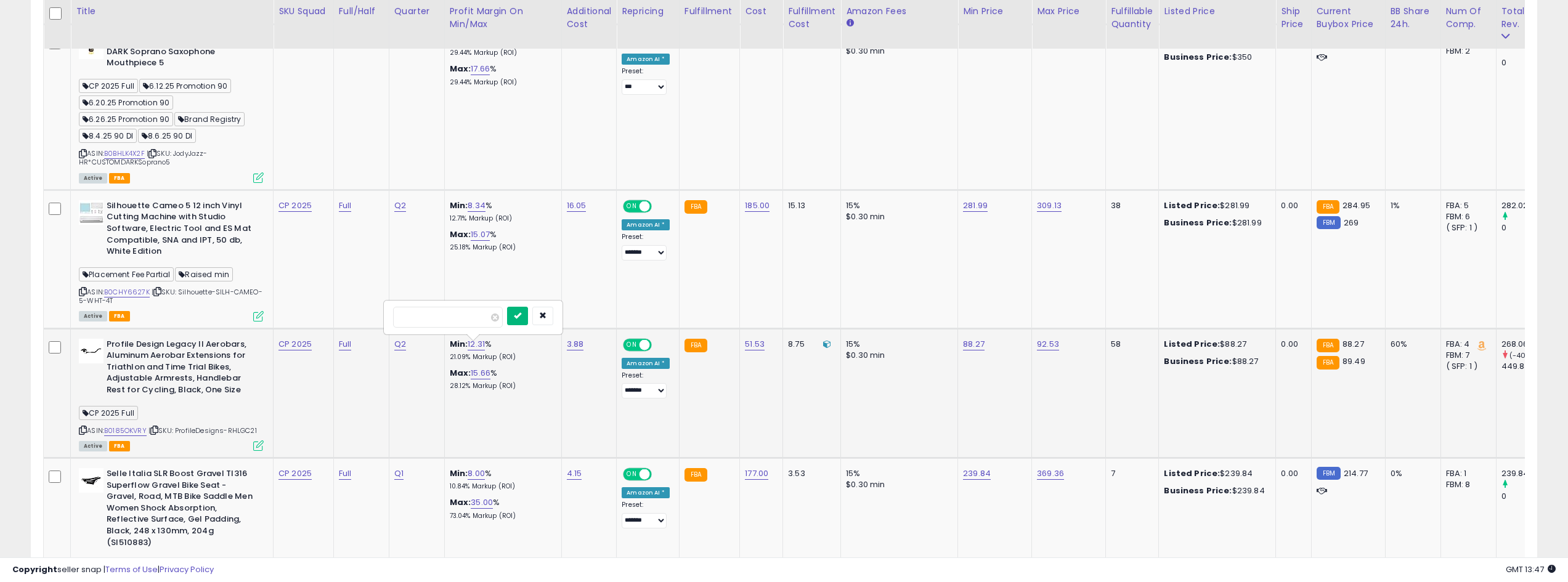 type on "*****" 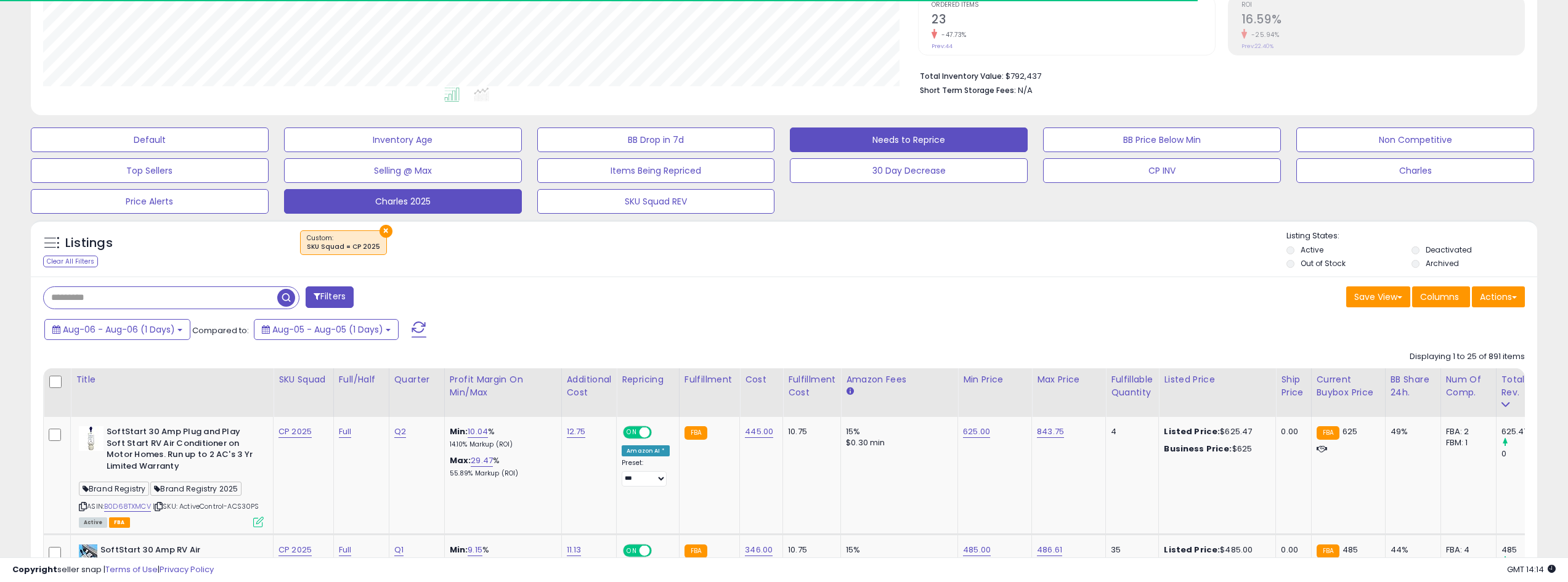 scroll, scrollTop: 246, scrollLeft: 0, axis: vertical 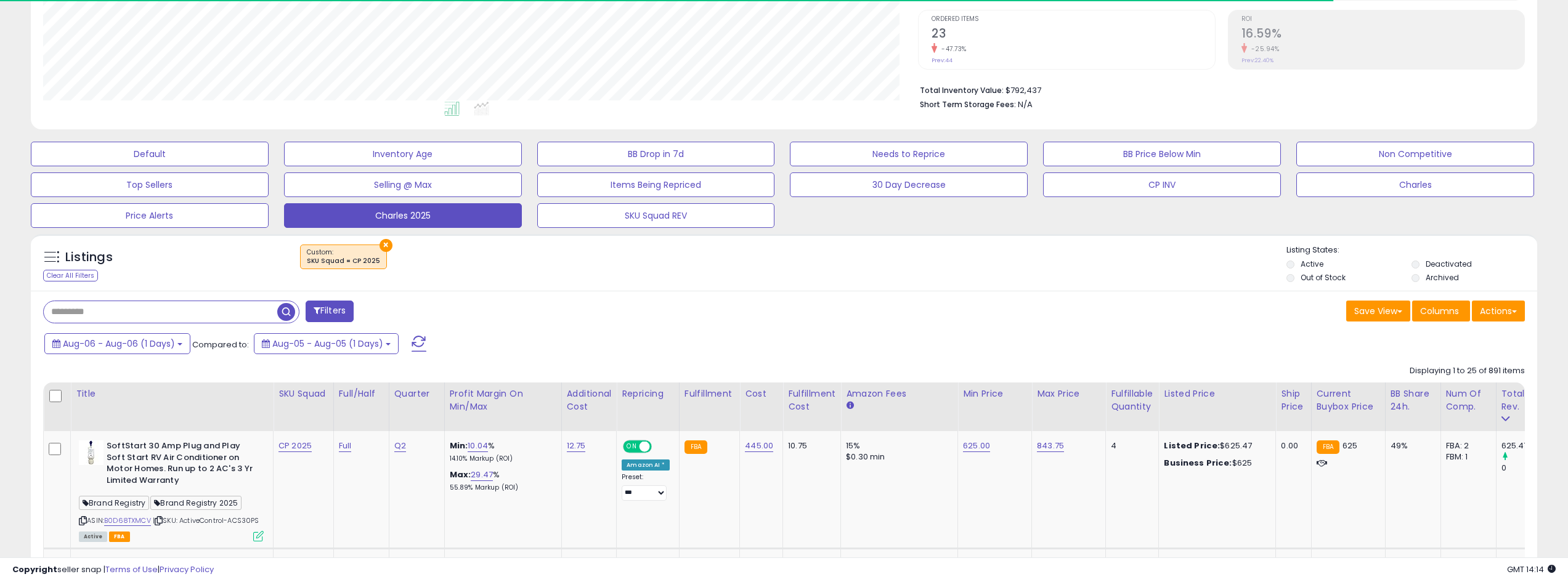 click at bounding box center [419, 344] 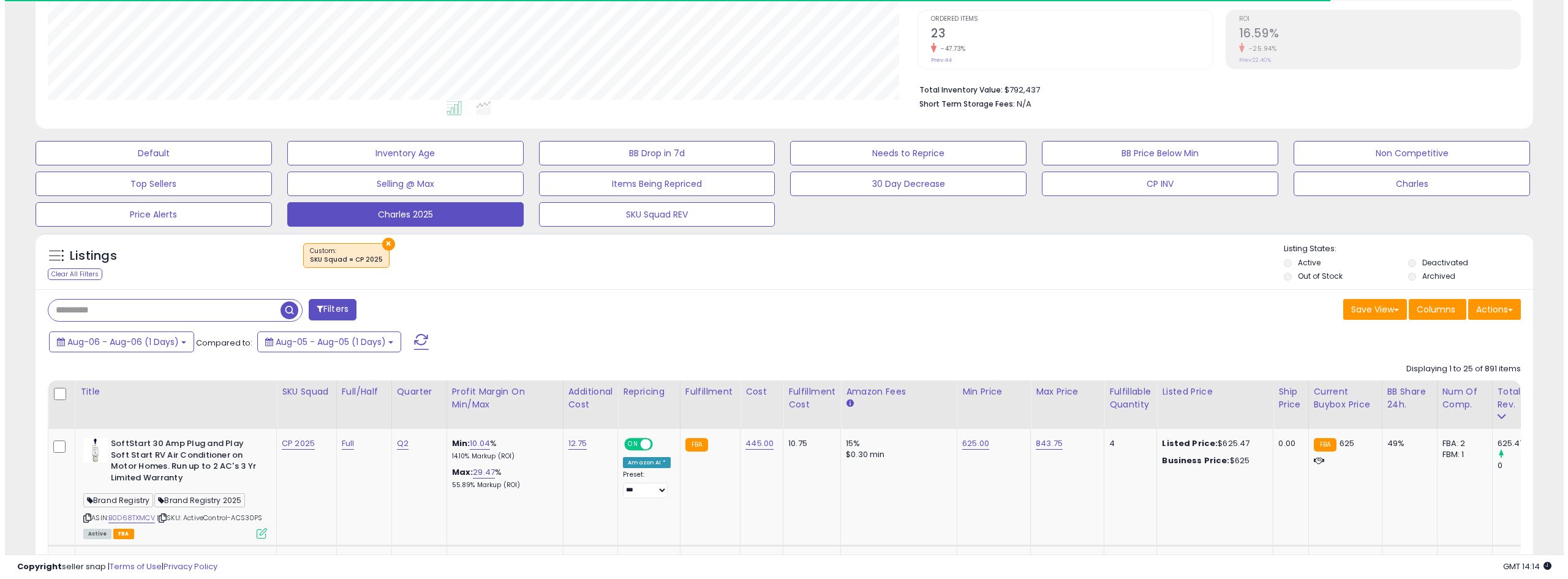 scroll, scrollTop: 211, scrollLeft: 0, axis: vertical 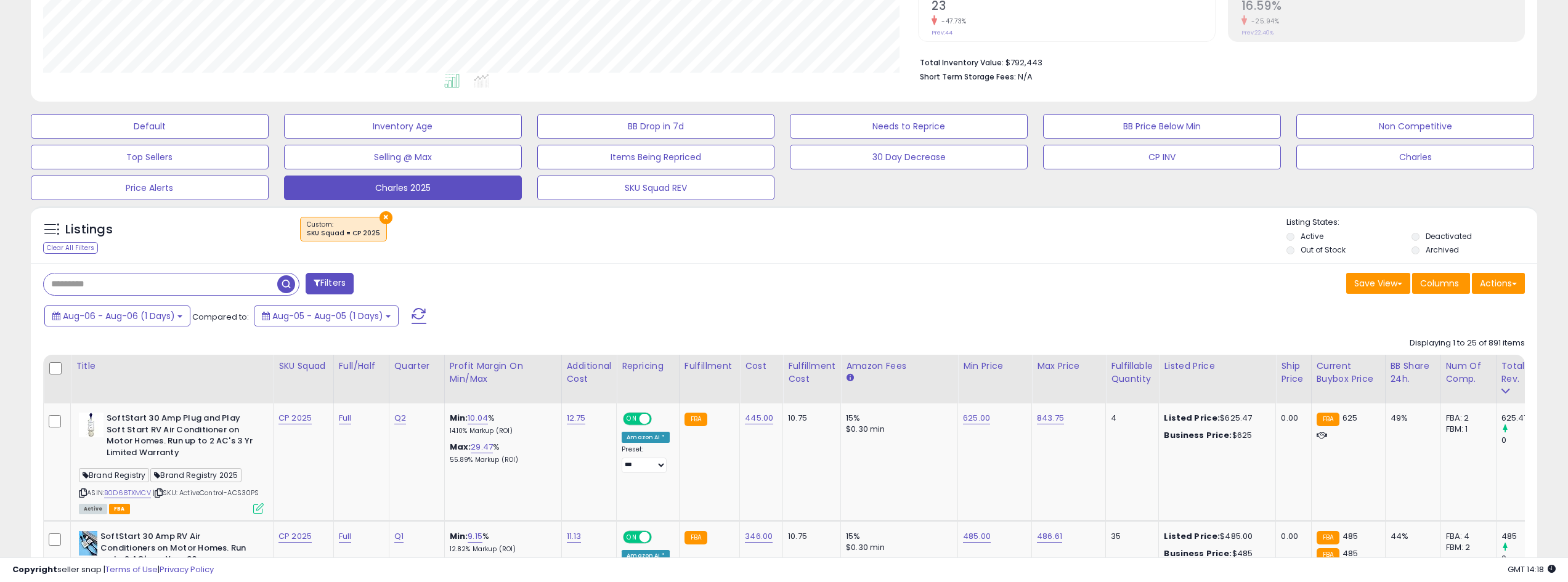 click at bounding box center (419, 316) 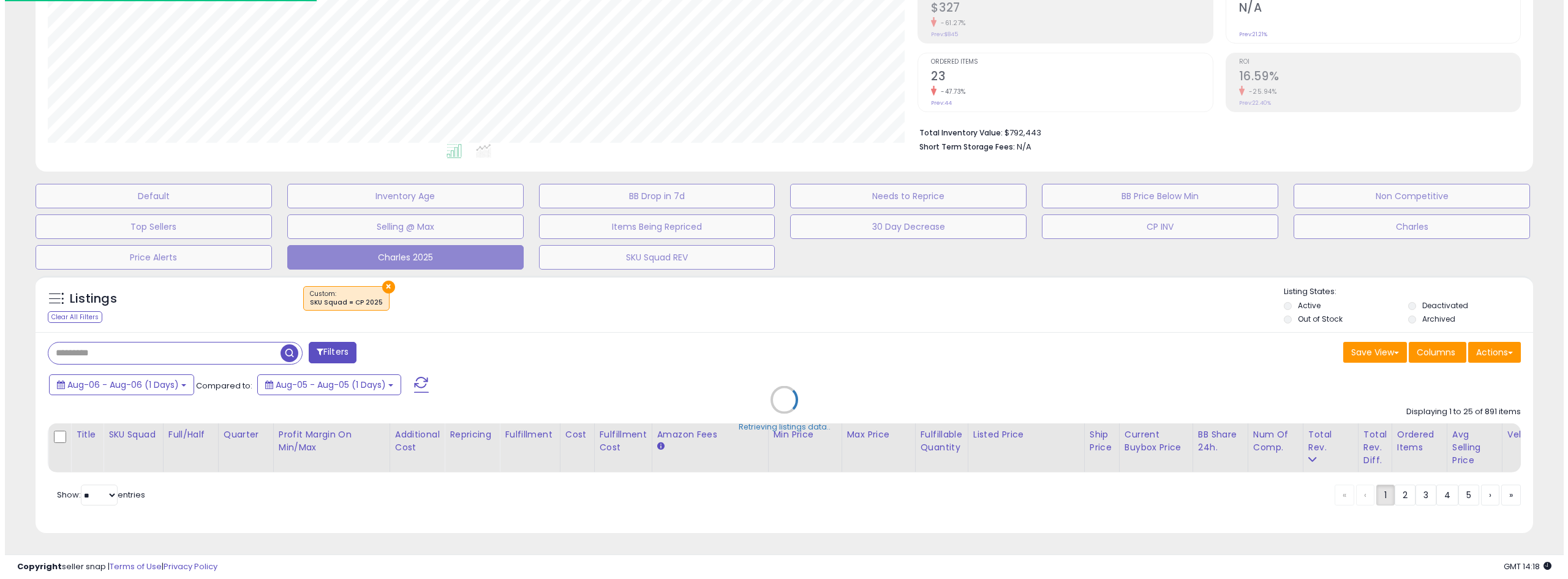 scroll, scrollTop: 211, scrollLeft: 0, axis: vertical 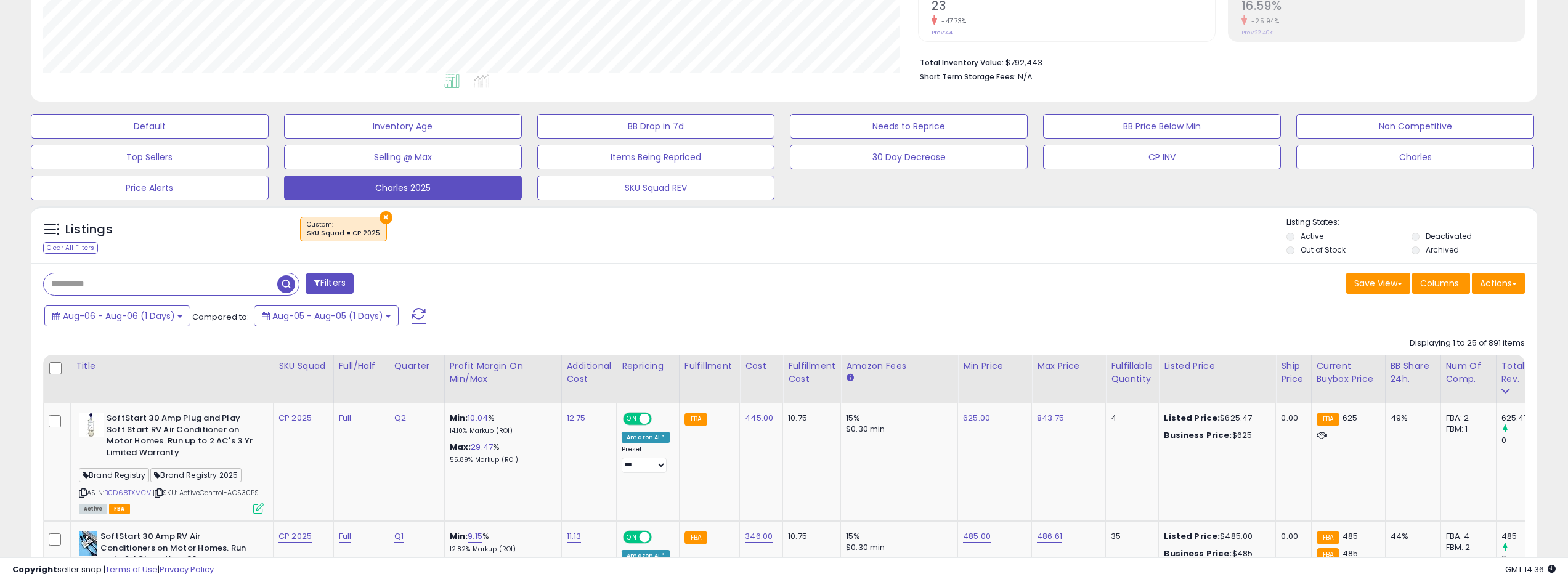 click at bounding box center [419, 316] 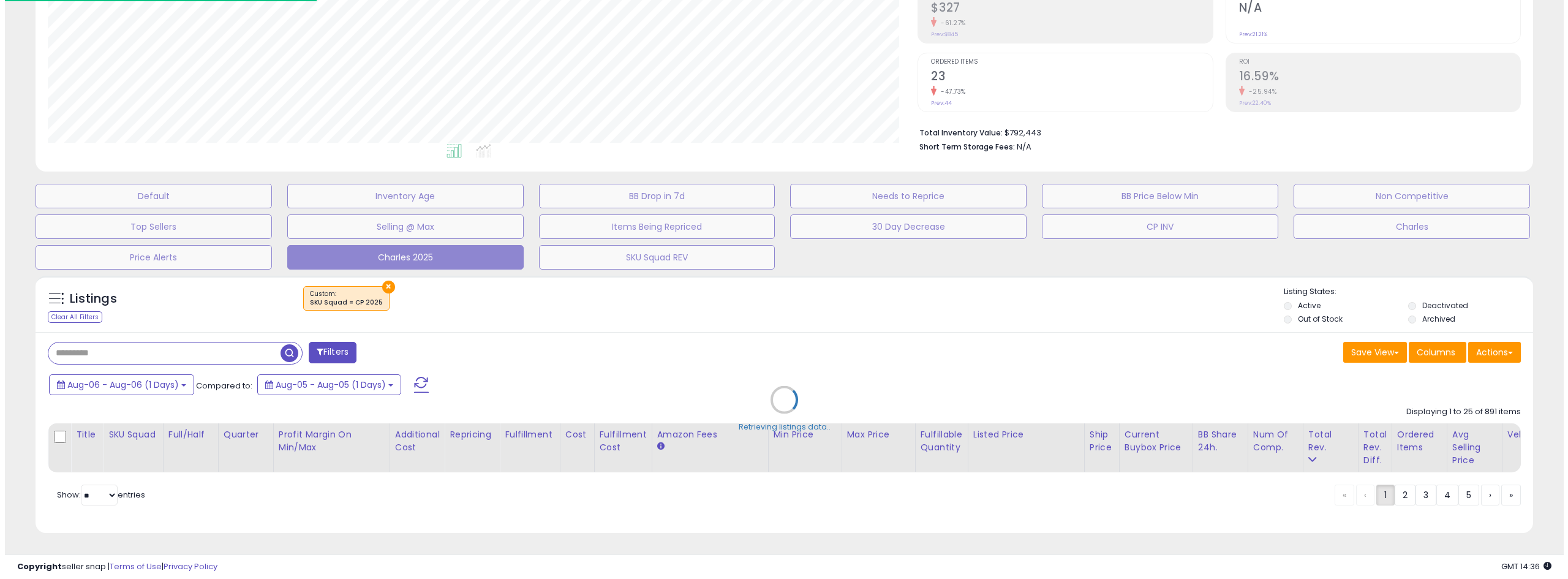 scroll, scrollTop: 211, scrollLeft: 0, axis: vertical 